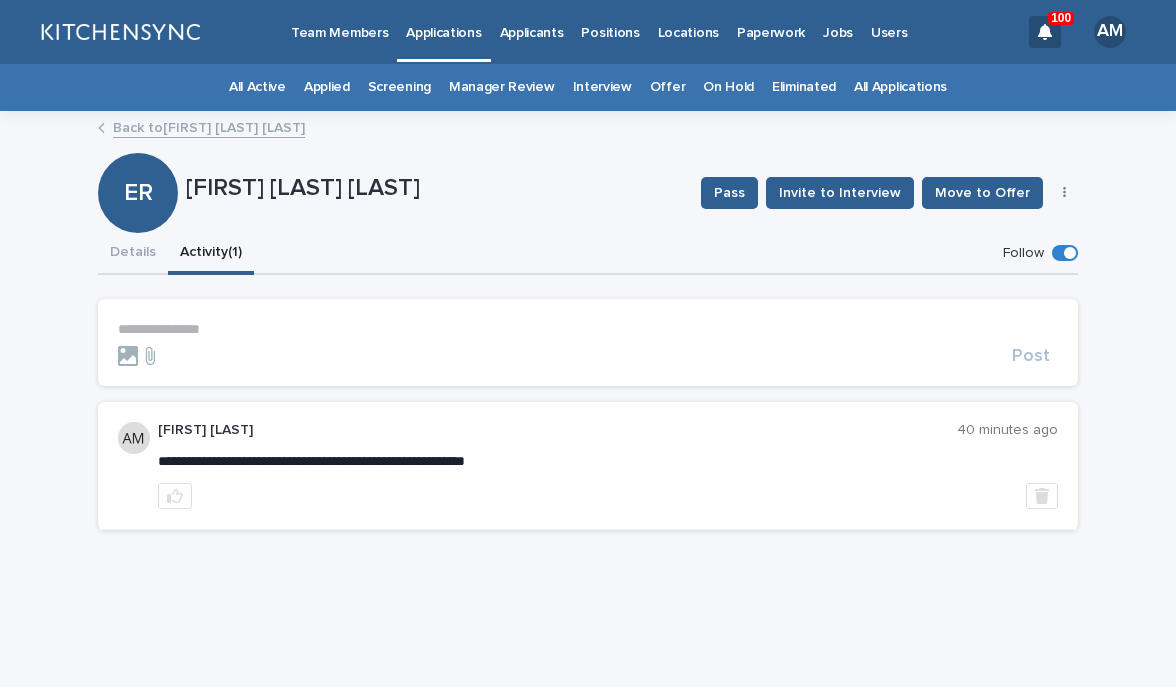 scroll, scrollTop: 0, scrollLeft: 0, axis: both 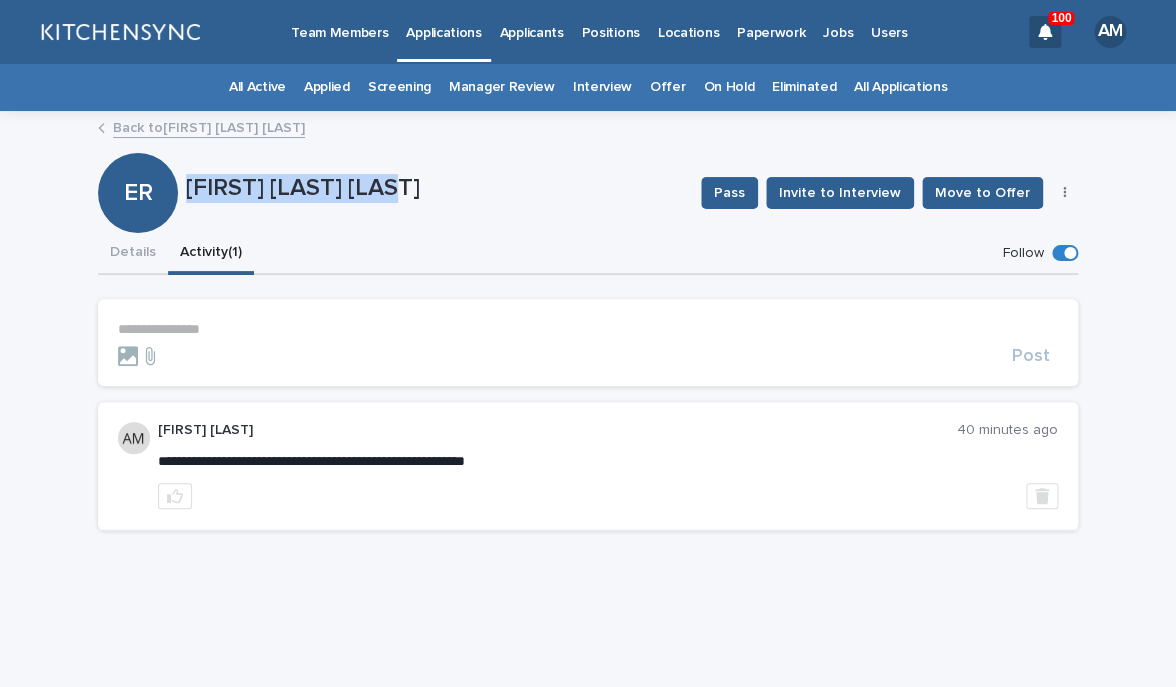 click on "All Applications" at bounding box center [900, 87] 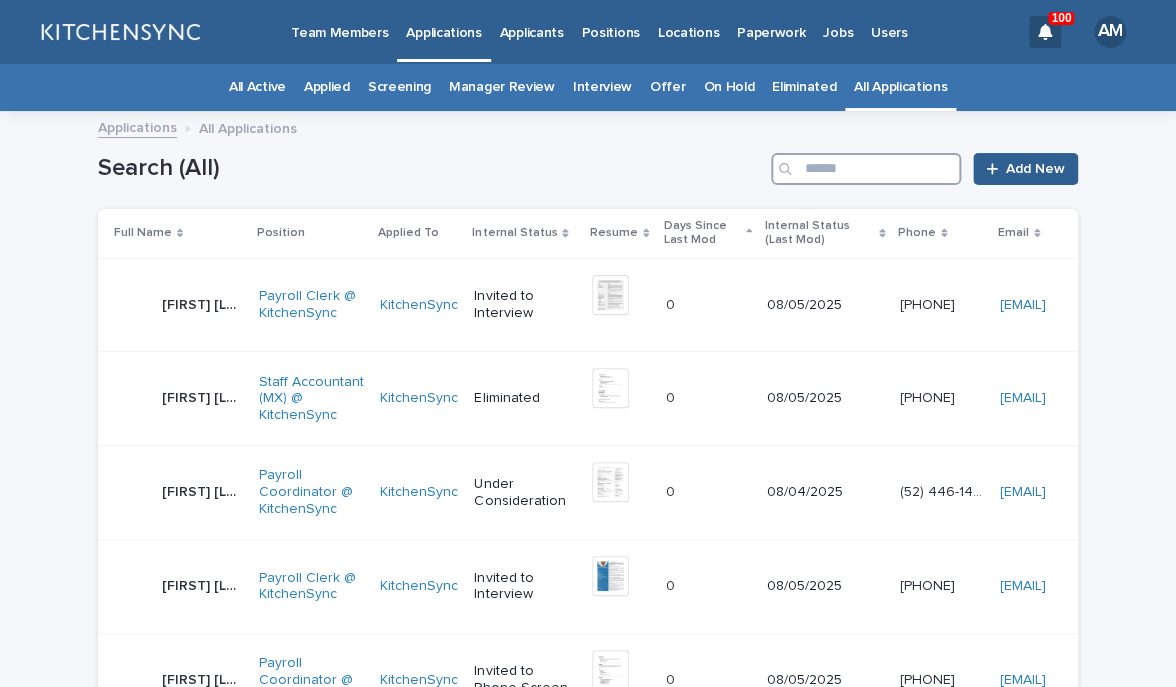 click at bounding box center (866, 169) 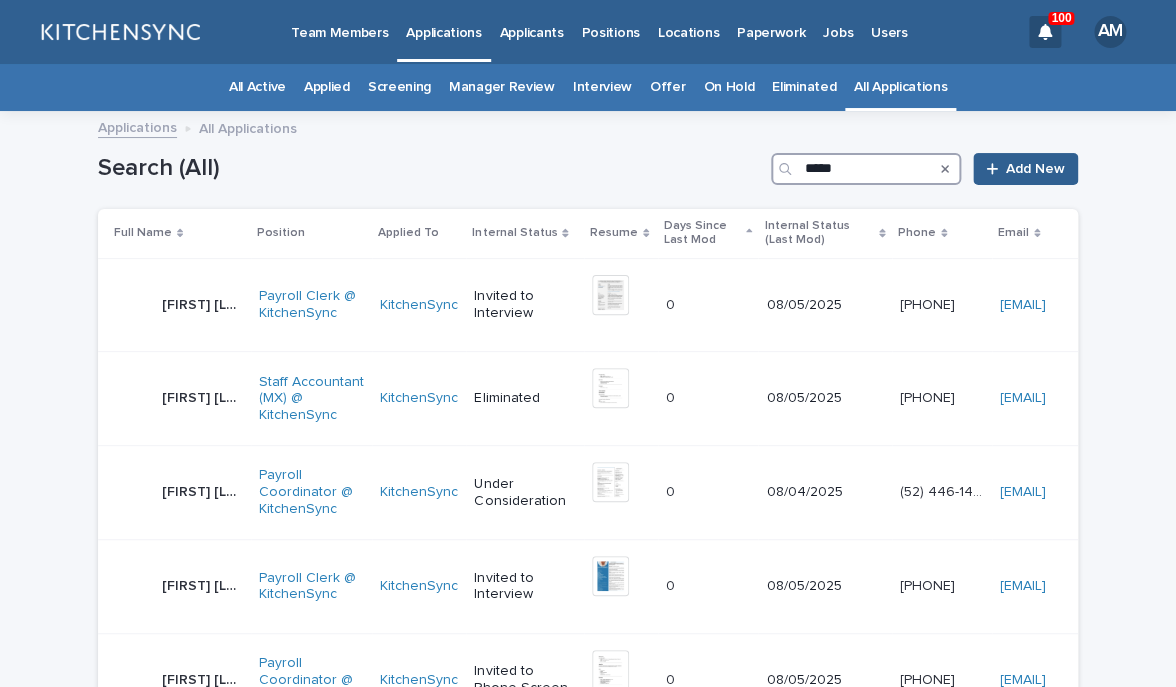 type on "*****" 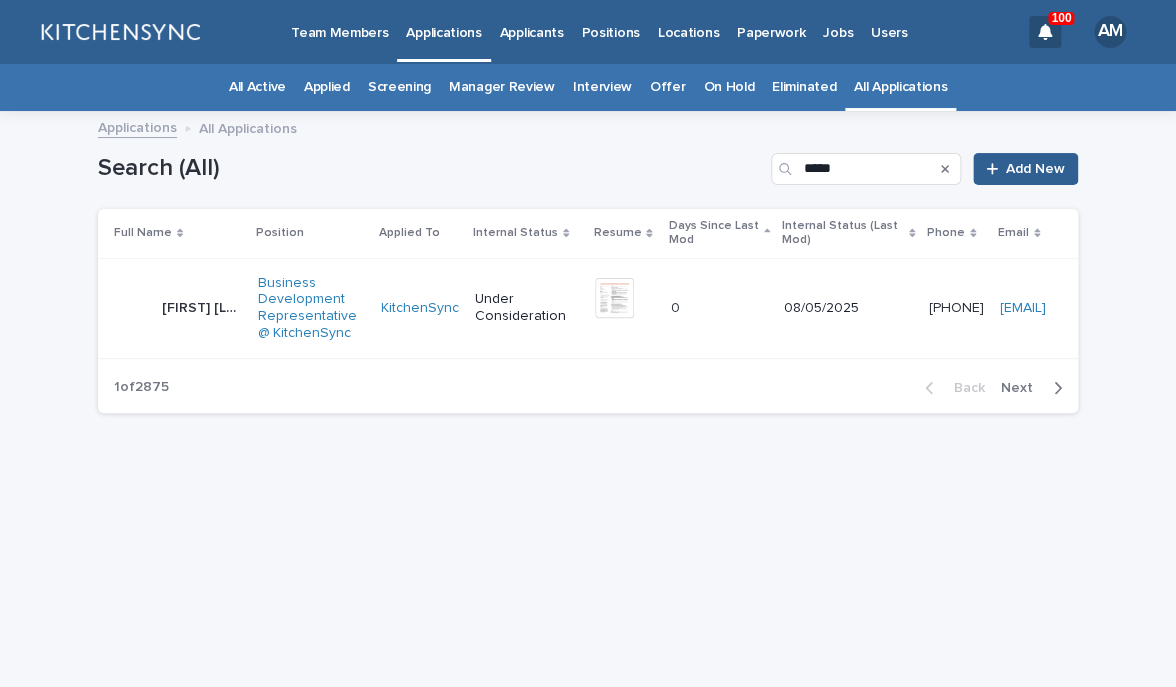 click on "[FIRST] [LAST] [FIRST] [LAST]" at bounding box center [202, 308] 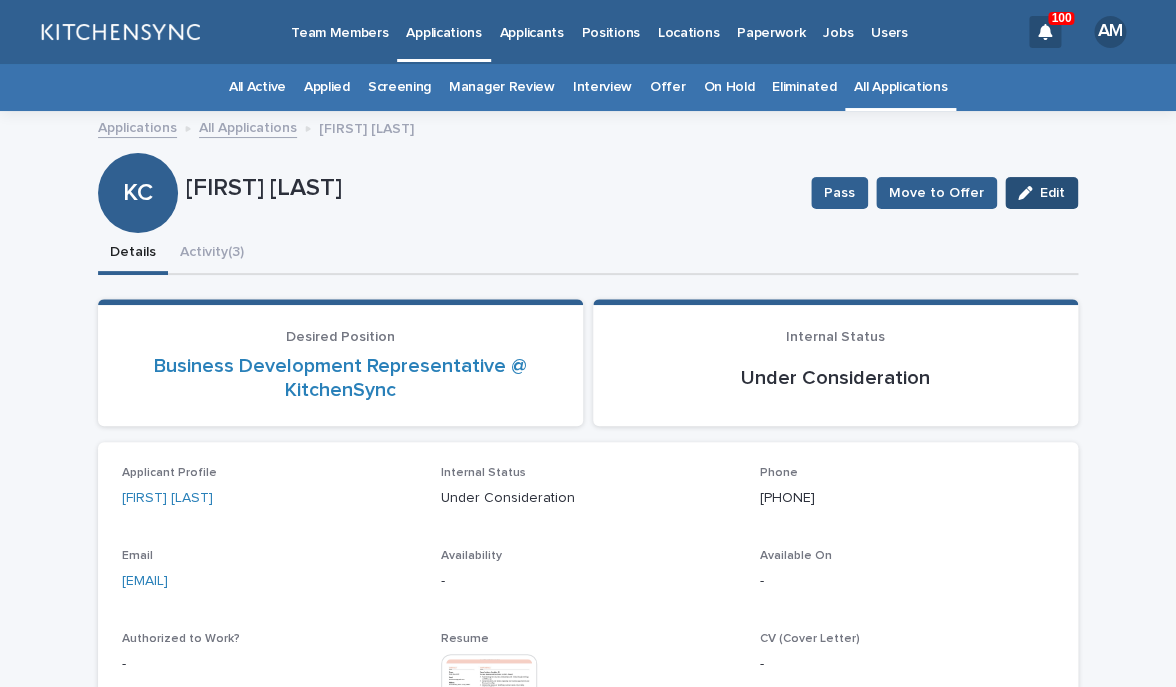 click on "Edit" at bounding box center (1052, 193) 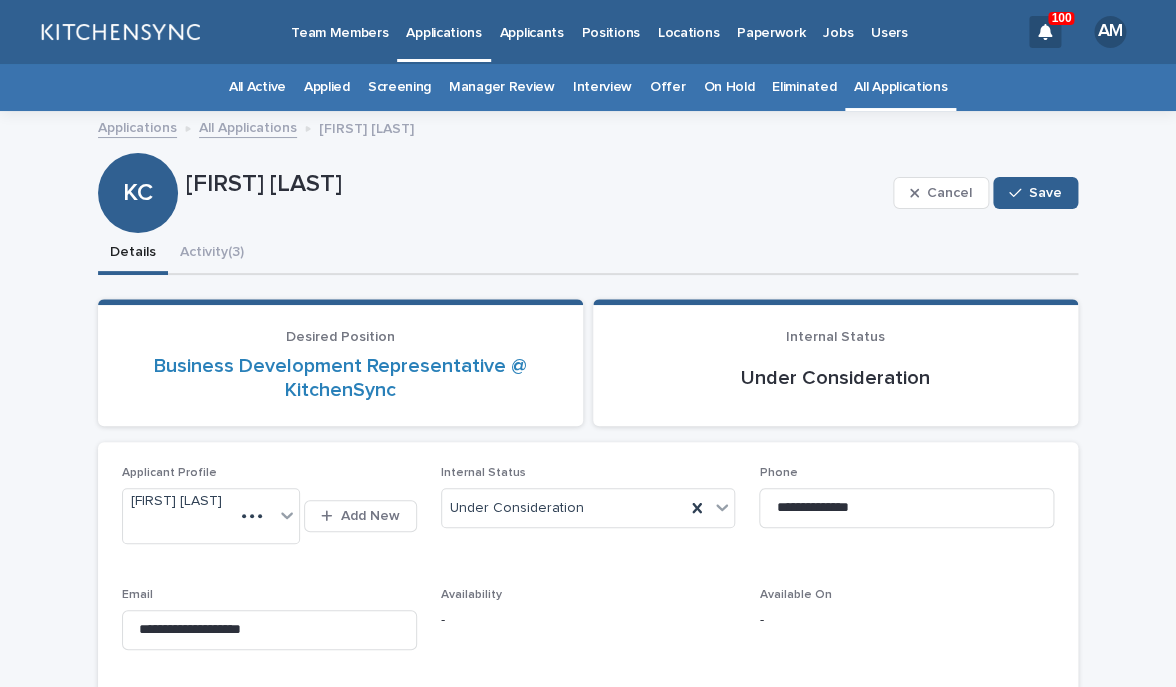 click on "Internal Status Under Consideration" at bounding box center (588, 505) 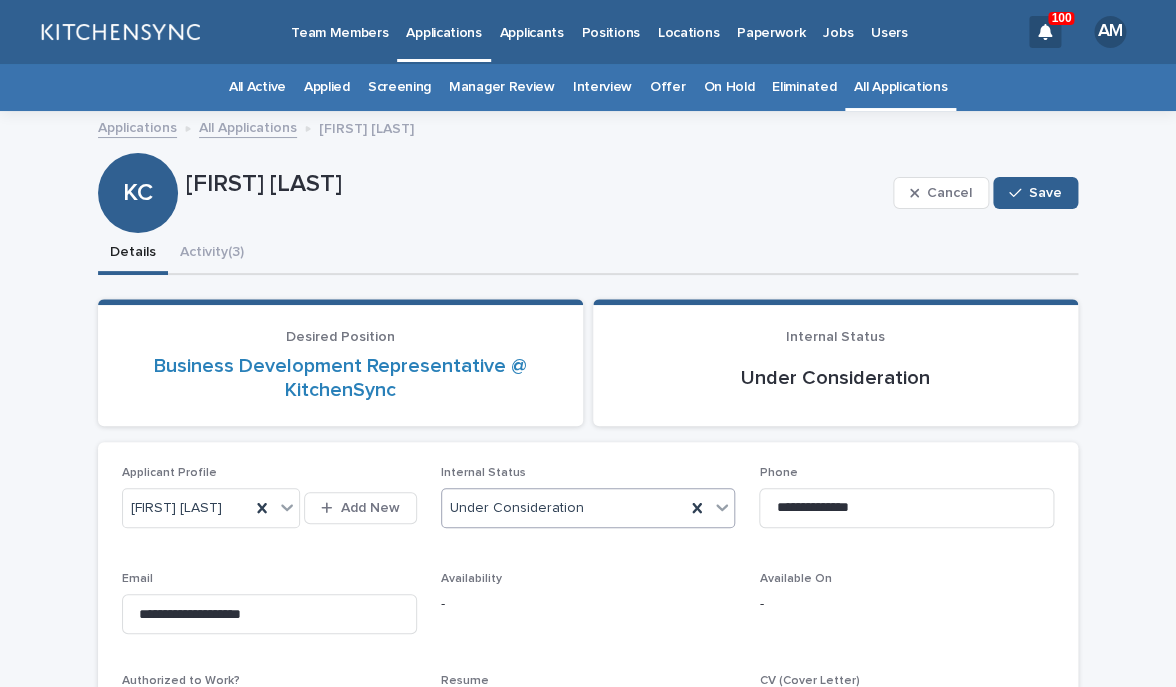 click on "Under Consideration" at bounding box center (564, 508) 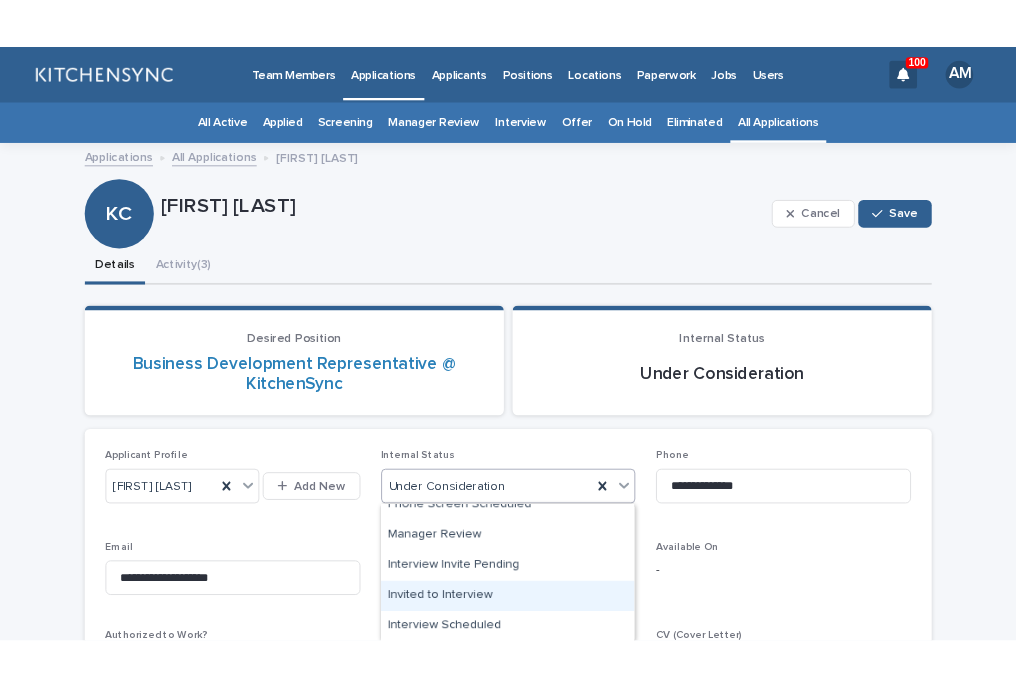 scroll, scrollTop: 196, scrollLeft: 0, axis: vertical 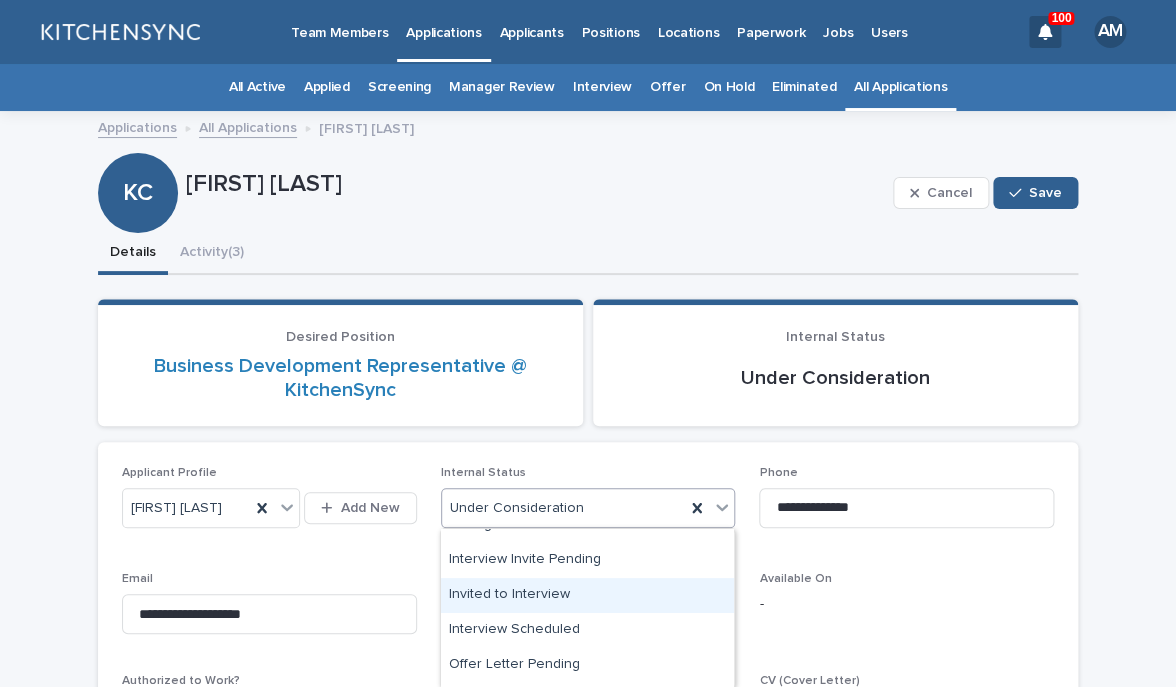 click on "Invited to Interview" at bounding box center [587, 595] 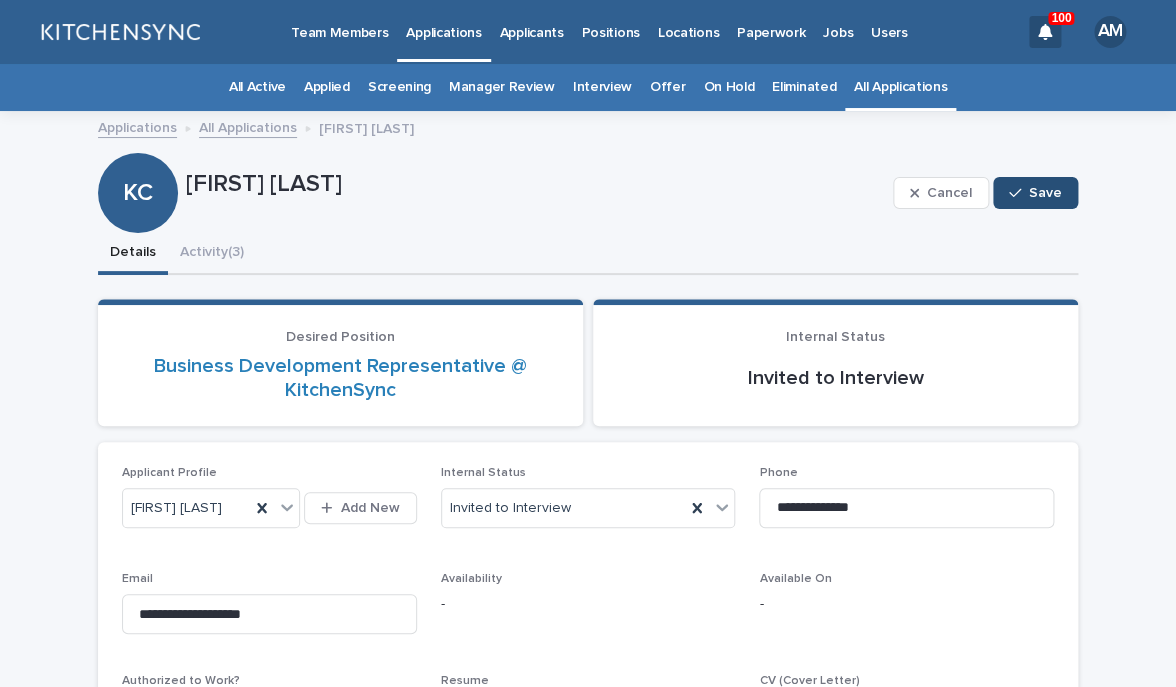 click on "Save" at bounding box center (1045, 193) 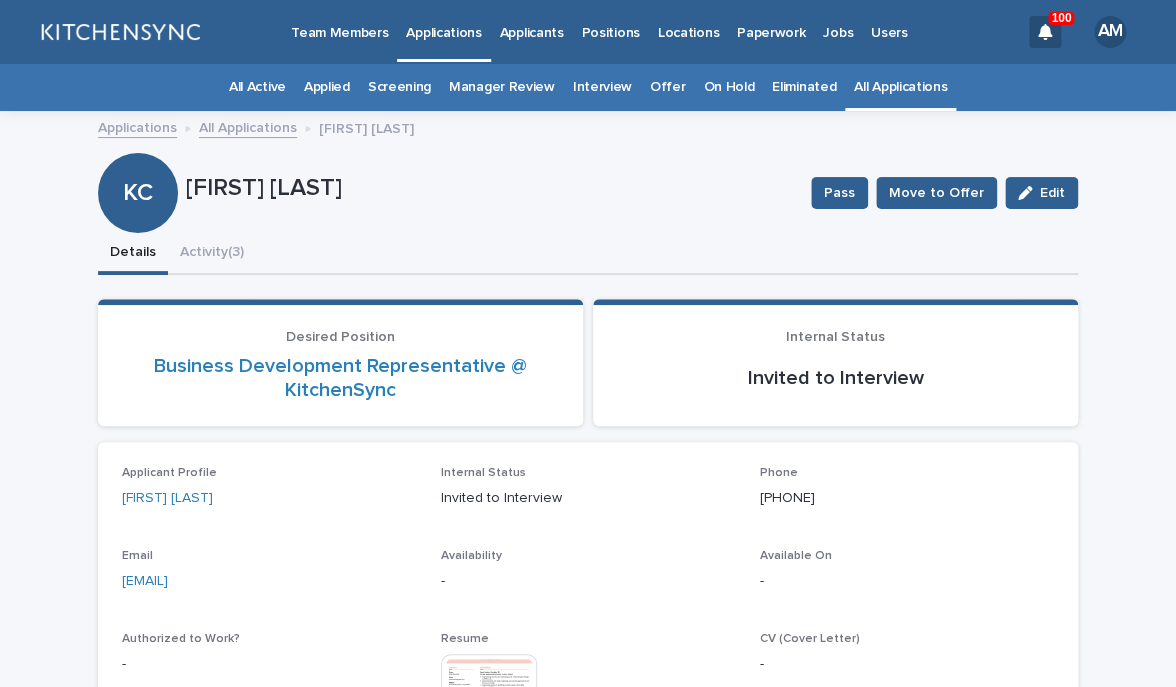 drag, startPoint x: 295, startPoint y: 586, endPoint x: 96, endPoint y: 586, distance: 199 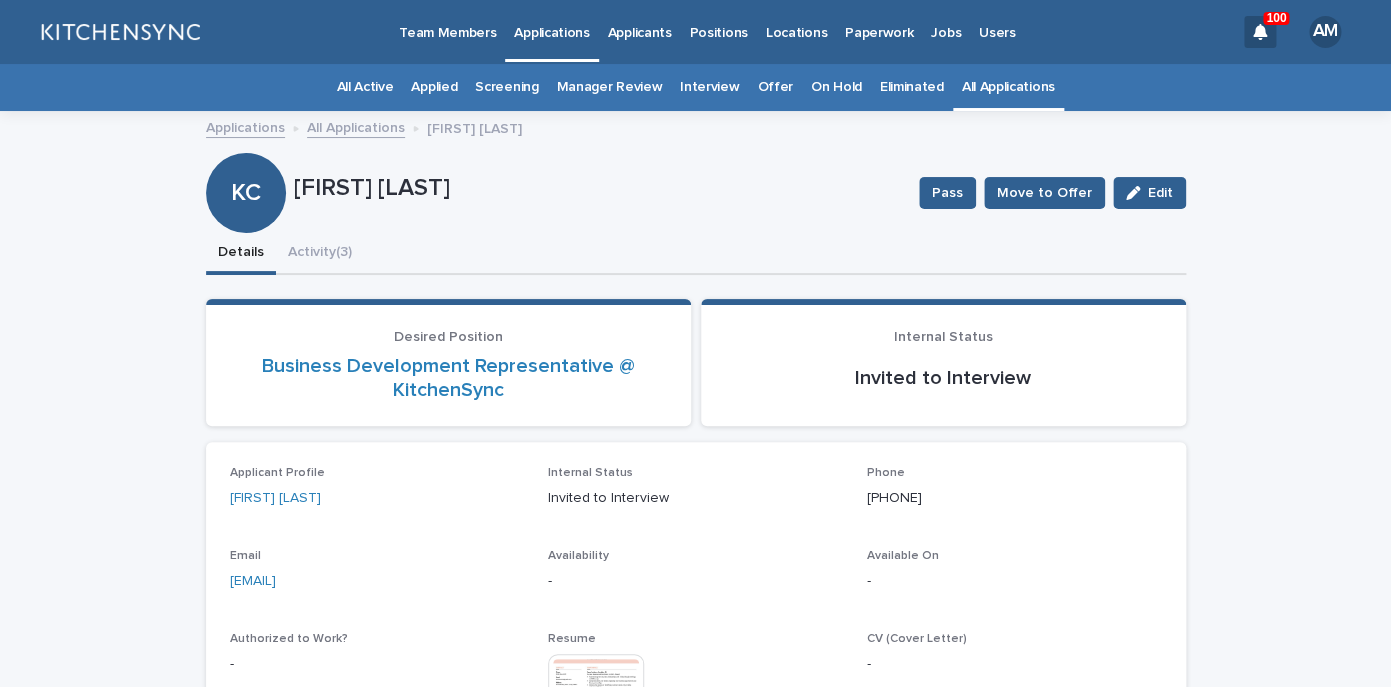 click on "All Applications" at bounding box center [1008, 87] 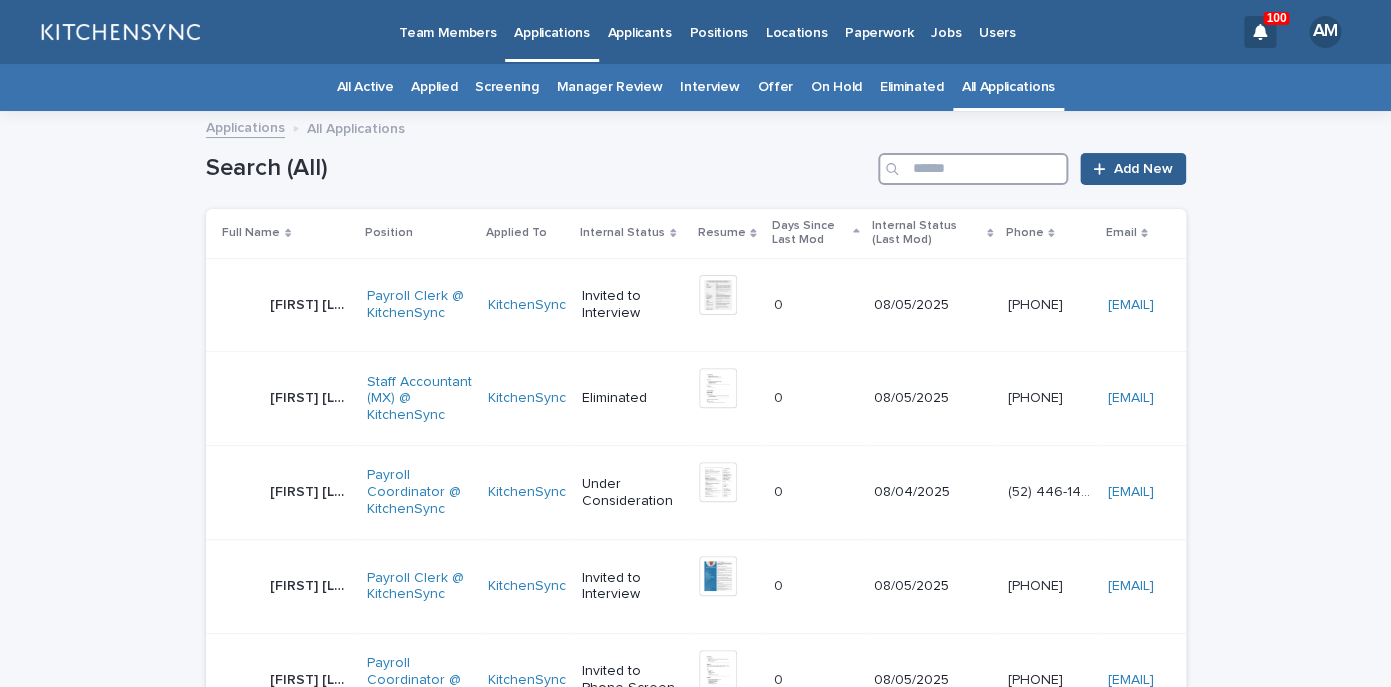 click at bounding box center [973, 169] 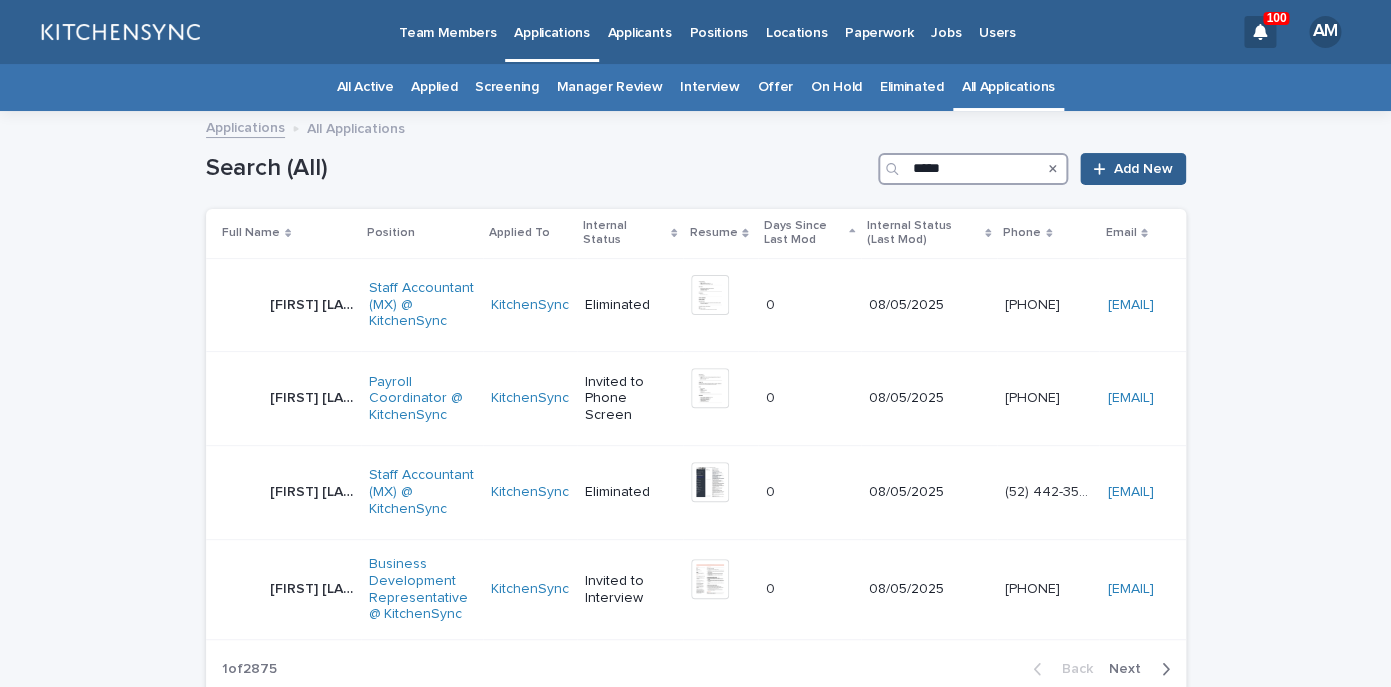 type on "*****" 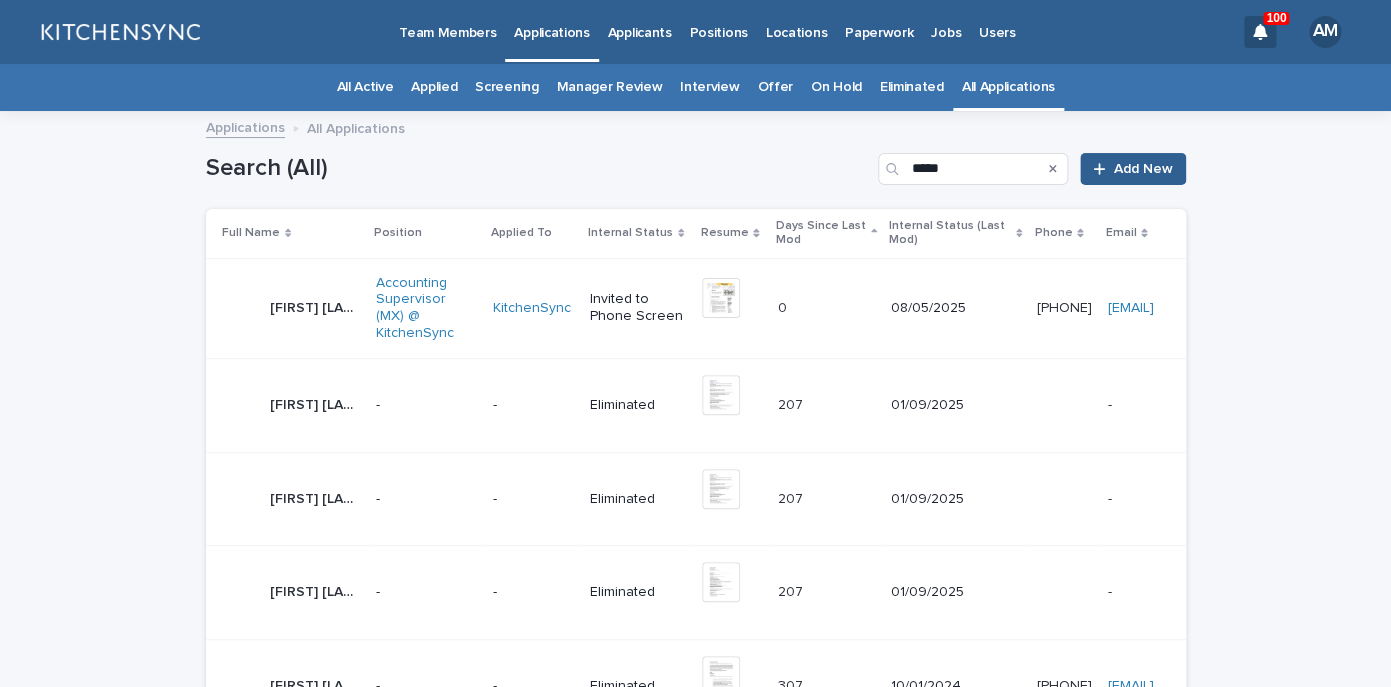 click on "[FIRST] [LAST] [LAST]" at bounding box center (317, 306) 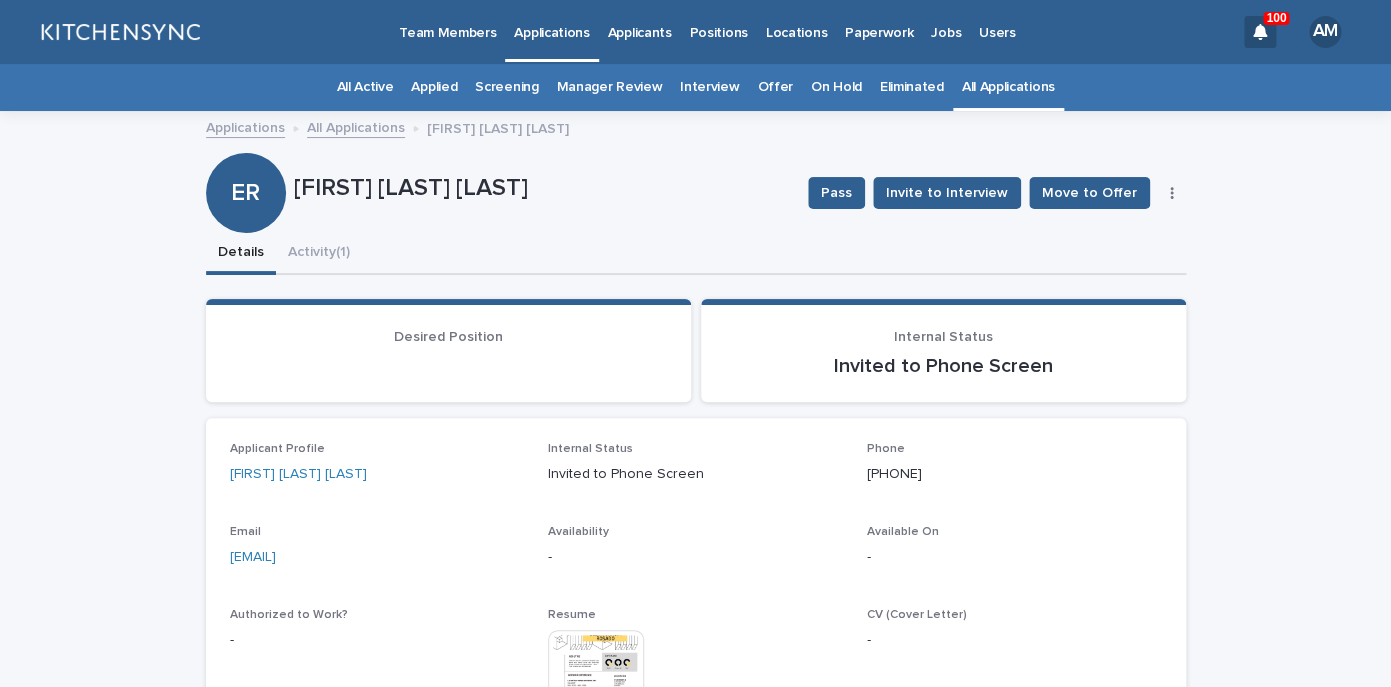 click on "Pass Invite to Interview Move to Offer Edit" at bounding box center [993, 193] 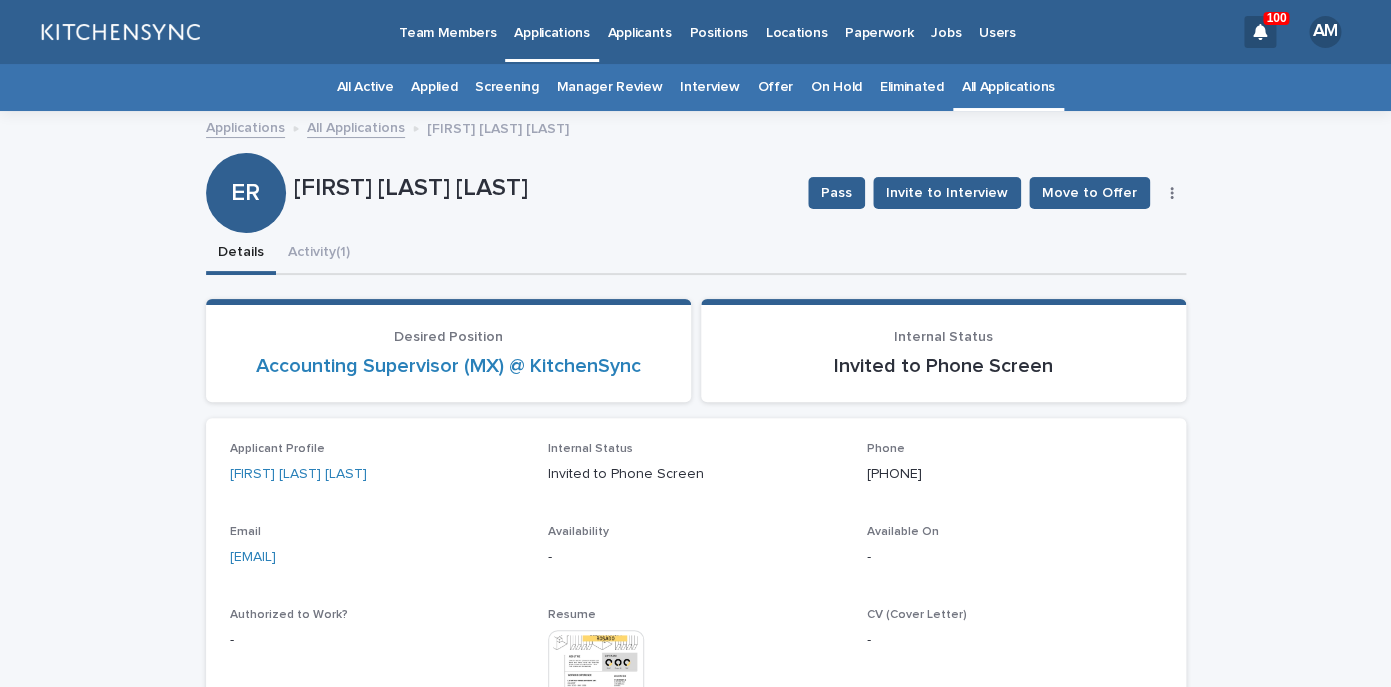 click 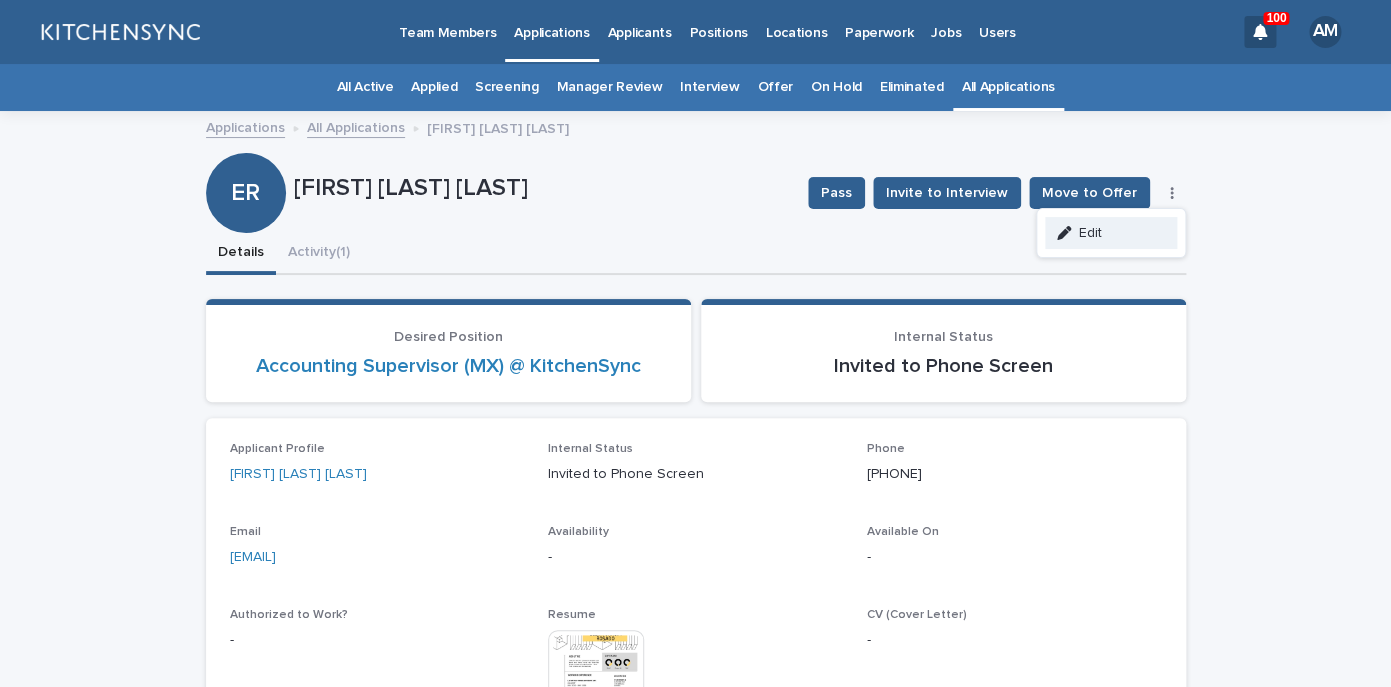 click on "Edit" at bounding box center (1111, 233) 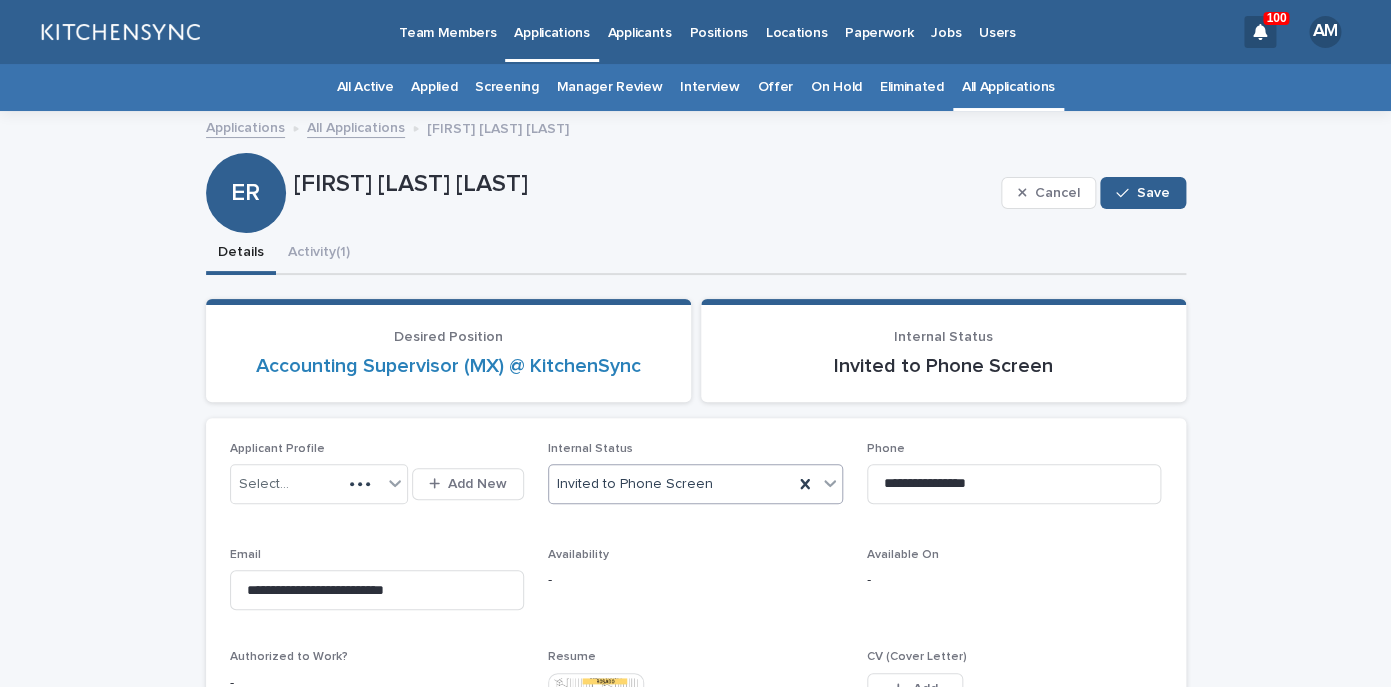 click on "Invited to Phone Screen" at bounding box center (671, 484) 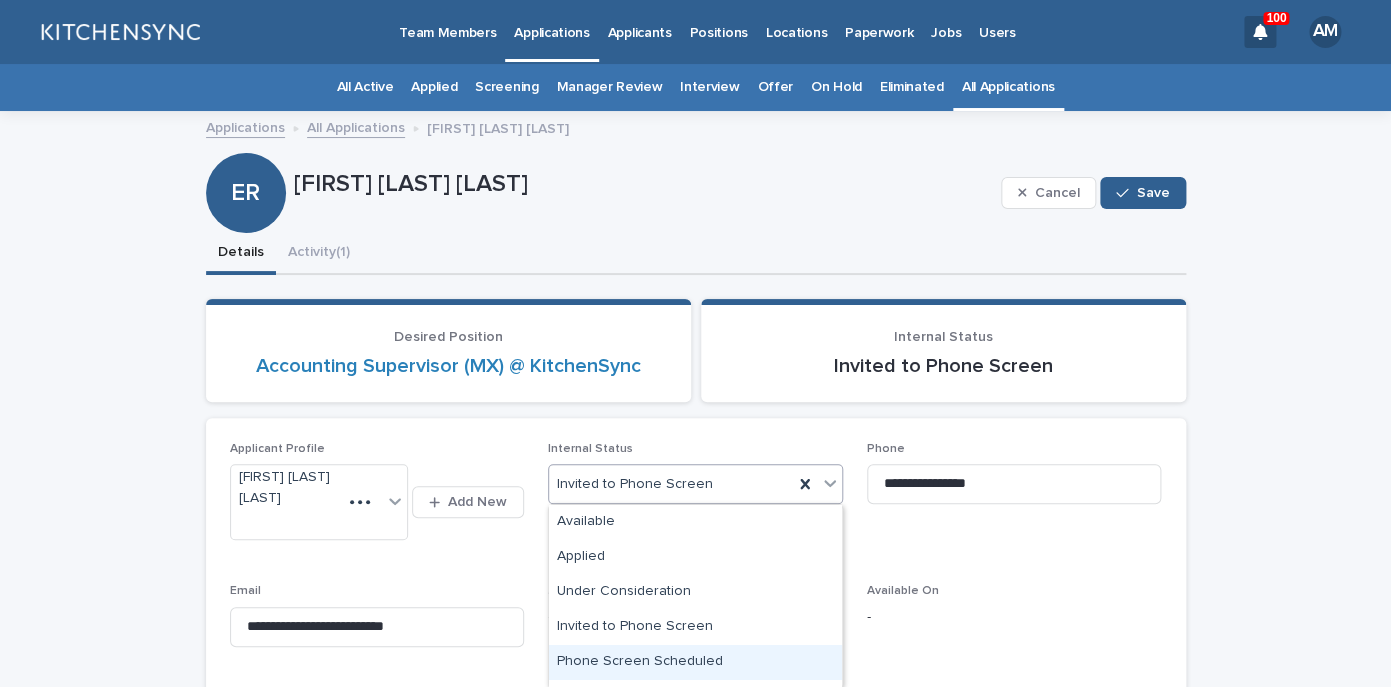 click on "Phone Screen Scheduled" at bounding box center [695, 662] 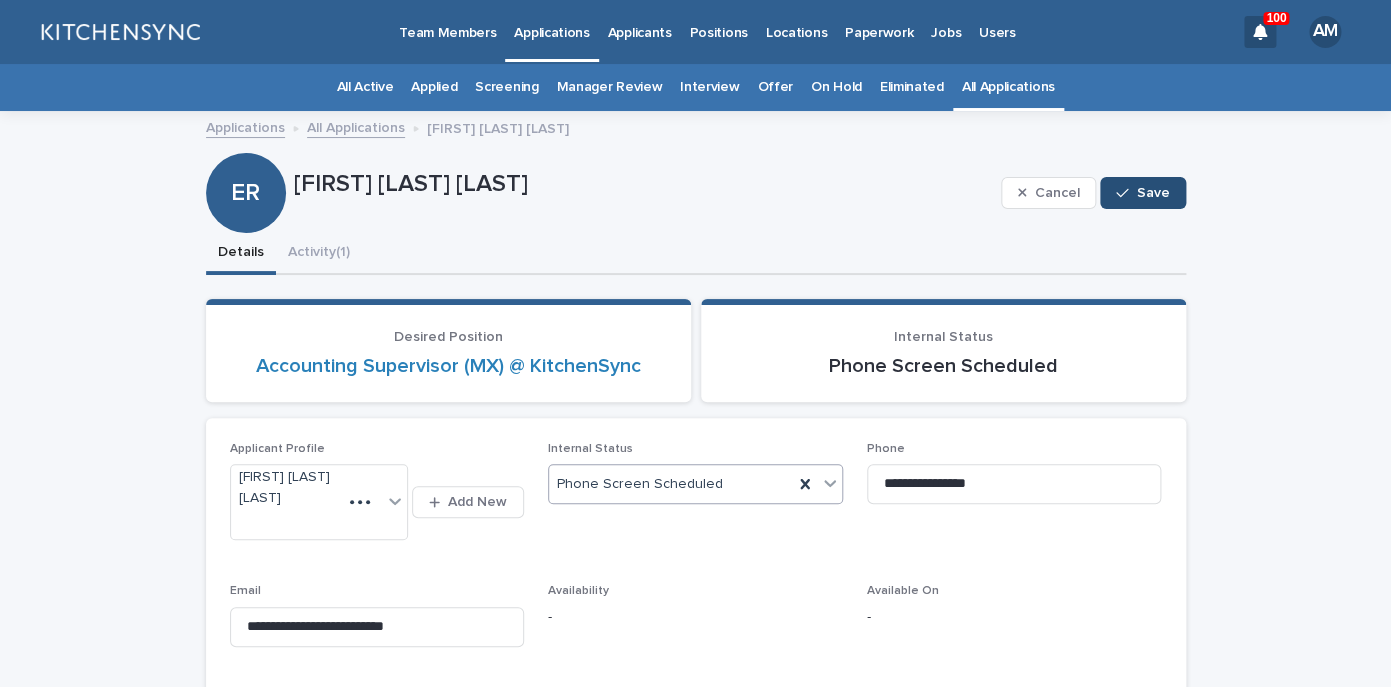 click on "Save" at bounding box center [1153, 193] 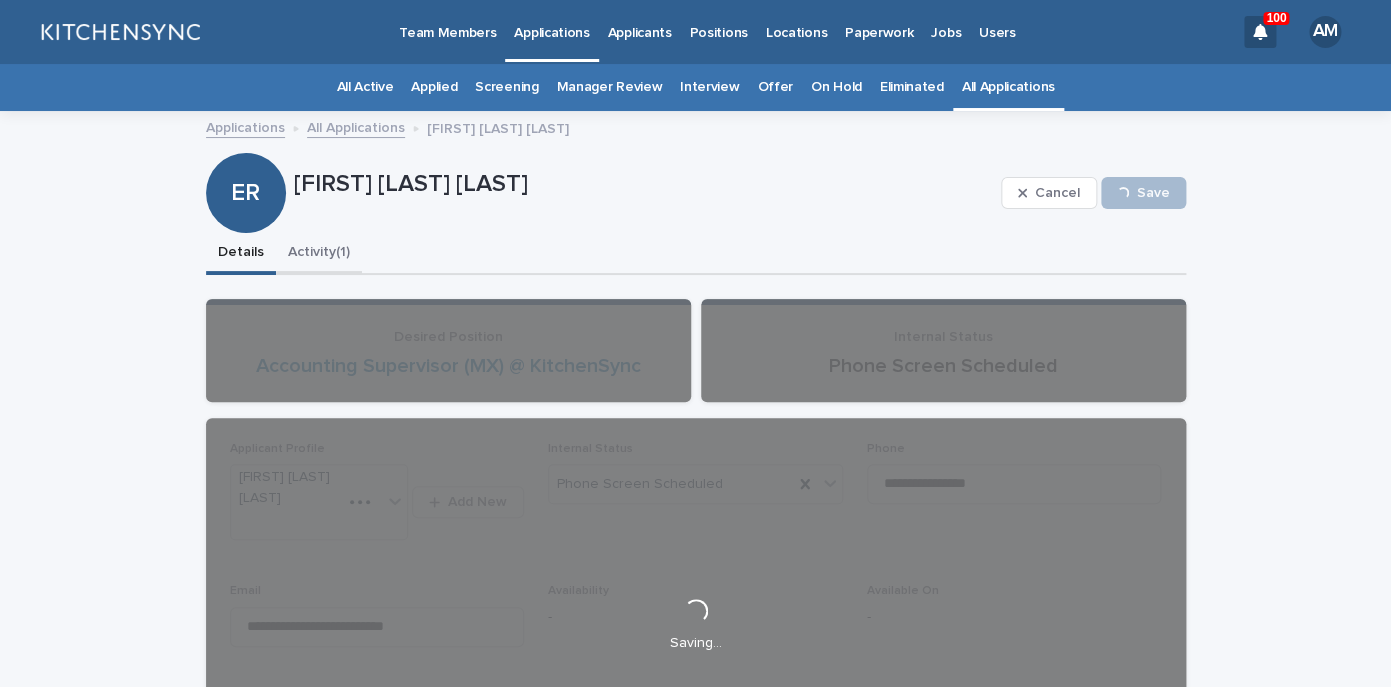 click on "Activity  (1)" at bounding box center [319, 254] 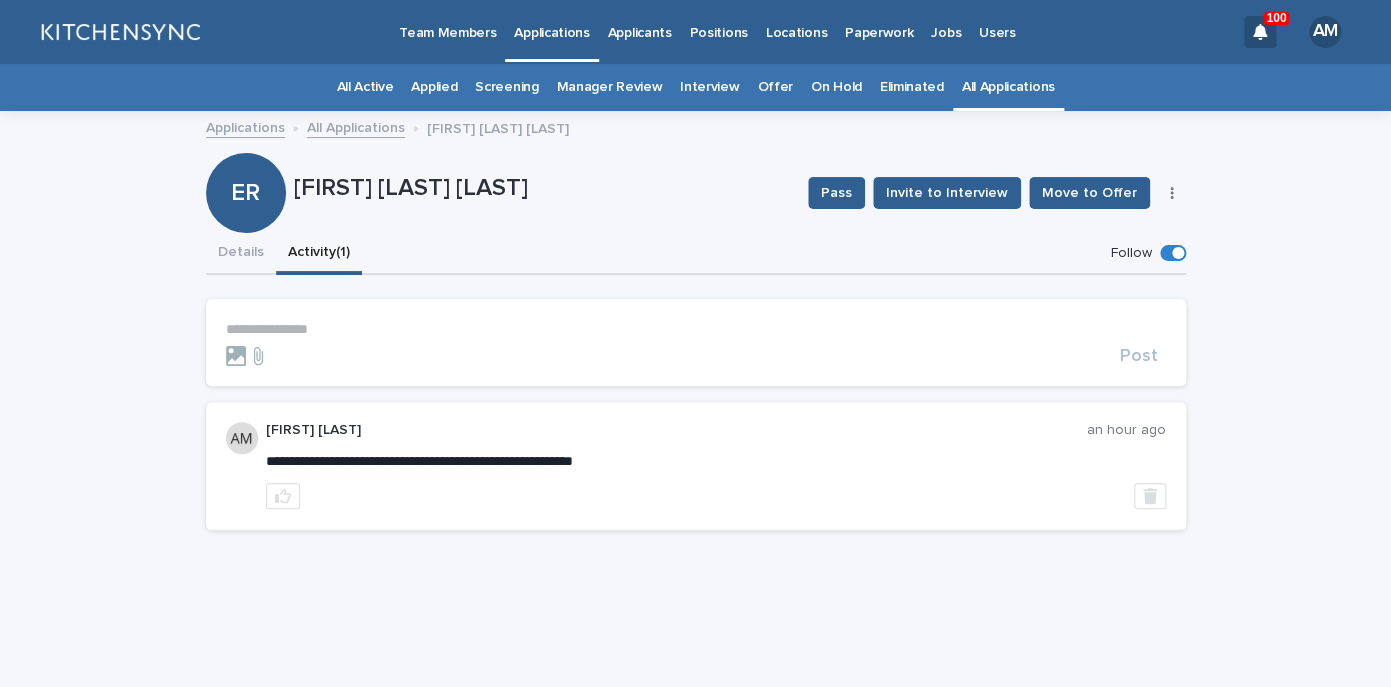 click on "**********" at bounding box center (696, 329) 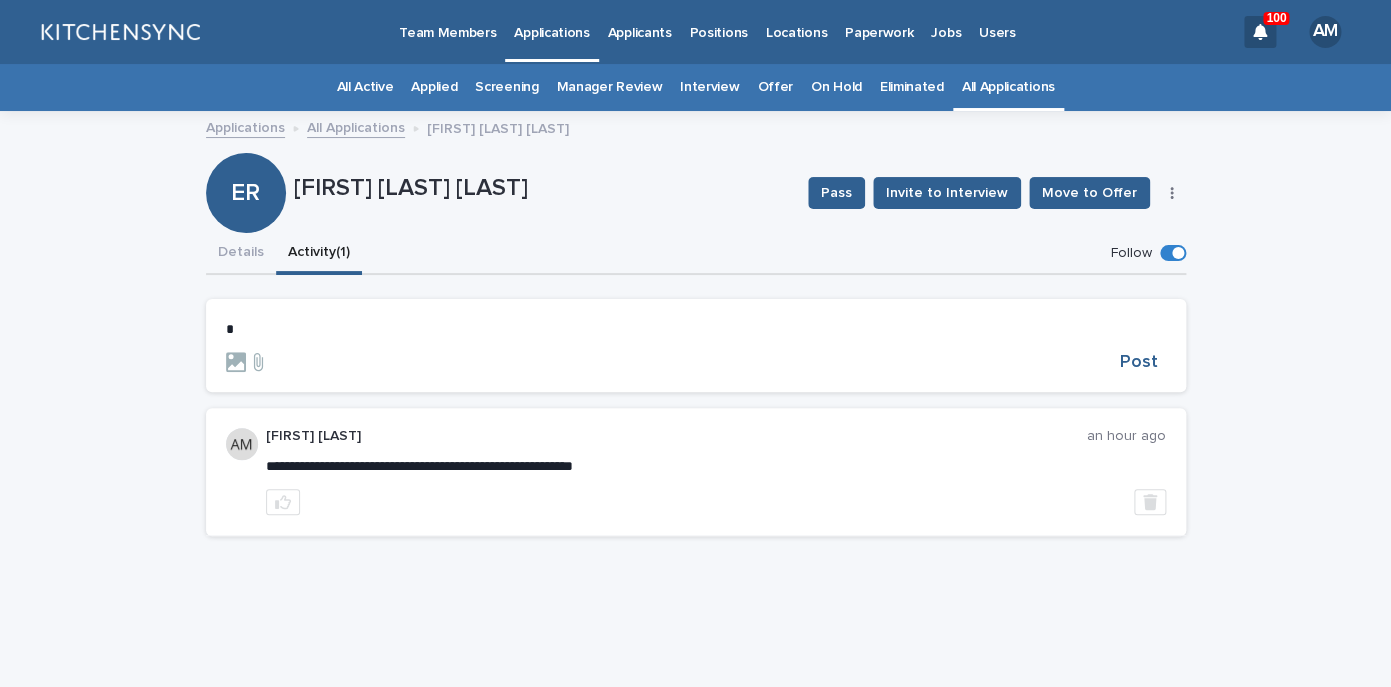 type 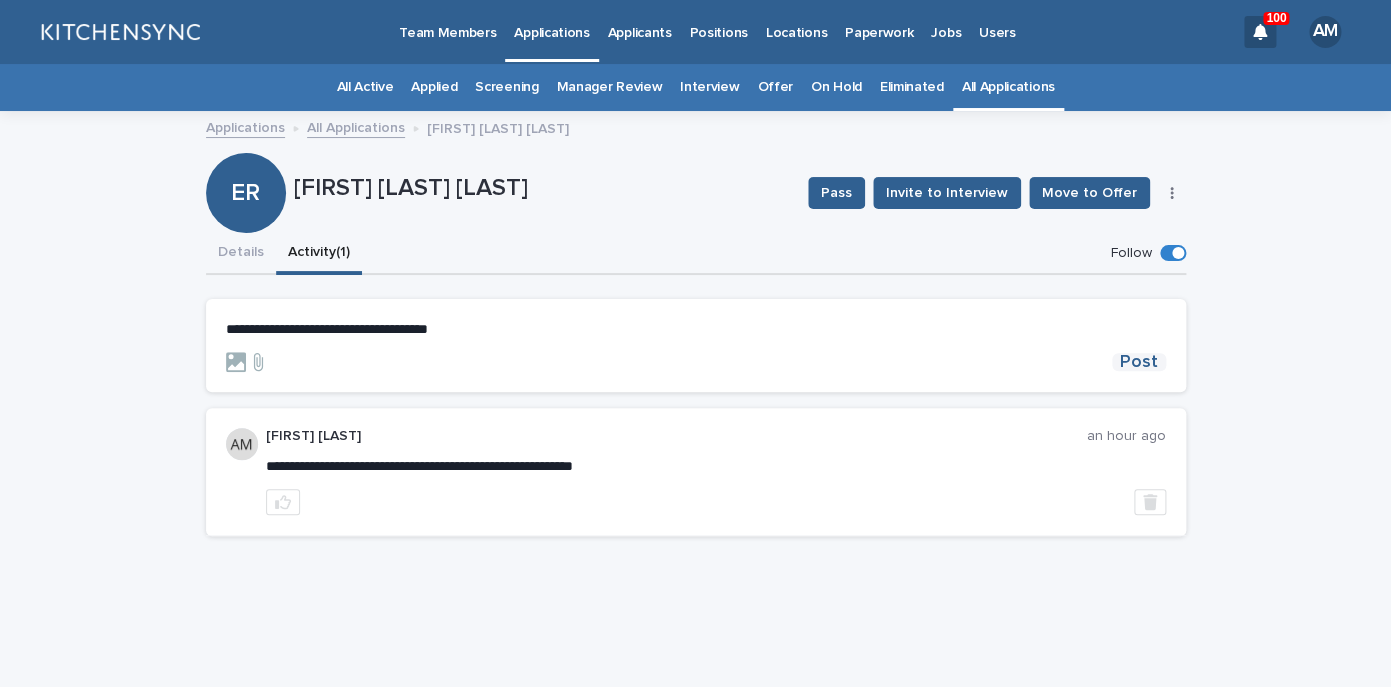 click on "Post" at bounding box center [1139, 362] 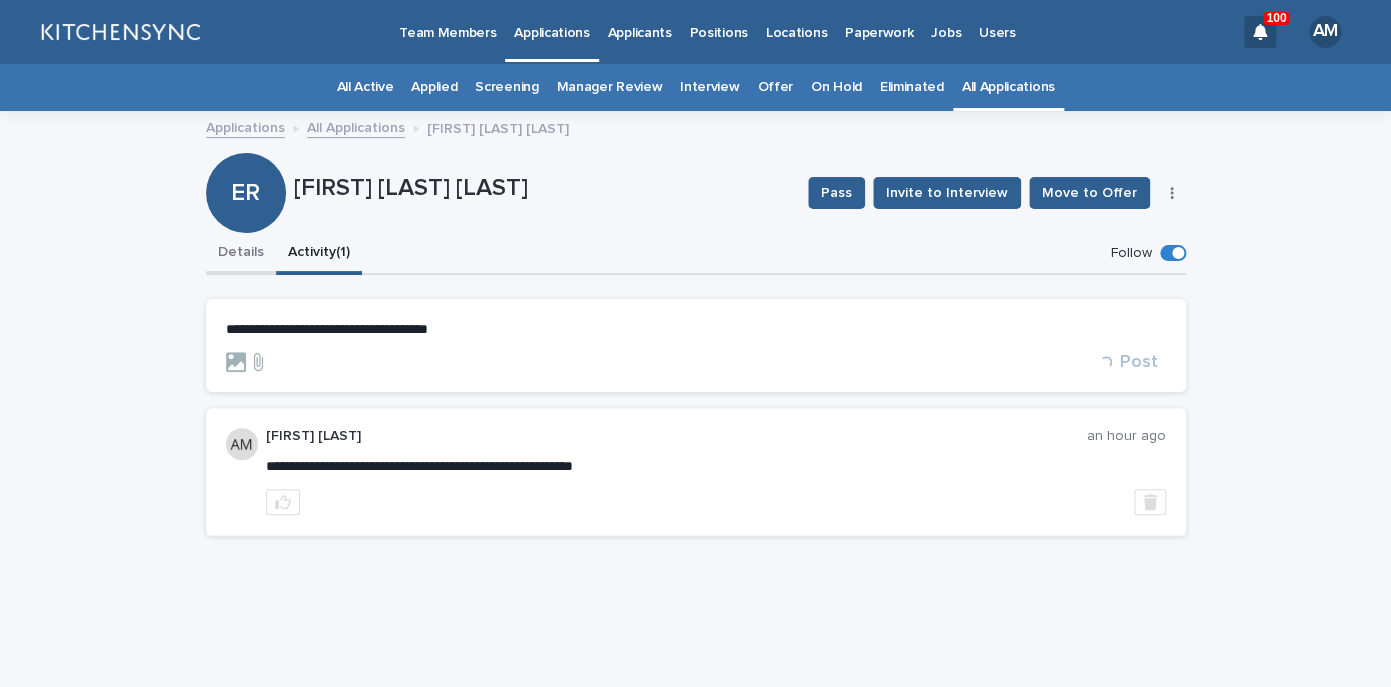 click on "Details" at bounding box center [241, 254] 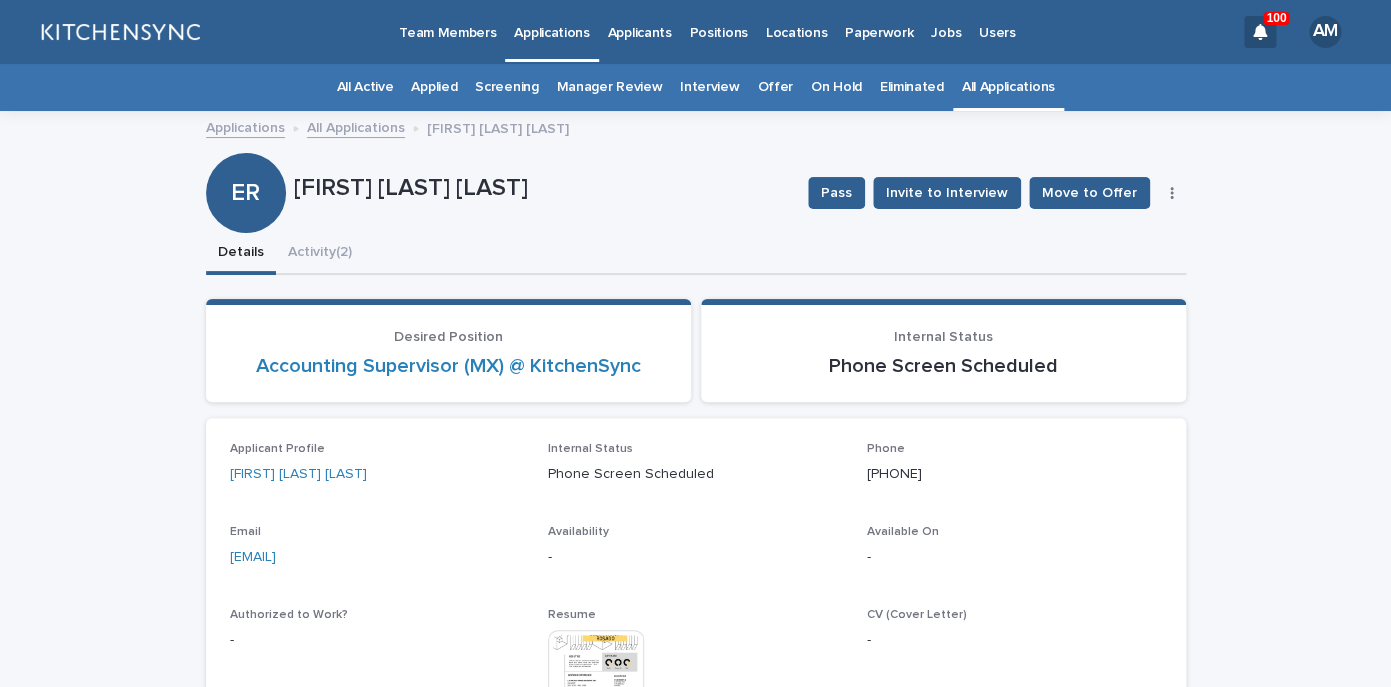 click on "[FIRST] [LAST] [LAST]" at bounding box center [543, 188] 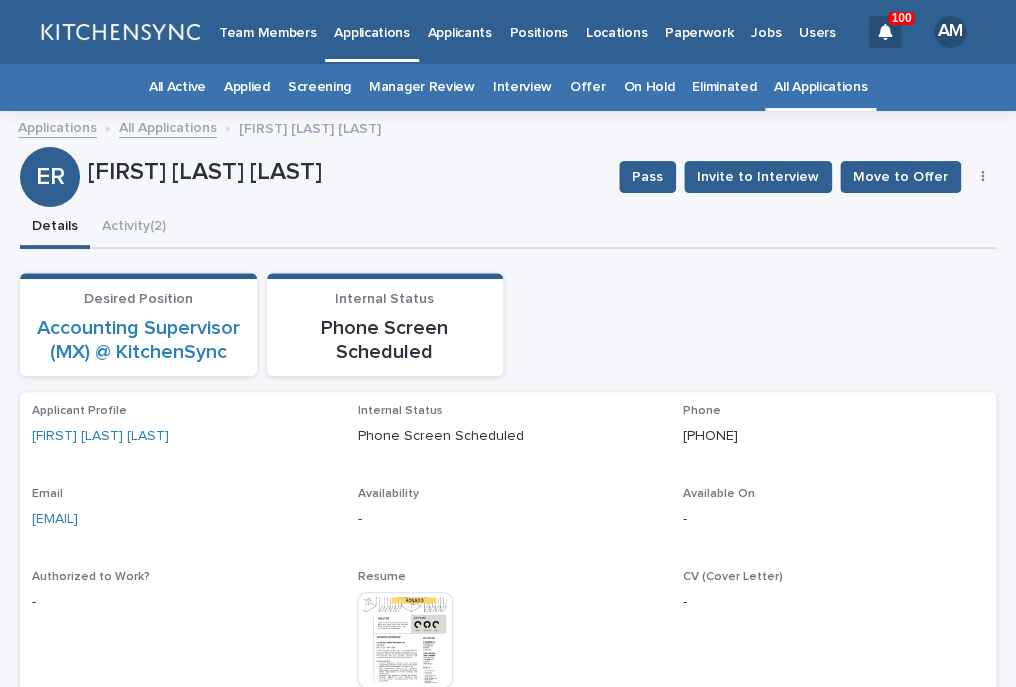 click on "Applicants" at bounding box center [460, 31] 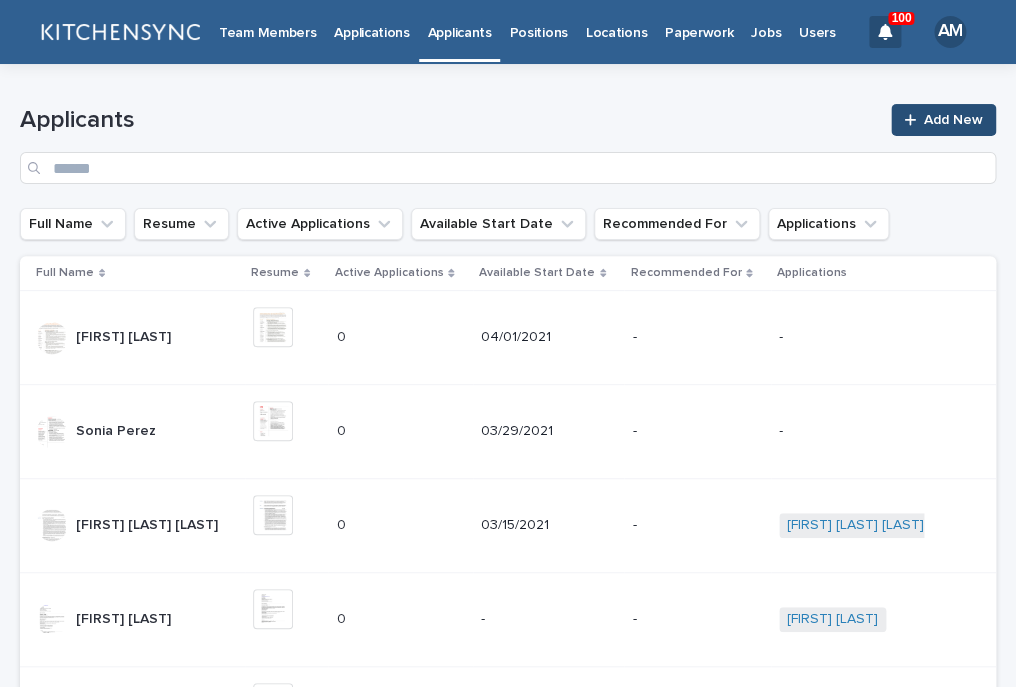 click on "Add New" at bounding box center (953, 120) 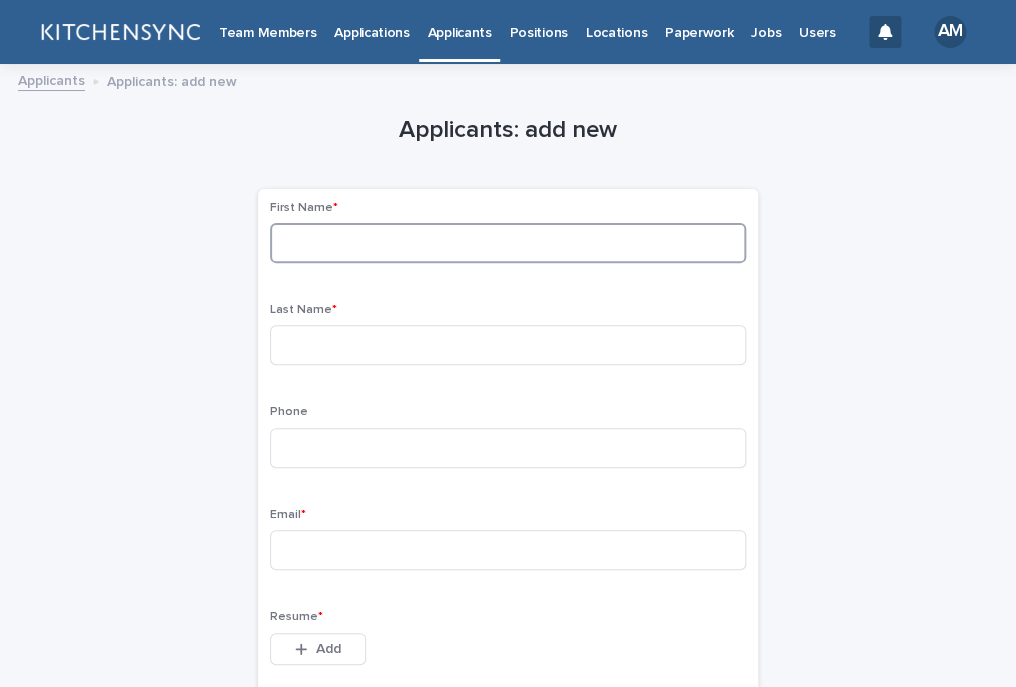 click at bounding box center [508, 243] 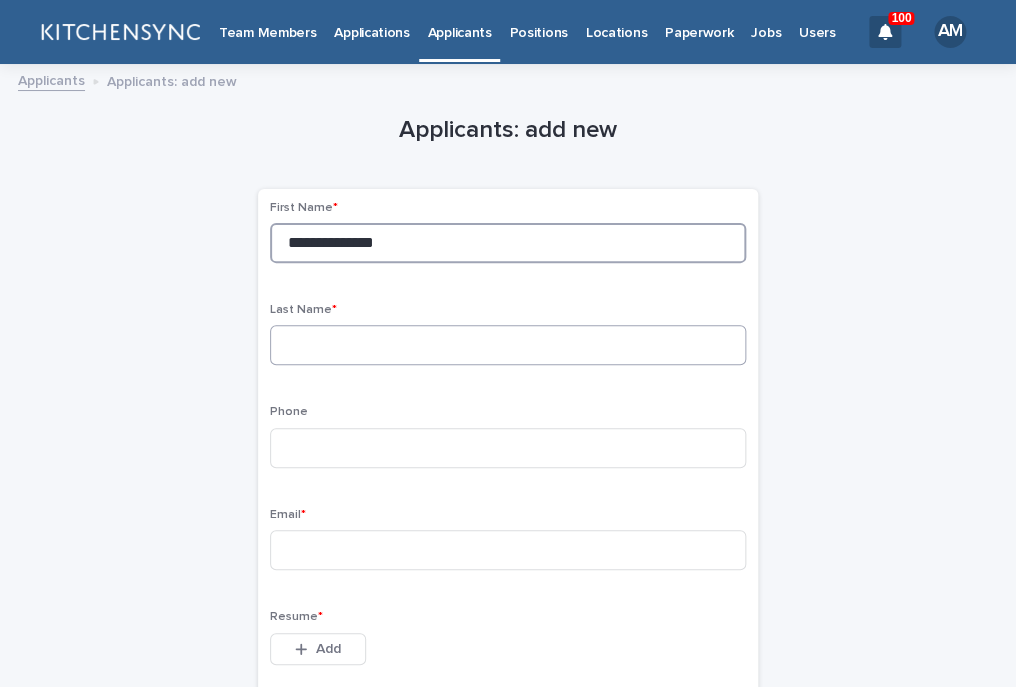 type on "**********" 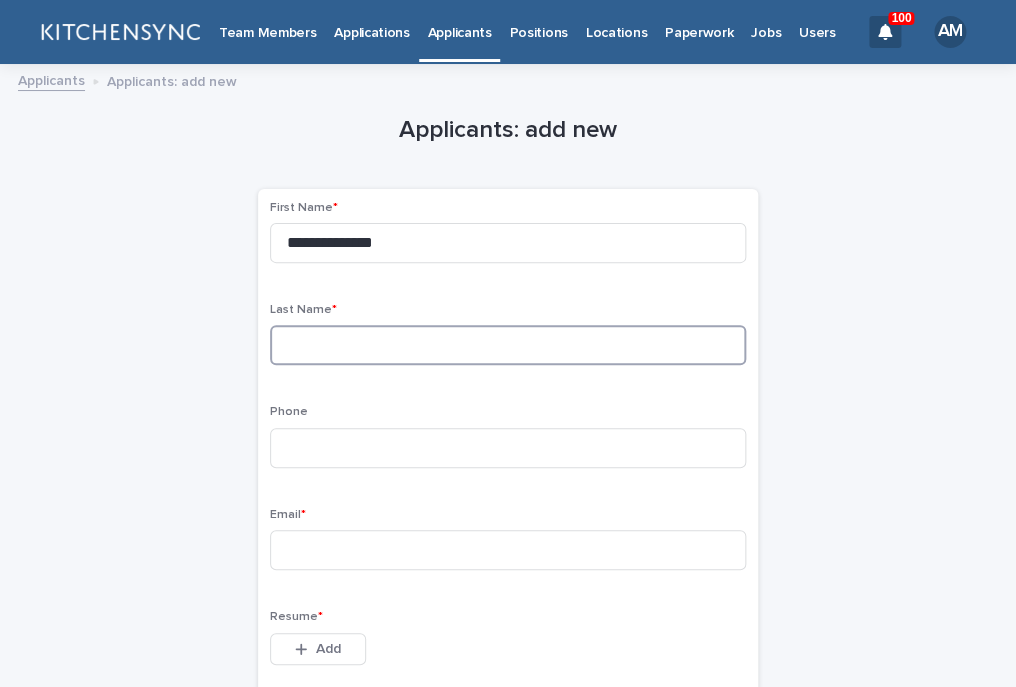 click at bounding box center [508, 345] 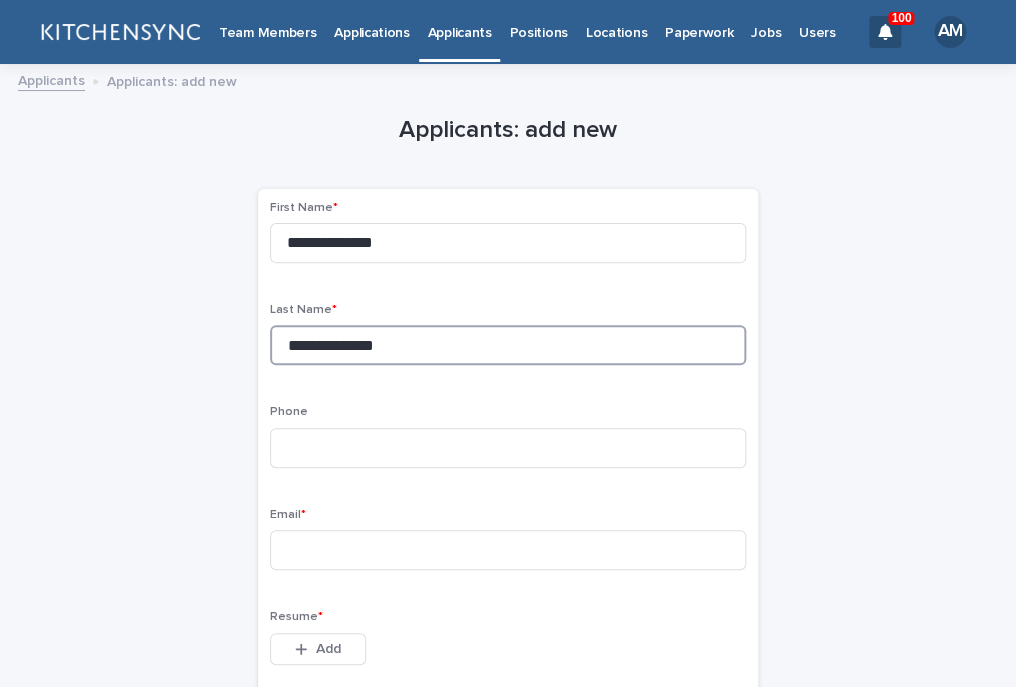 drag, startPoint x: 333, startPoint y: 357, endPoint x: 191, endPoint y: 357, distance: 142 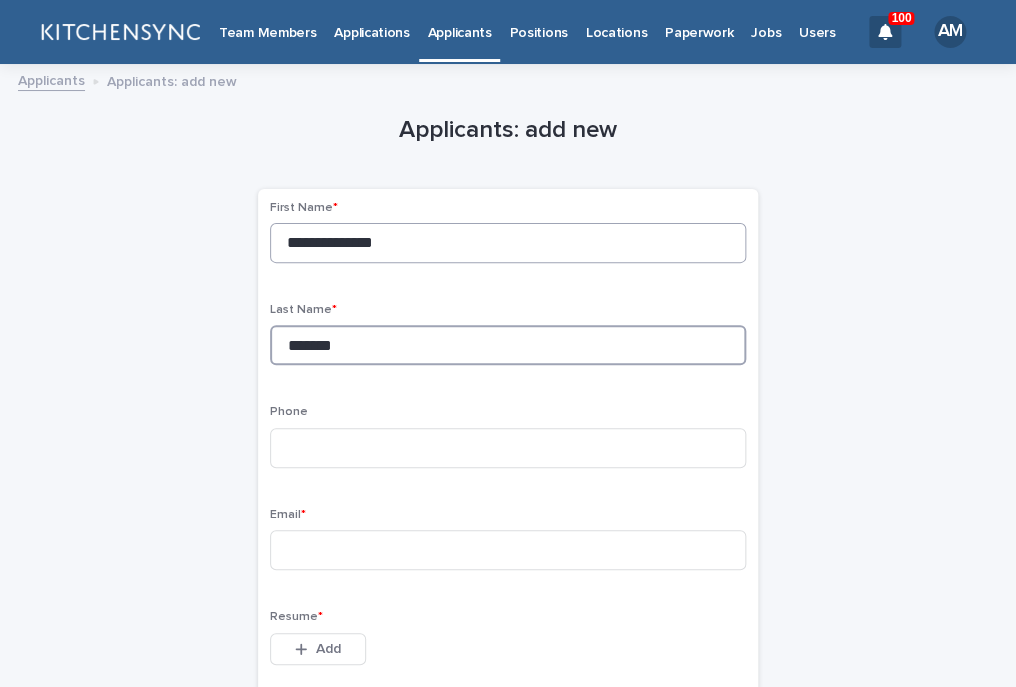 type on "*******" 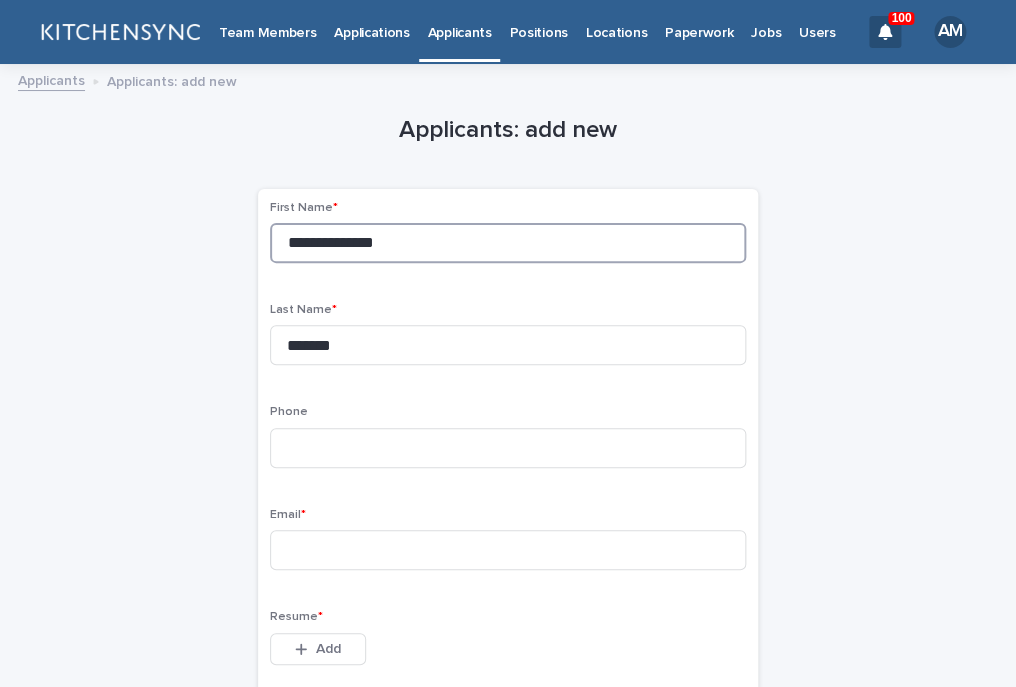 drag, startPoint x: 329, startPoint y: 248, endPoint x: 471, endPoint y: 250, distance: 142.01408 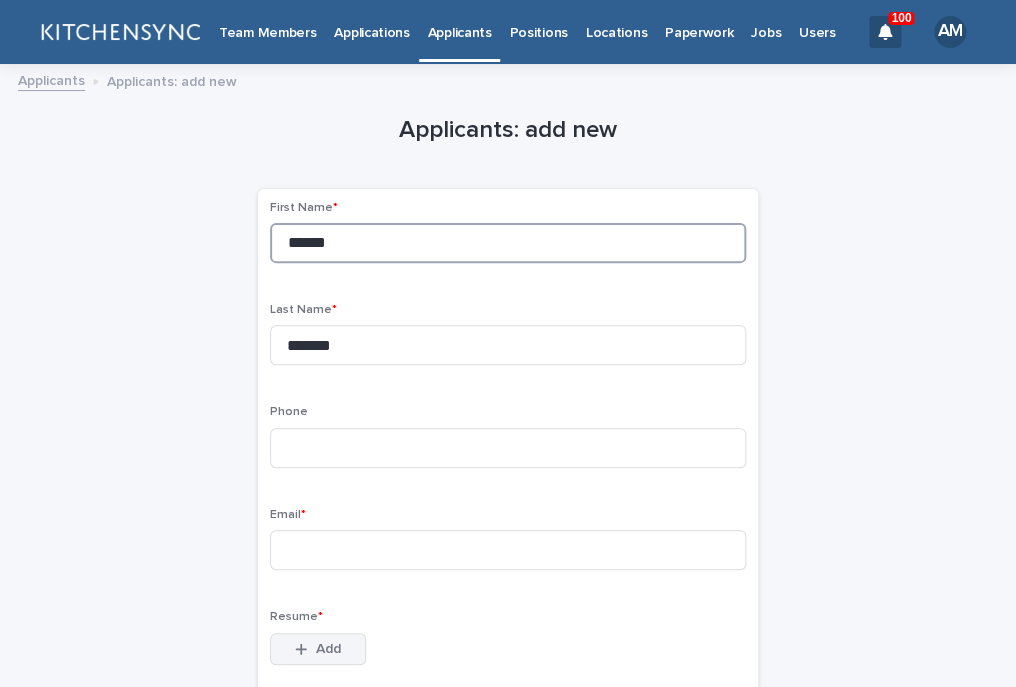 type on "******" 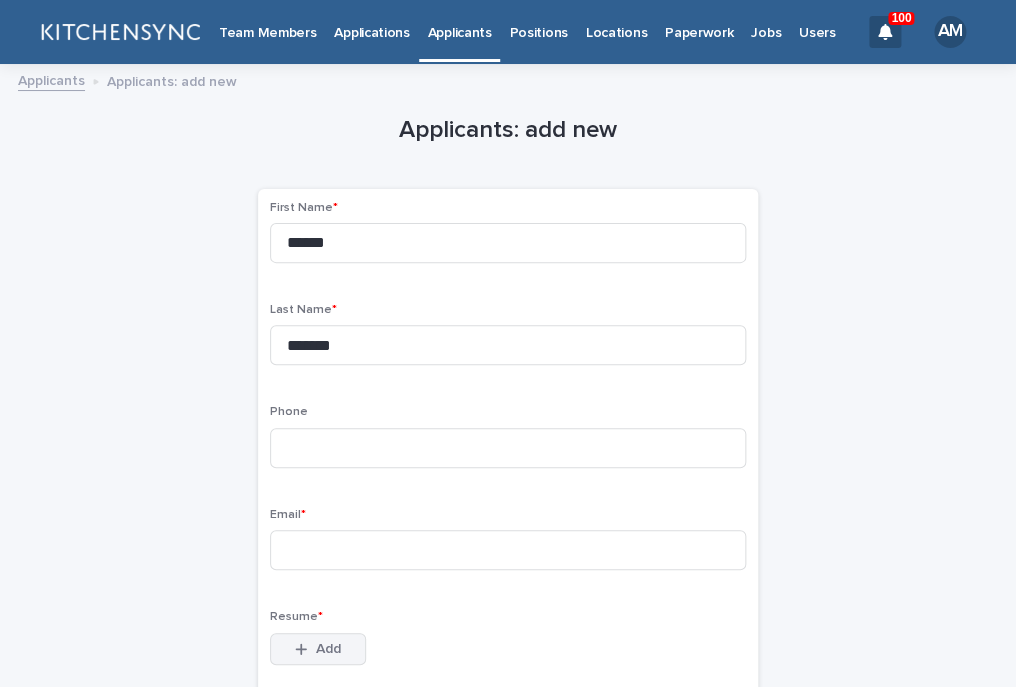 click on "Add" at bounding box center [318, 649] 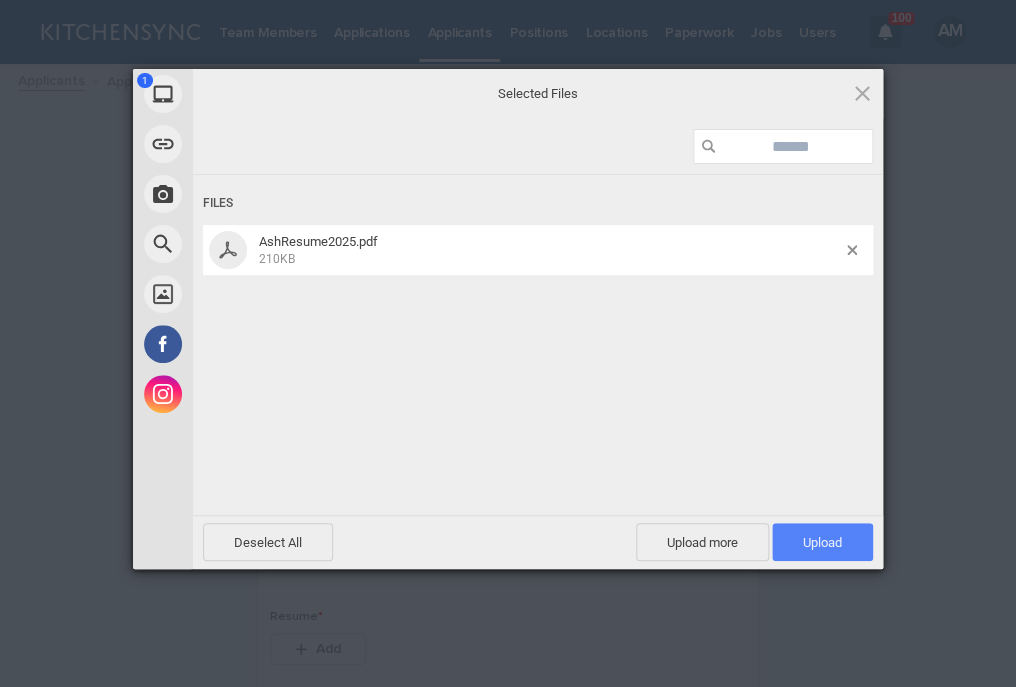 click on "Upload
1" at bounding box center (822, 542) 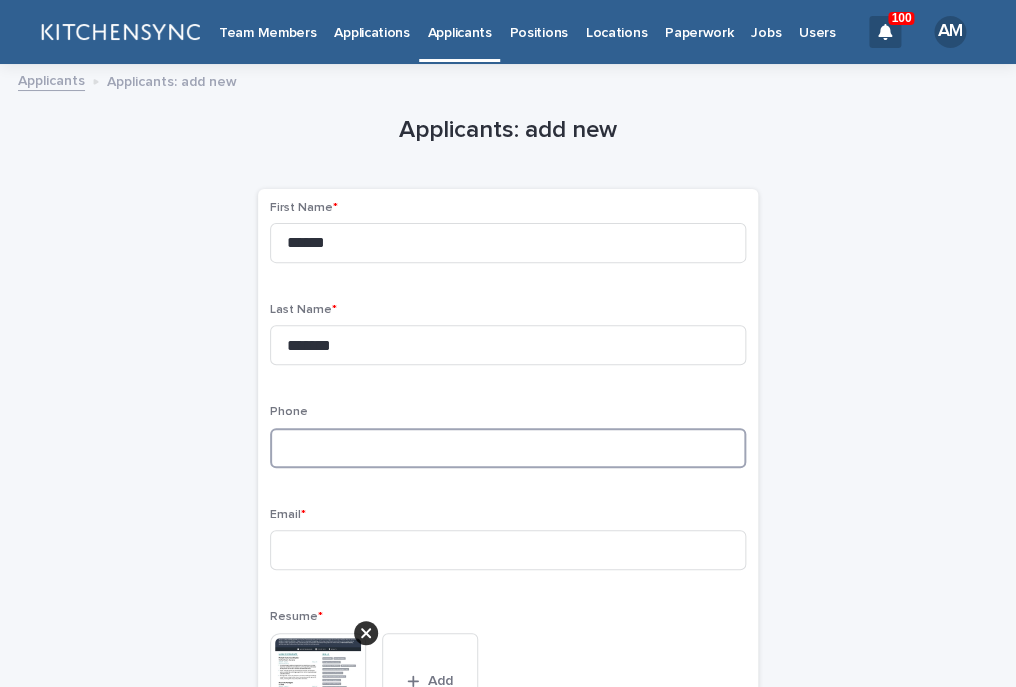 click at bounding box center [508, 448] 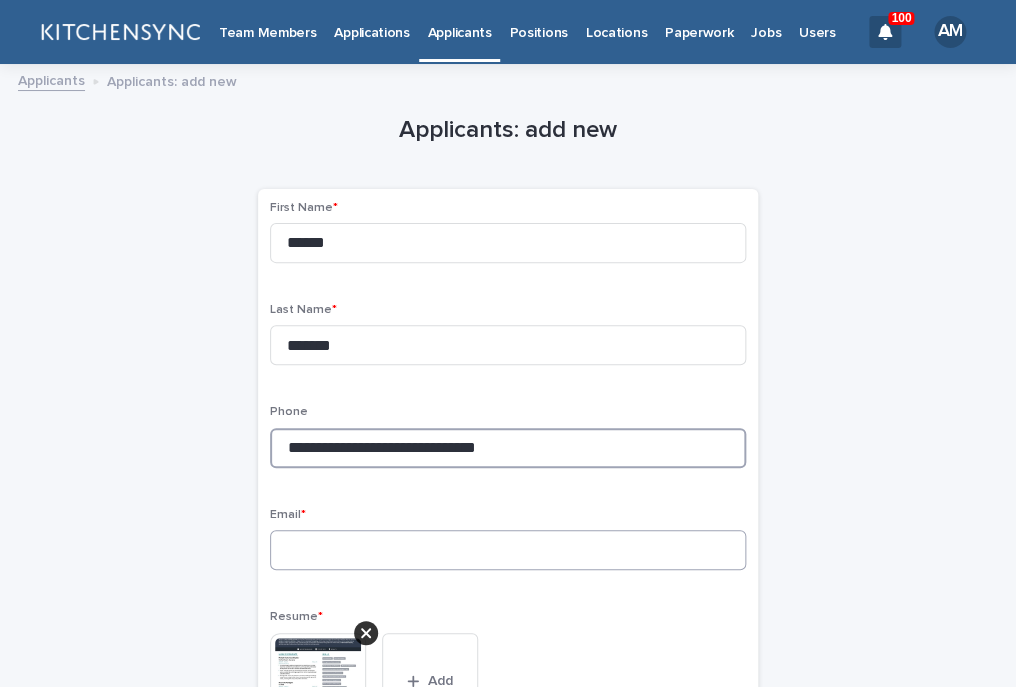 type on "**********" 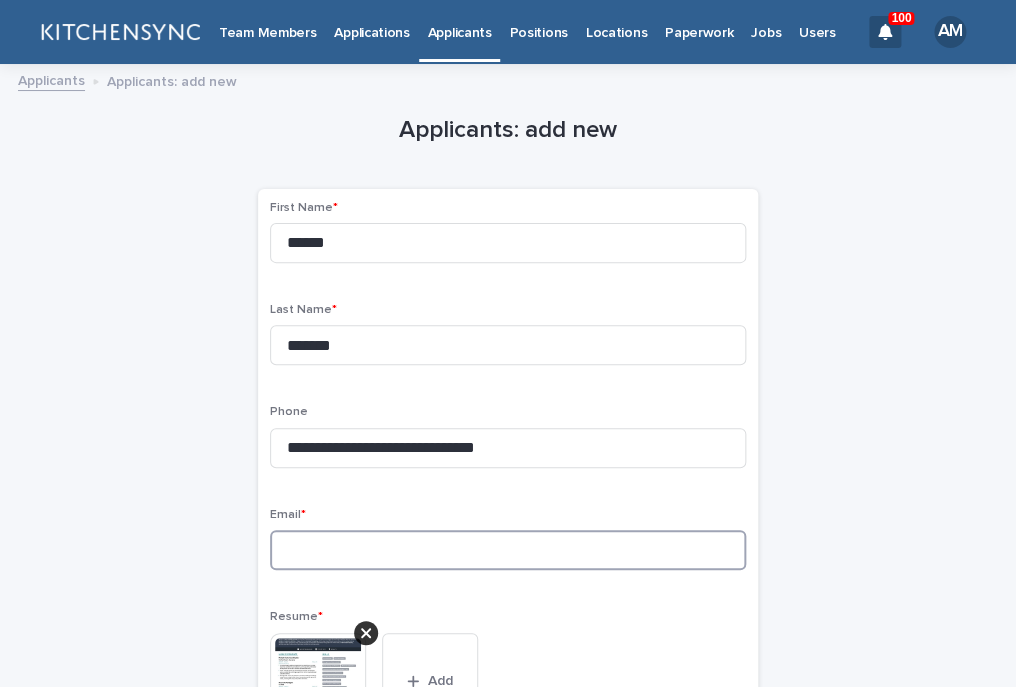 click at bounding box center [508, 550] 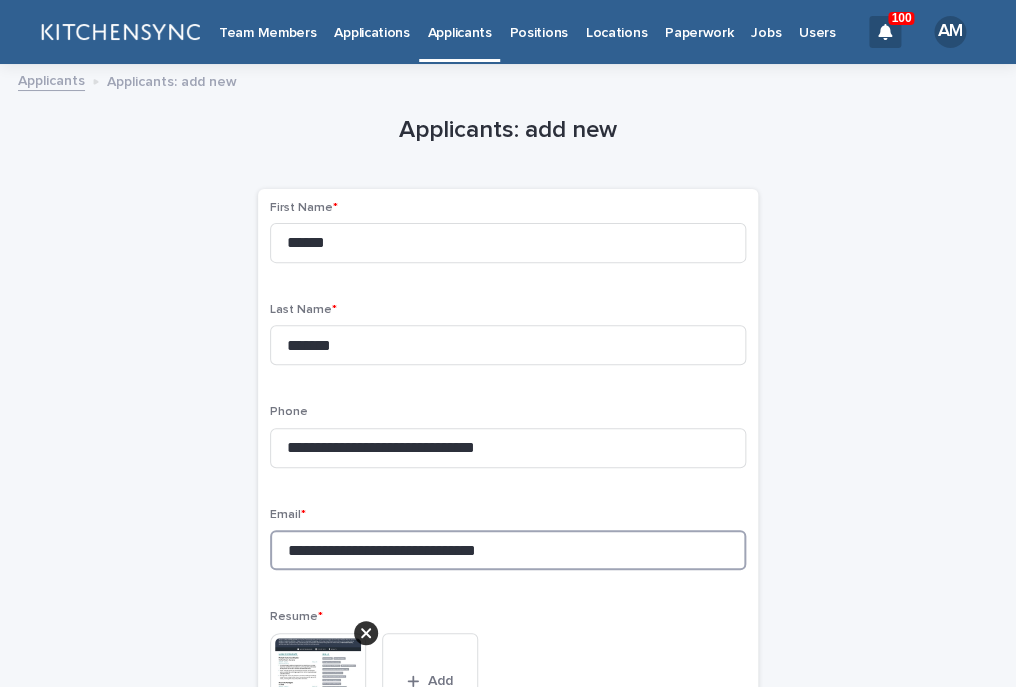 drag, startPoint x: 414, startPoint y: 563, endPoint x: 632, endPoint y: 577, distance: 218.44908 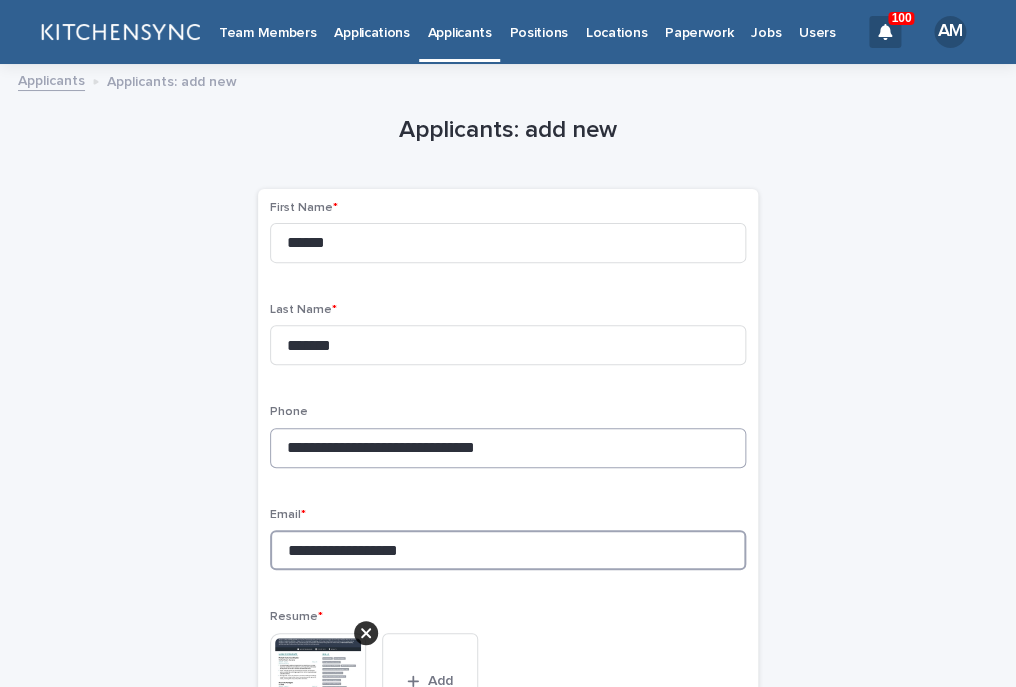 type on "**********" 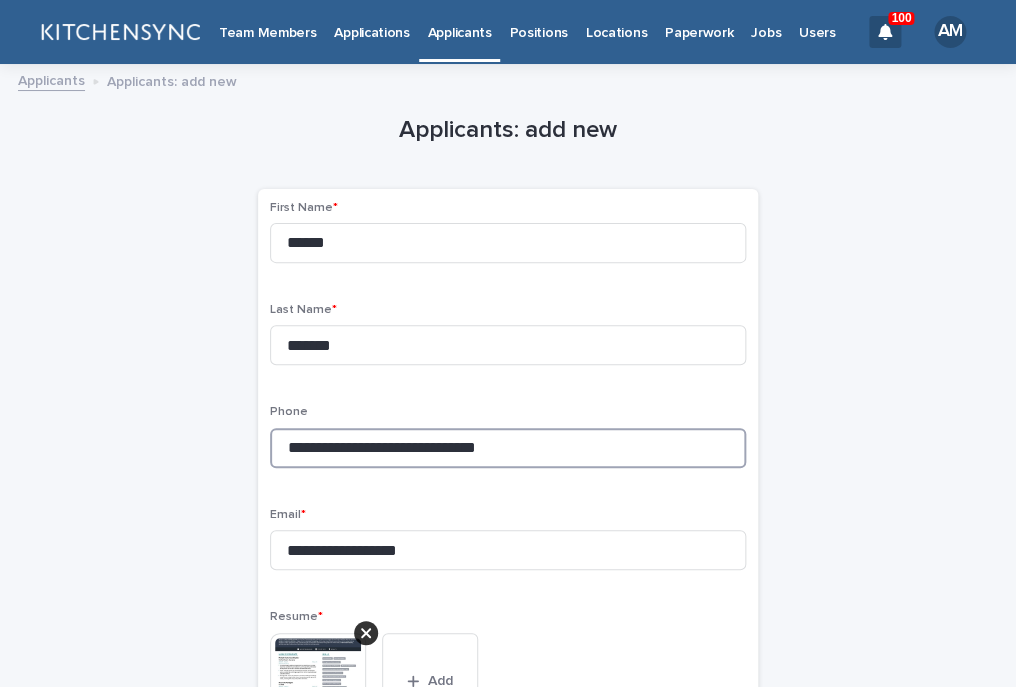 drag, startPoint x: 418, startPoint y: 459, endPoint x: 154, endPoint y: 452, distance: 264.09277 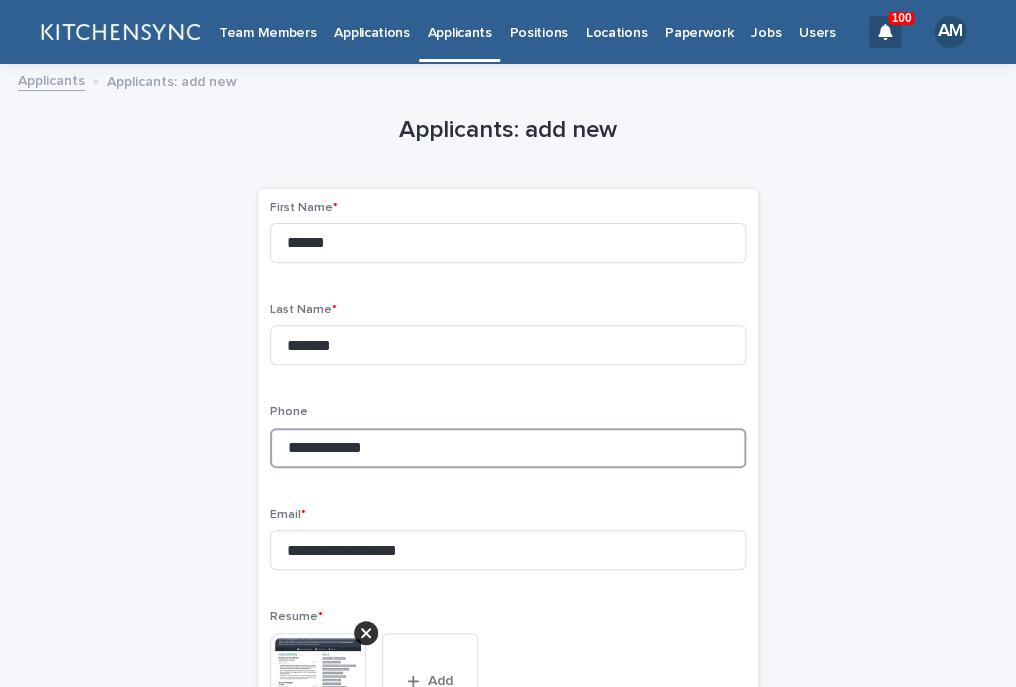 scroll, scrollTop: 1098, scrollLeft: 0, axis: vertical 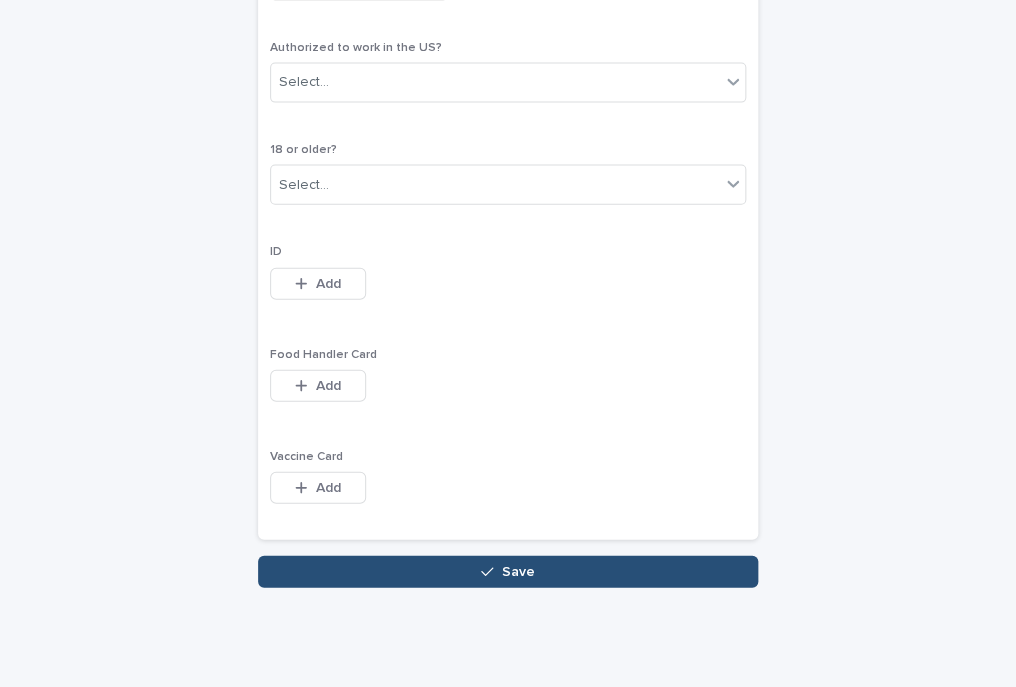 type on "**********" 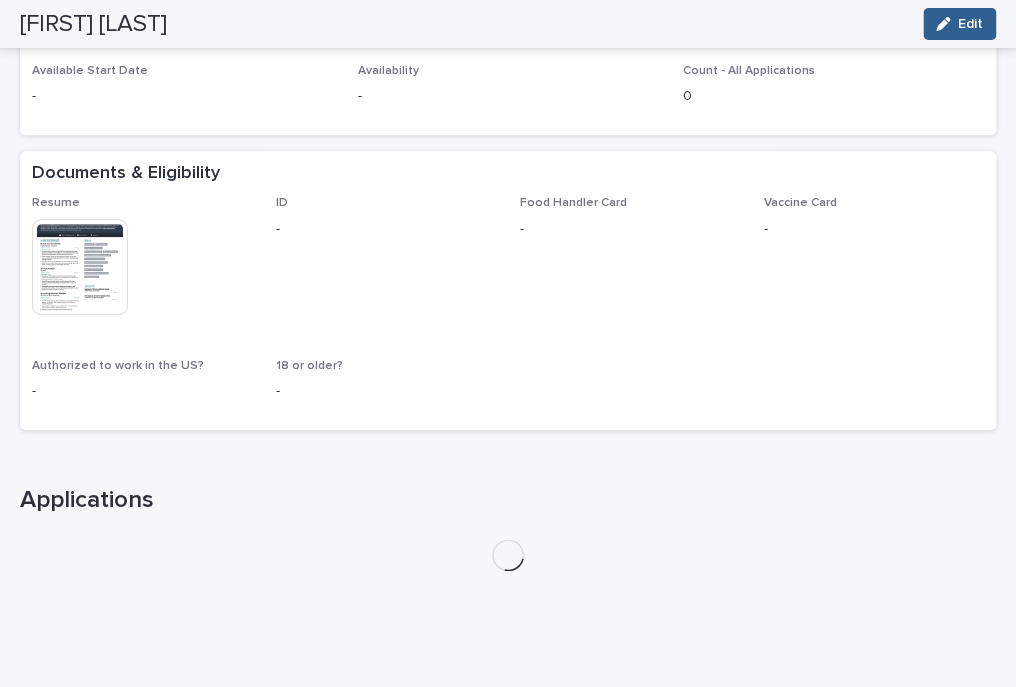 scroll, scrollTop: 402, scrollLeft: 0, axis: vertical 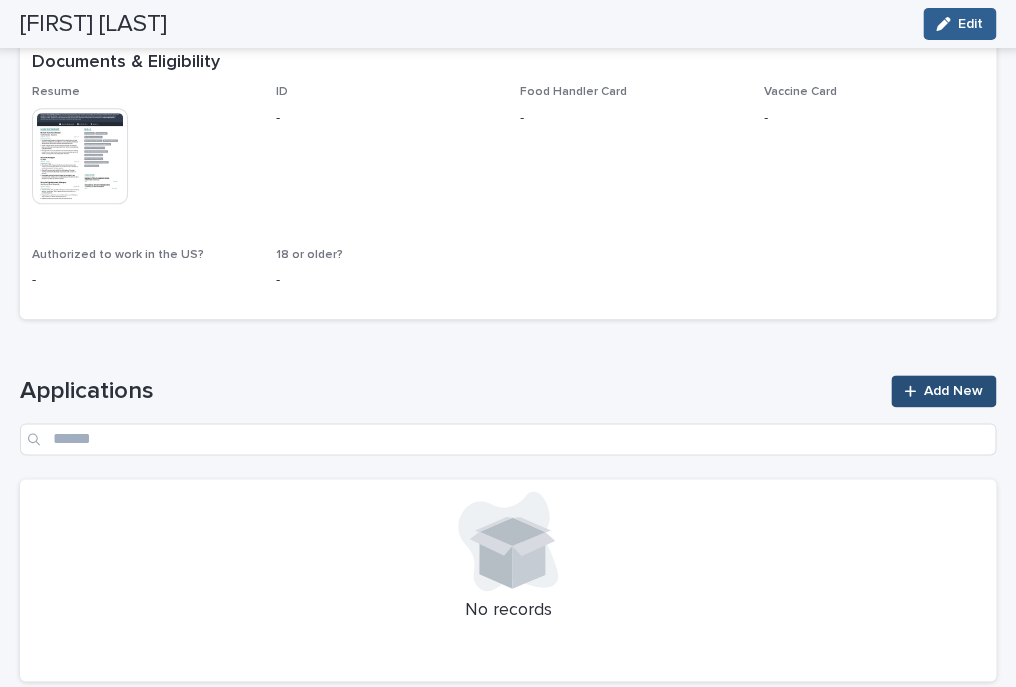 click on "Add New" at bounding box center (943, 391) 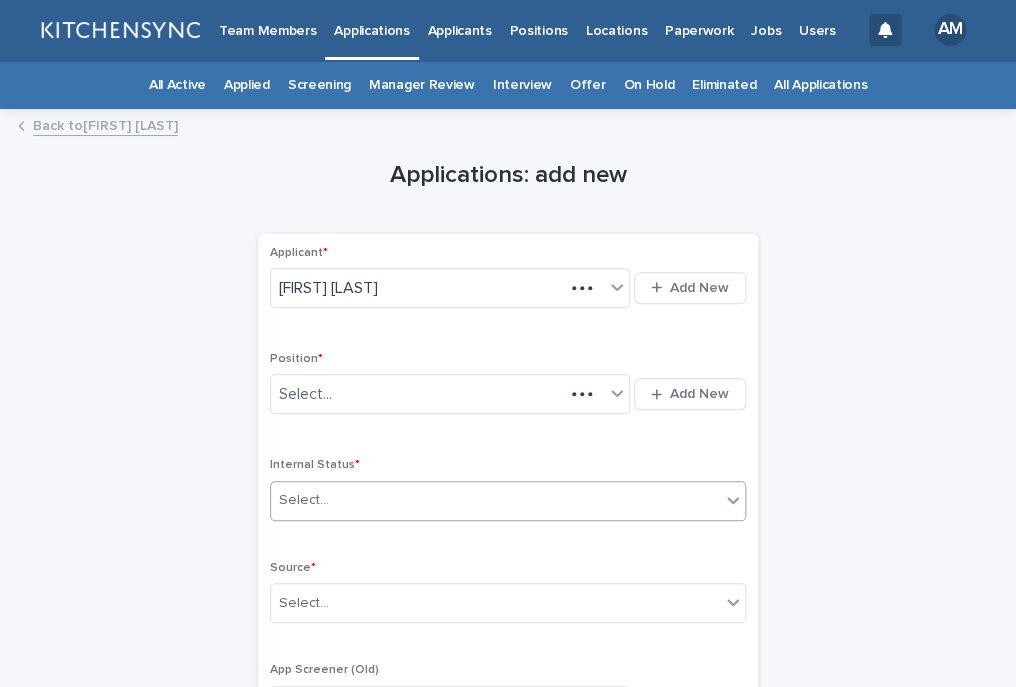 scroll, scrollTop: 0, scrollLeft: 0, axis: both 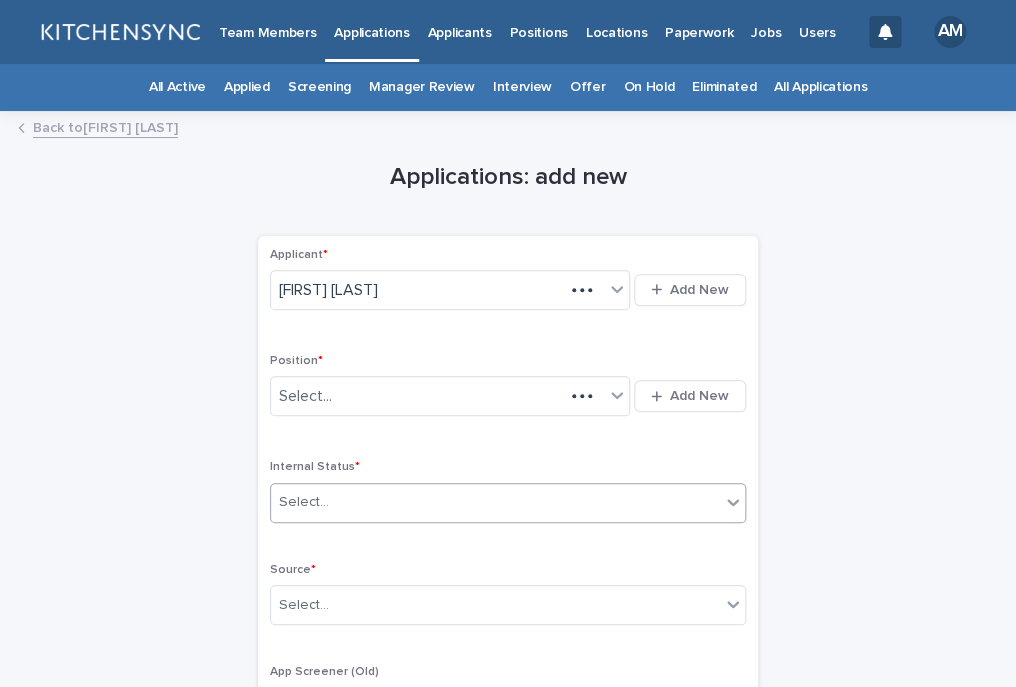 click on "Select..." at bounding box center (417, 396) 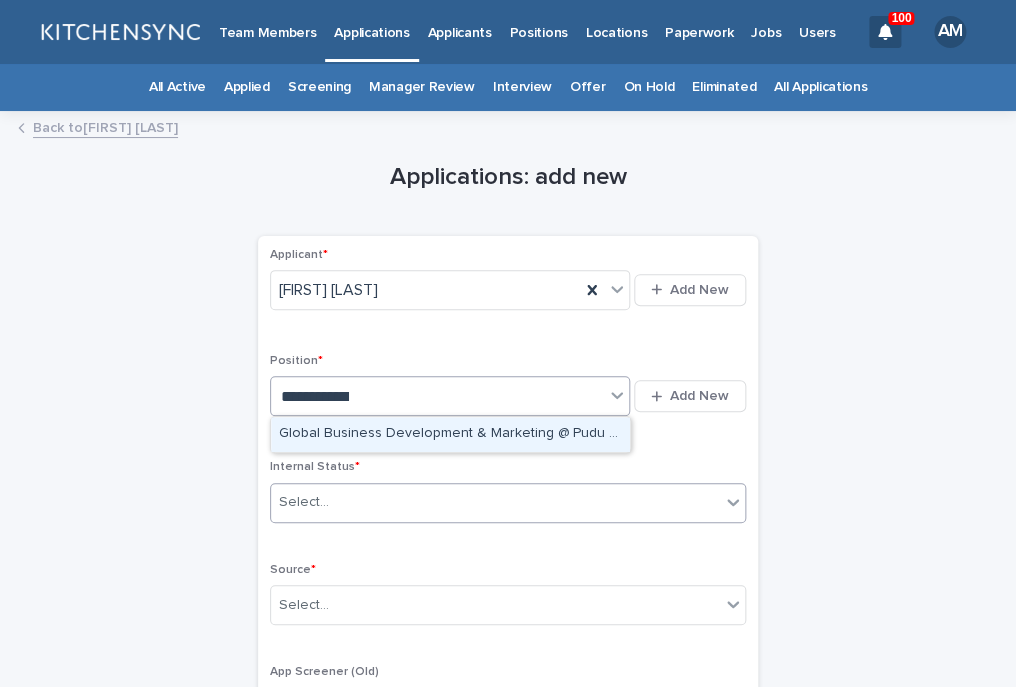 type on "**********" 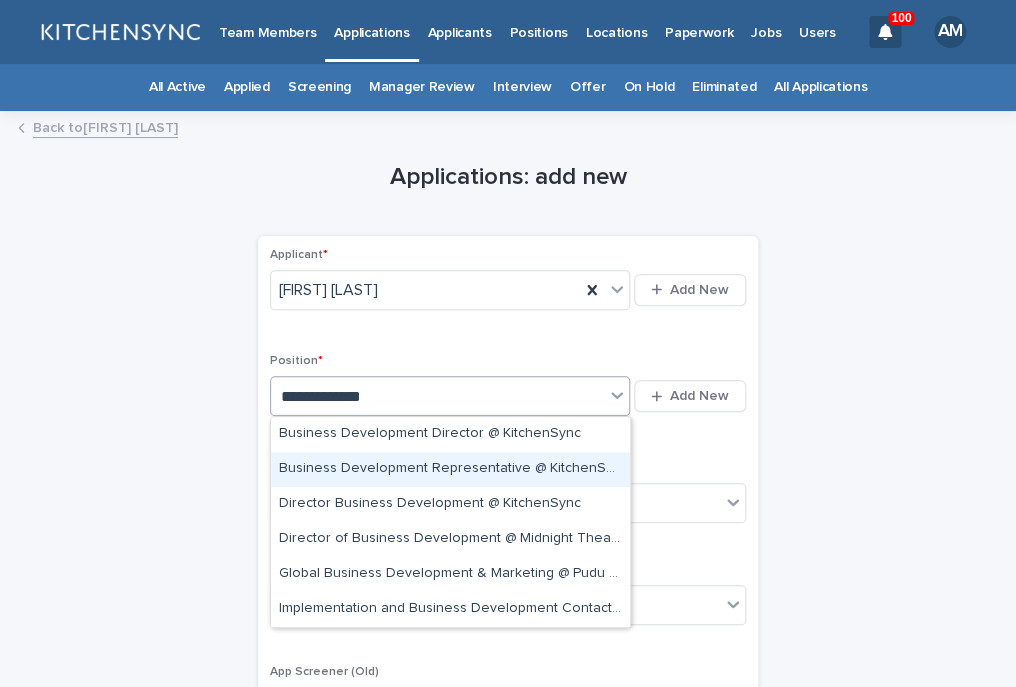 click on "Business Development Representative @ KitchenSync" at bounding box center (450, 469) 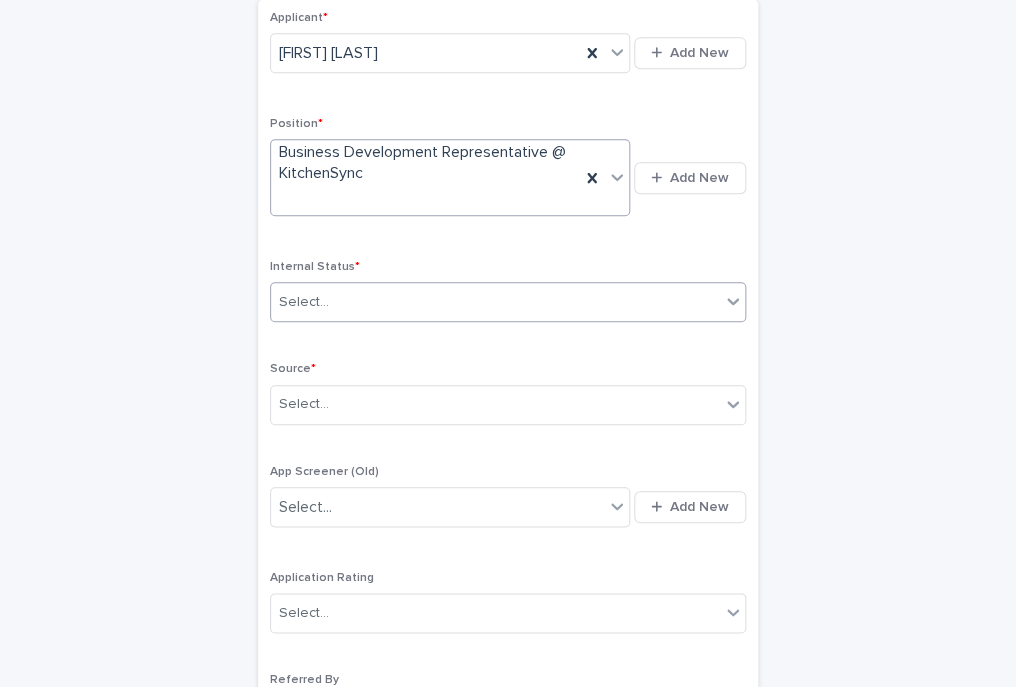 scroll, scrollTop: 256, scrollLeft: 0, axis: vertical 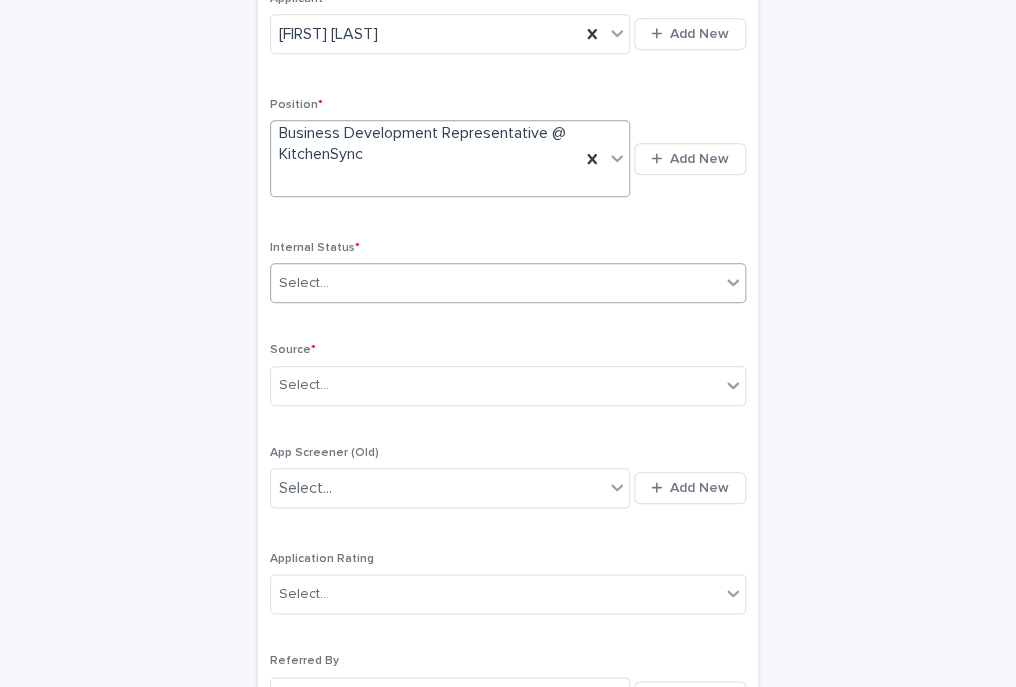 click on "Select..." at bounding box center (495, 283) 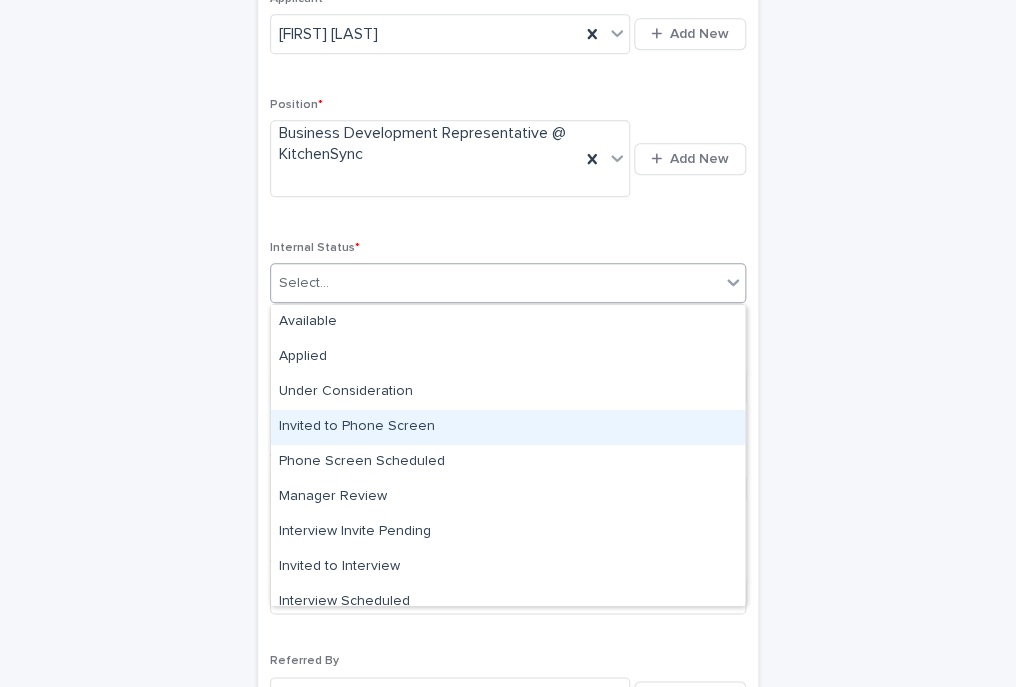 click on "Invited to Phone Screen" at bounding box center (508, 427) 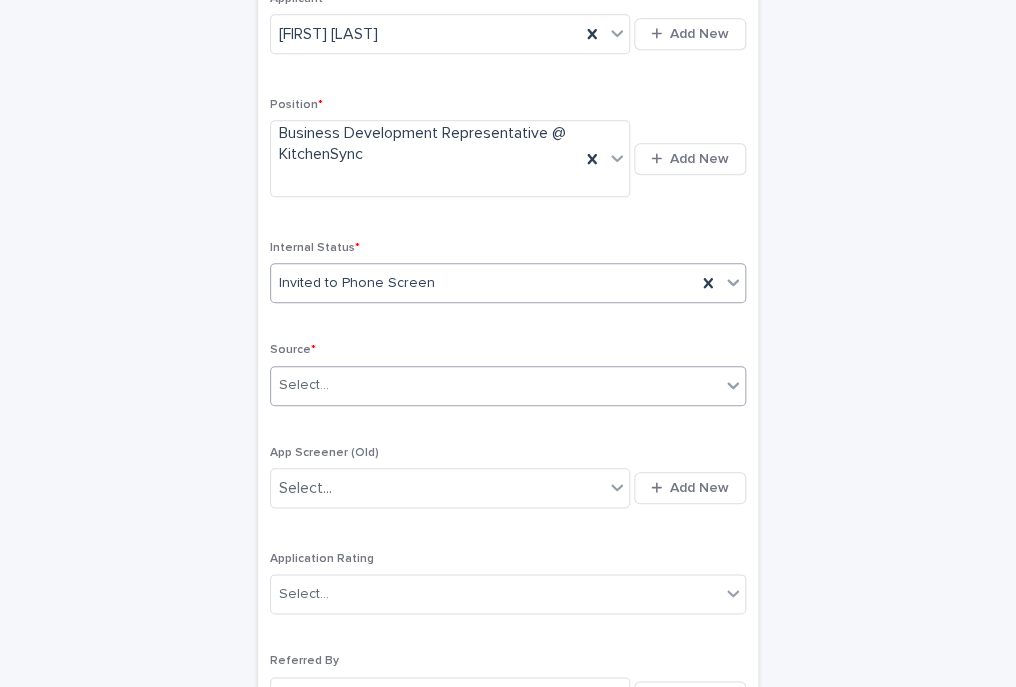 click on "Select..." at bounding box center (495, 385) 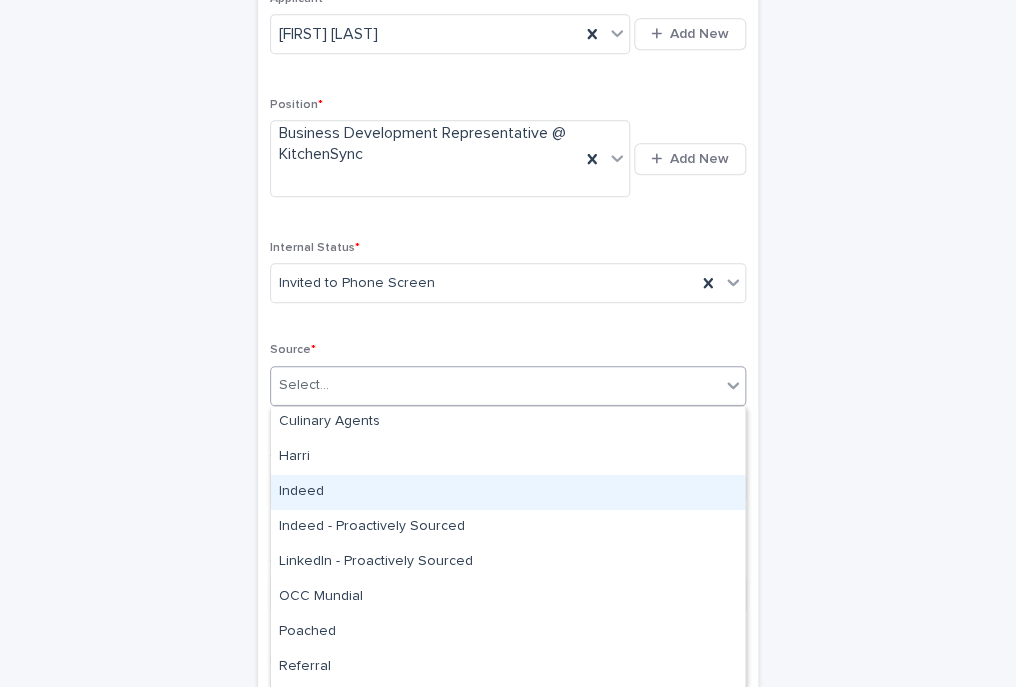 scroll, scrollTop: 117, scrollLeft: 0, axis: vertical 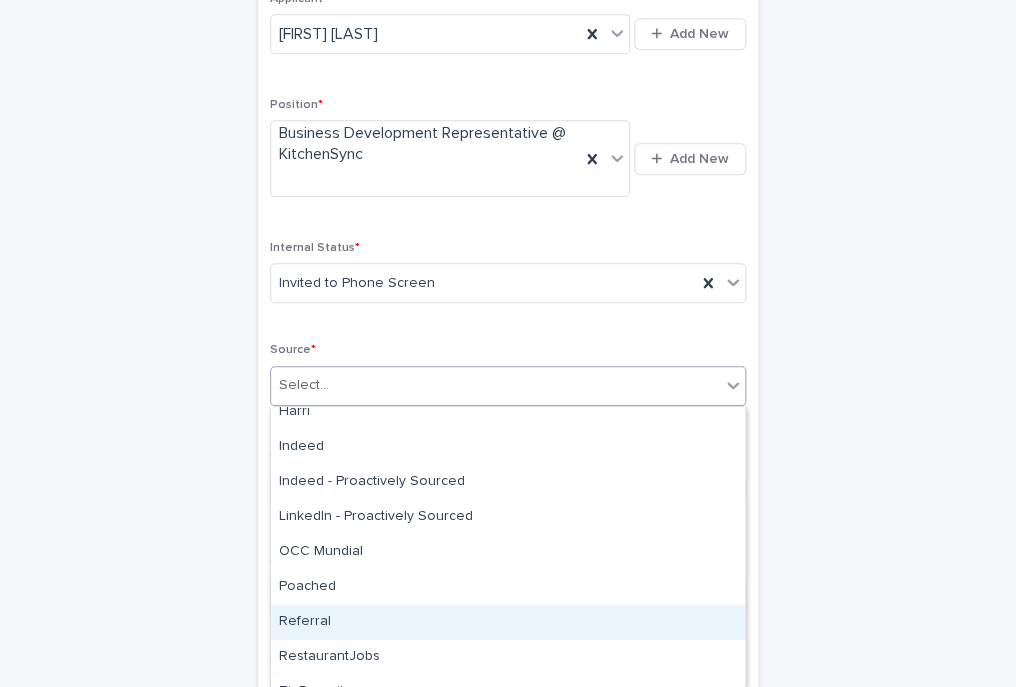 click on "Referral" at bounding box center (508, 622) 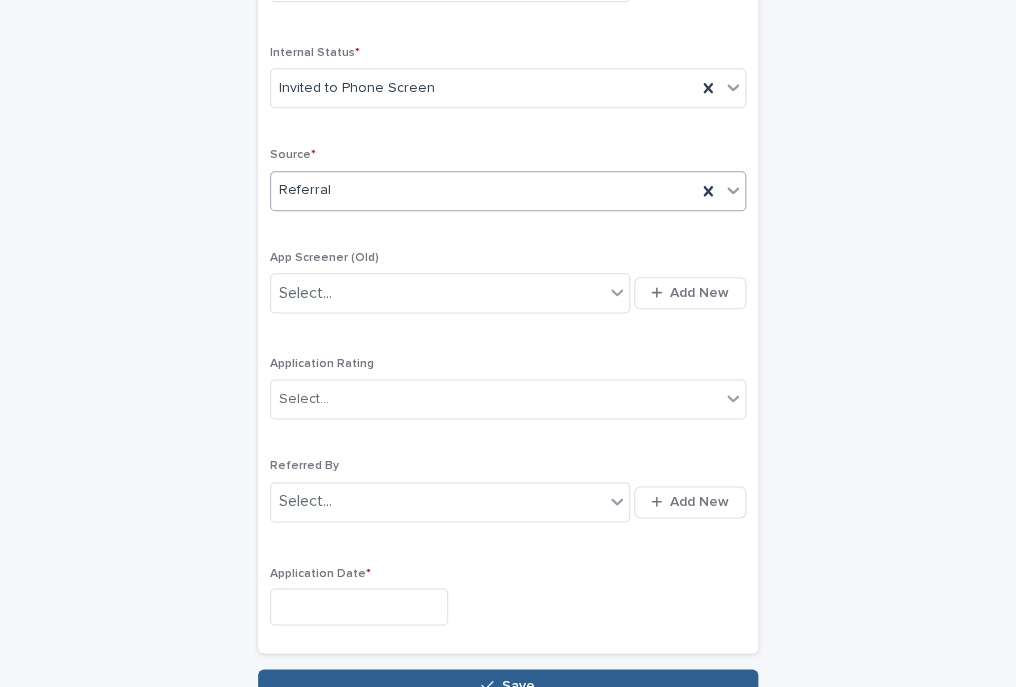 scroll, scrollTop: 482, scrollLeft: 0, axis: vertical 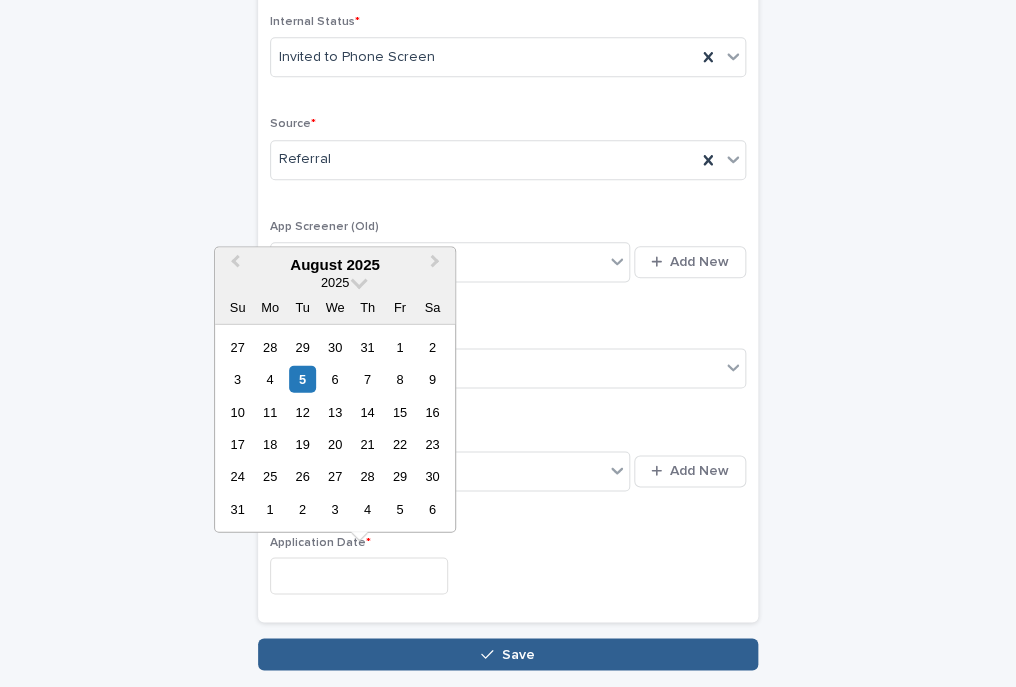 click at bounding box center [359, 575] 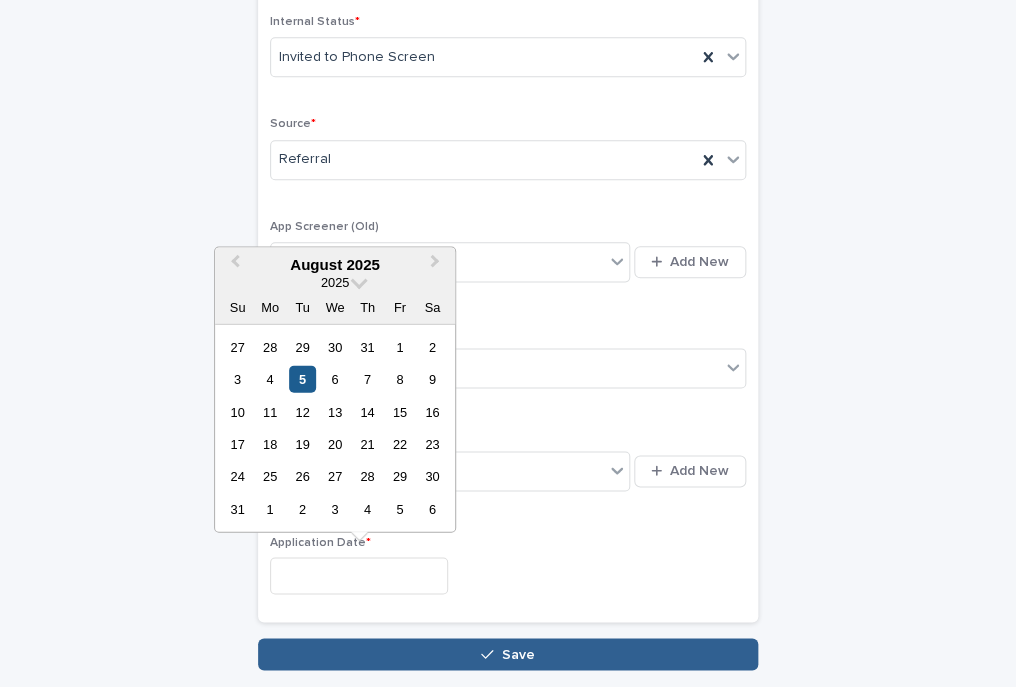 click on "5" at bounding box center (302, 379) 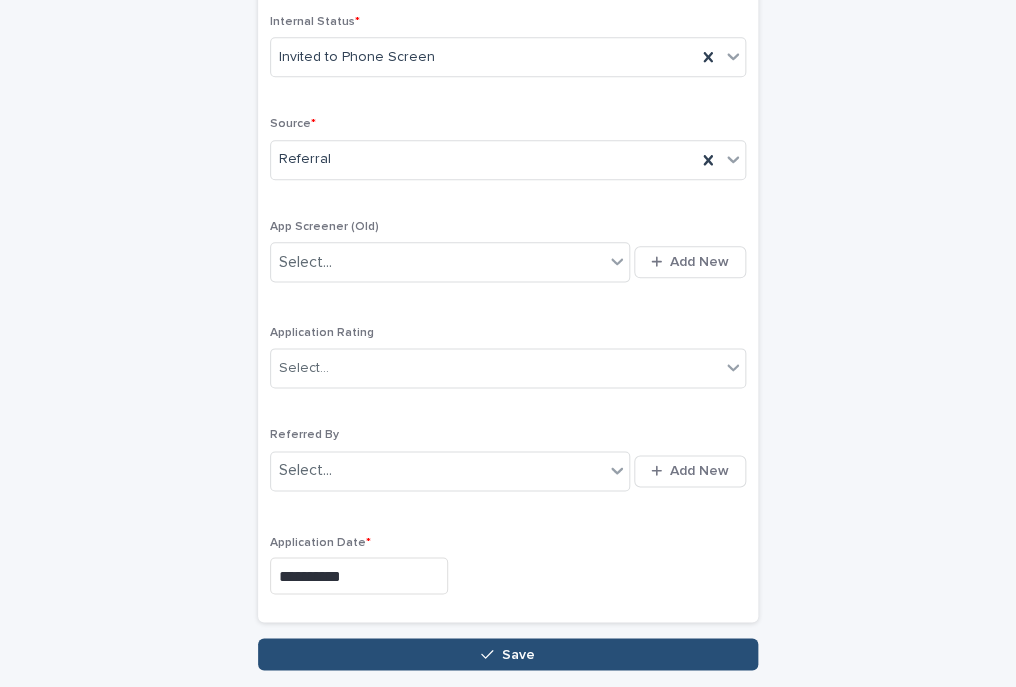 click on "Save" at bounding box center (508, 654) 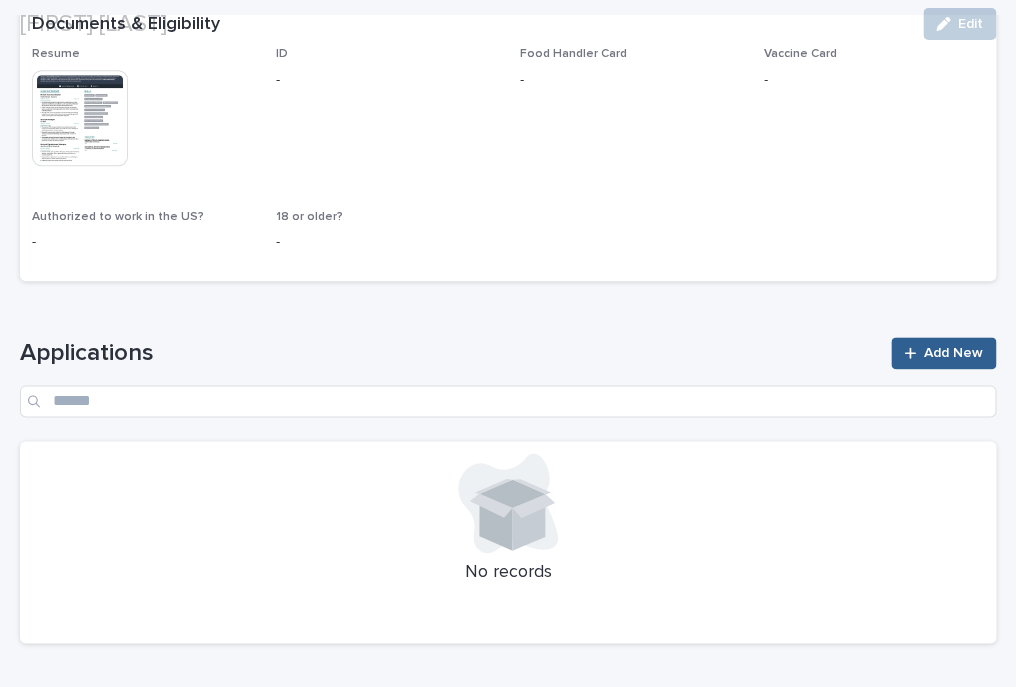 scroll, scrollTop: 512, scrollLeft: 0, axis: vertical 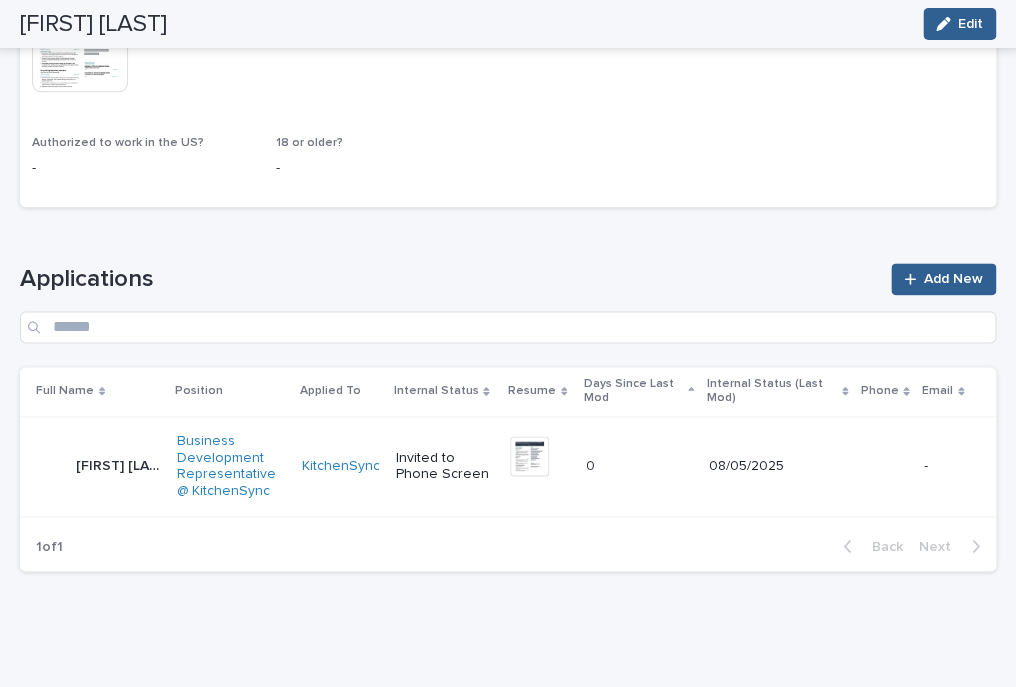 click on "[FIRST] [LAST] [FIRST] [LAST]" at bounding box center (94, 466) 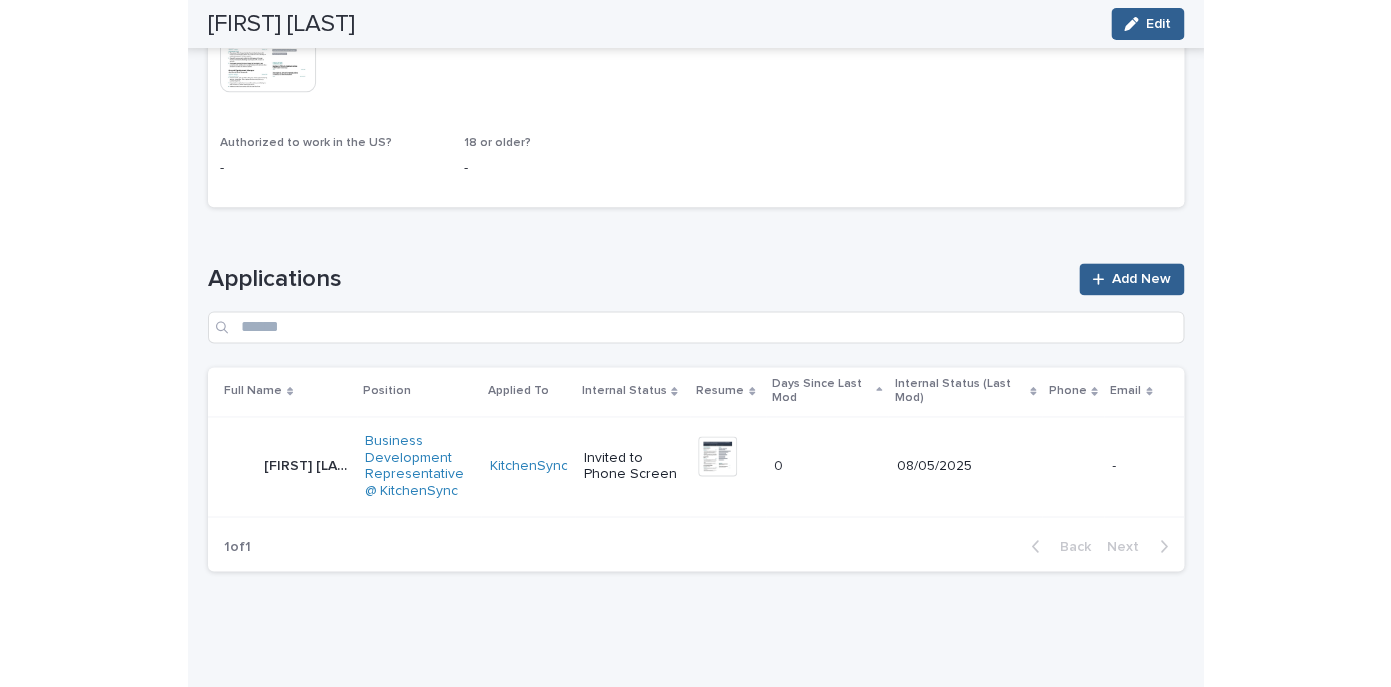 scroll, scrollTop: 0, scrollLeft: 0, axis: both 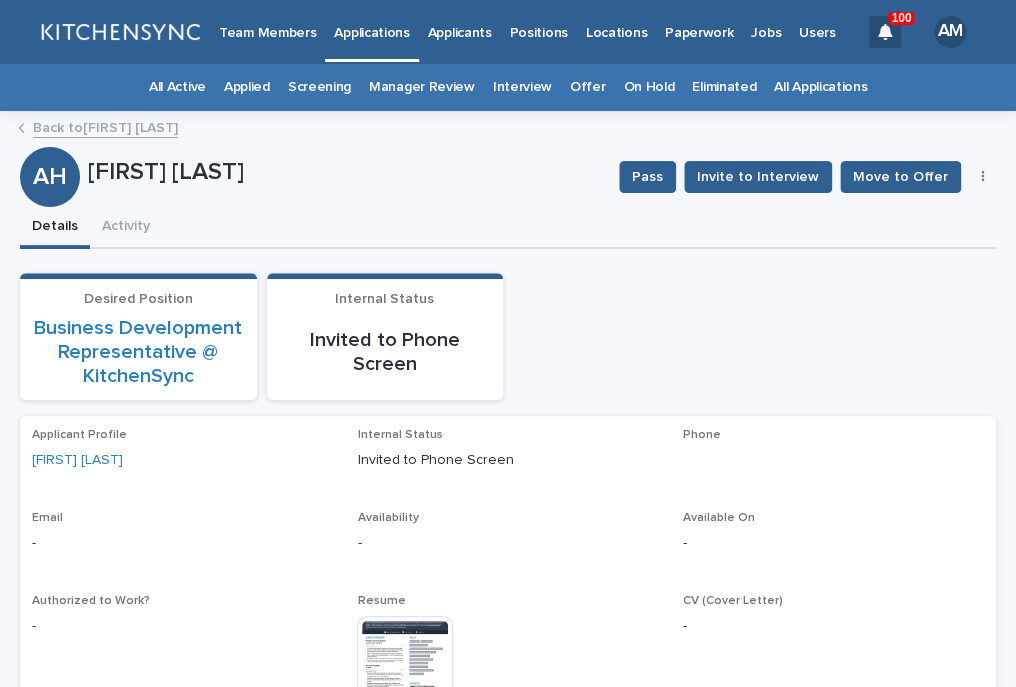 click at bounding box center (983, 177) 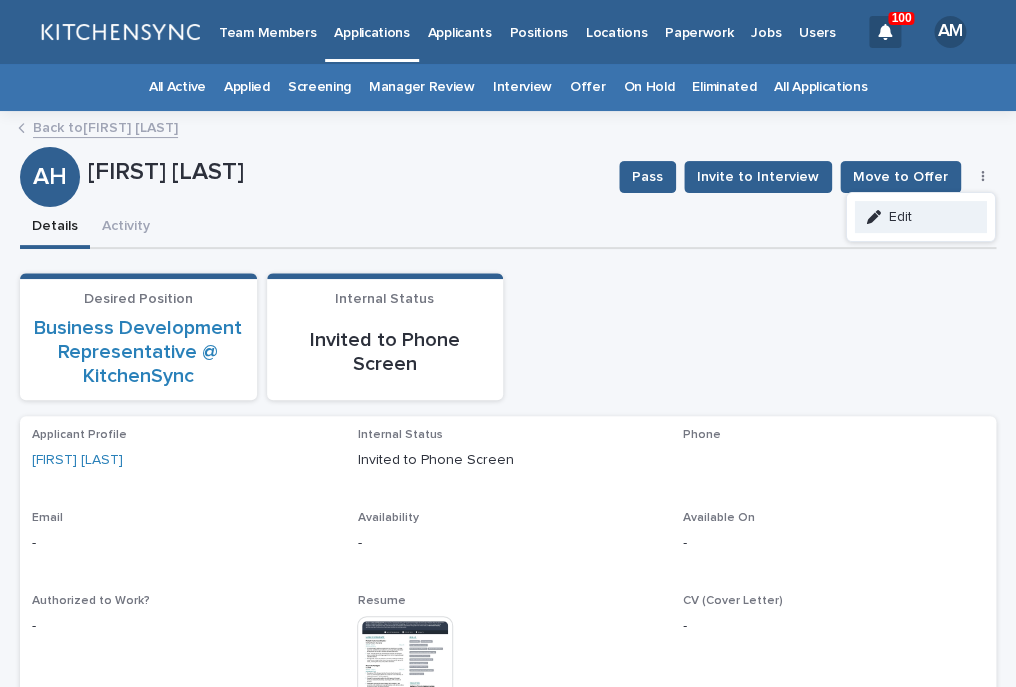 click on "Edit" at bounding box center [921, 217] 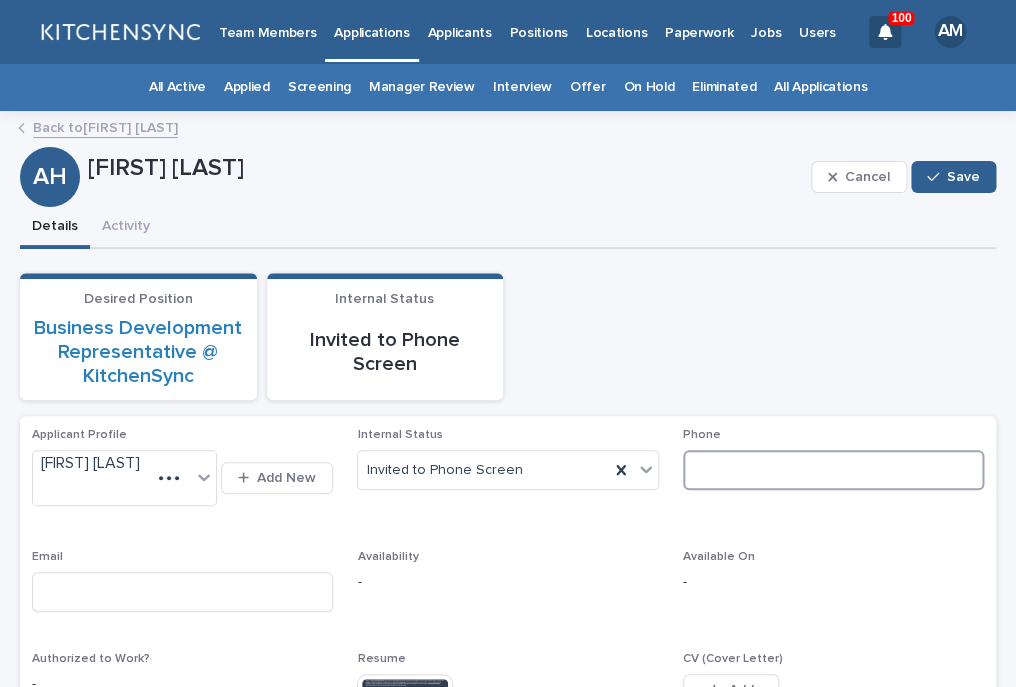 click at bounding box center [833, 470] 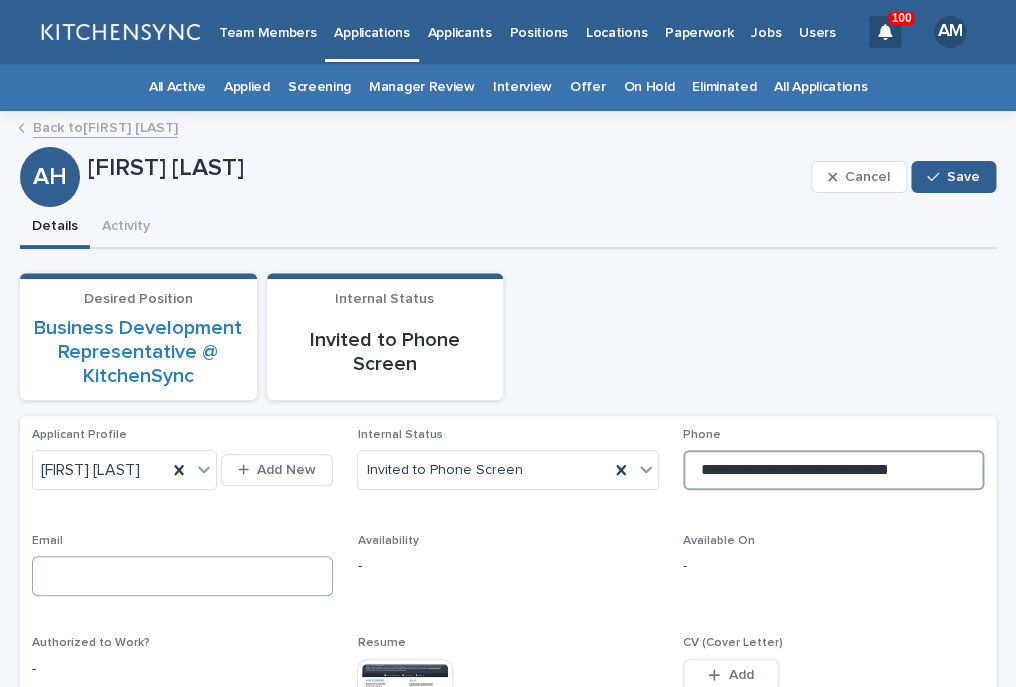 type on "**********" 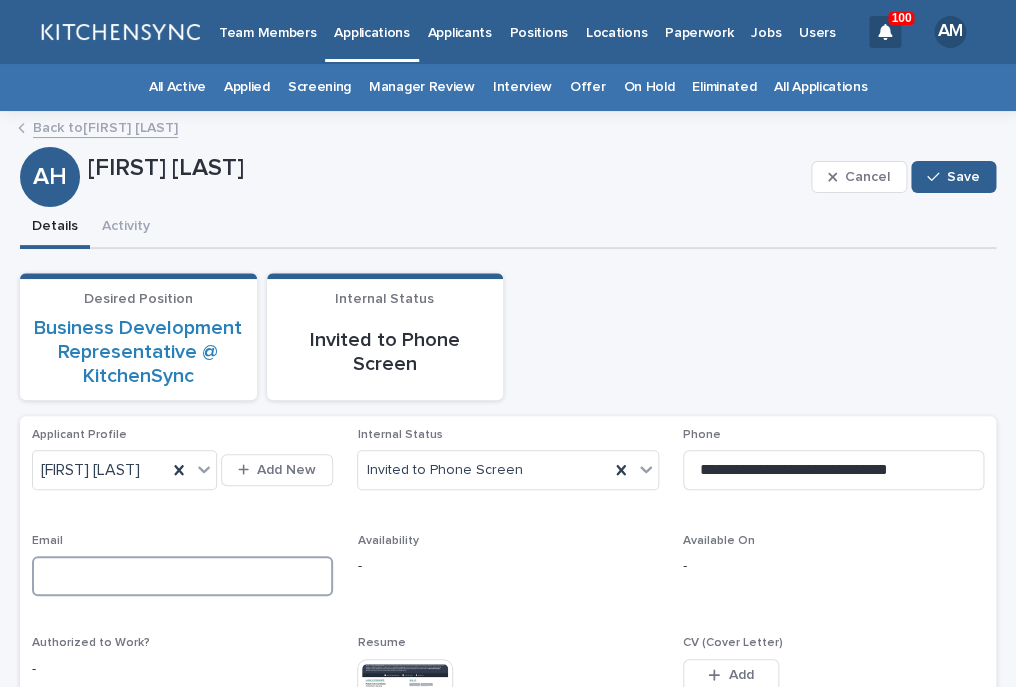 click at bounding box center [182, 576] 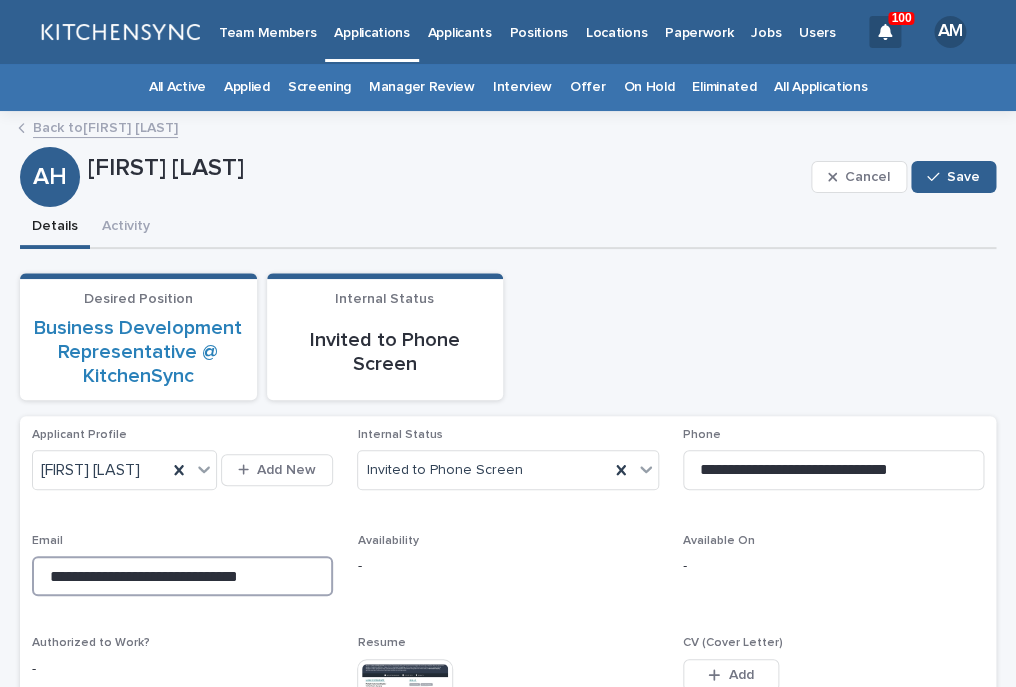 drag, startPoint x: 178, startPoint y: 578, endPoint x: 399, endPoint y: 586, distance: 221.14474 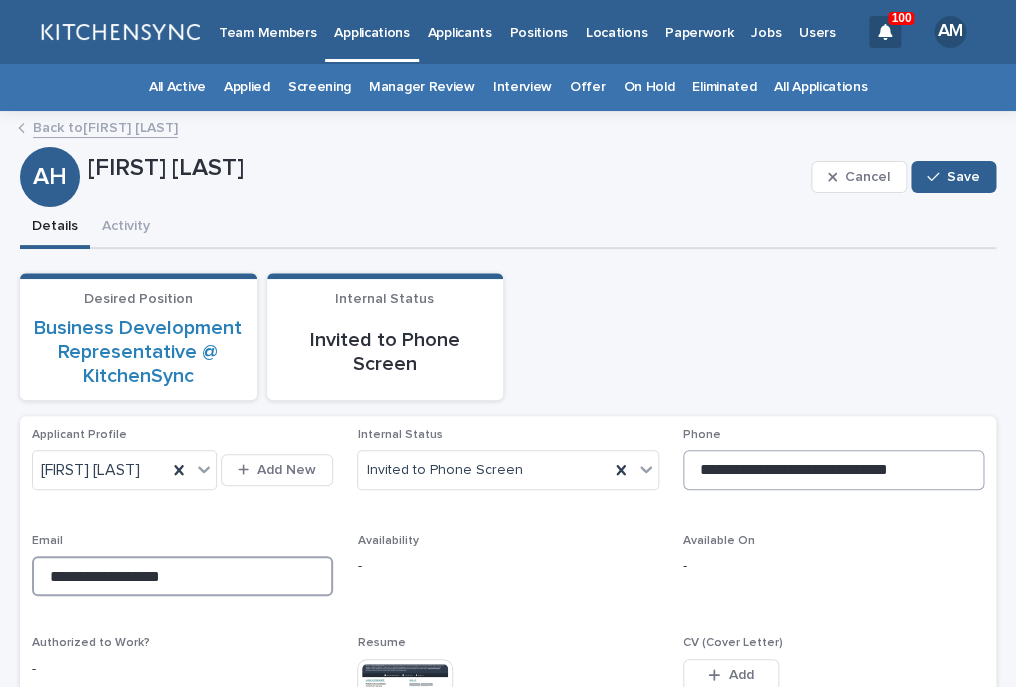 type on "**********" 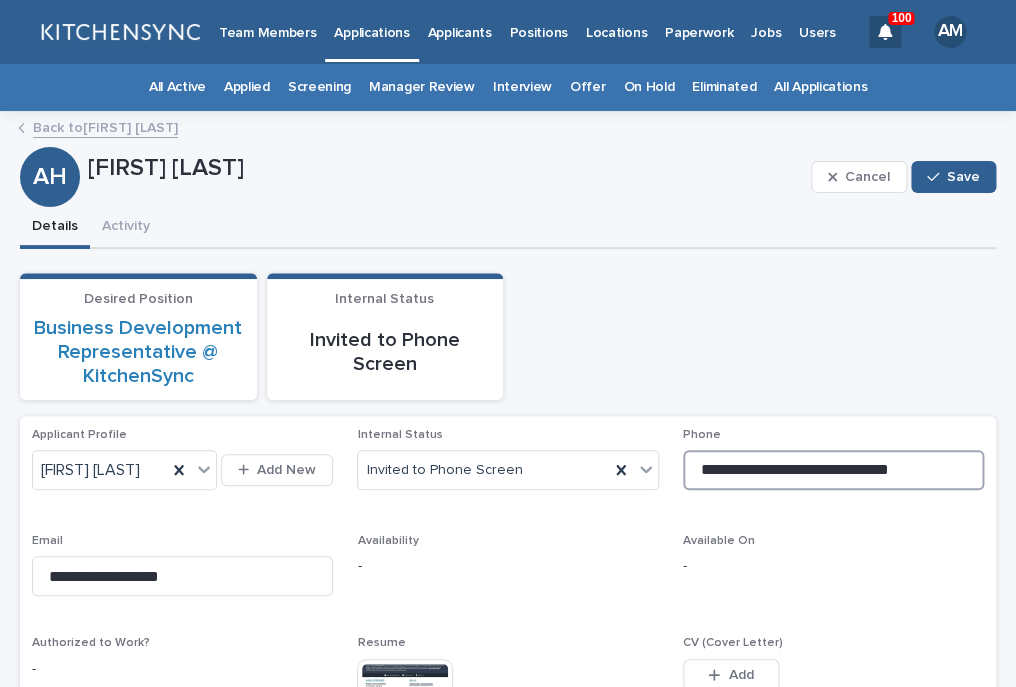 drag, startPoint x: 834, startPoint y: 482, endPoint x: 626, endPoint y: 480, distance: 208.00961 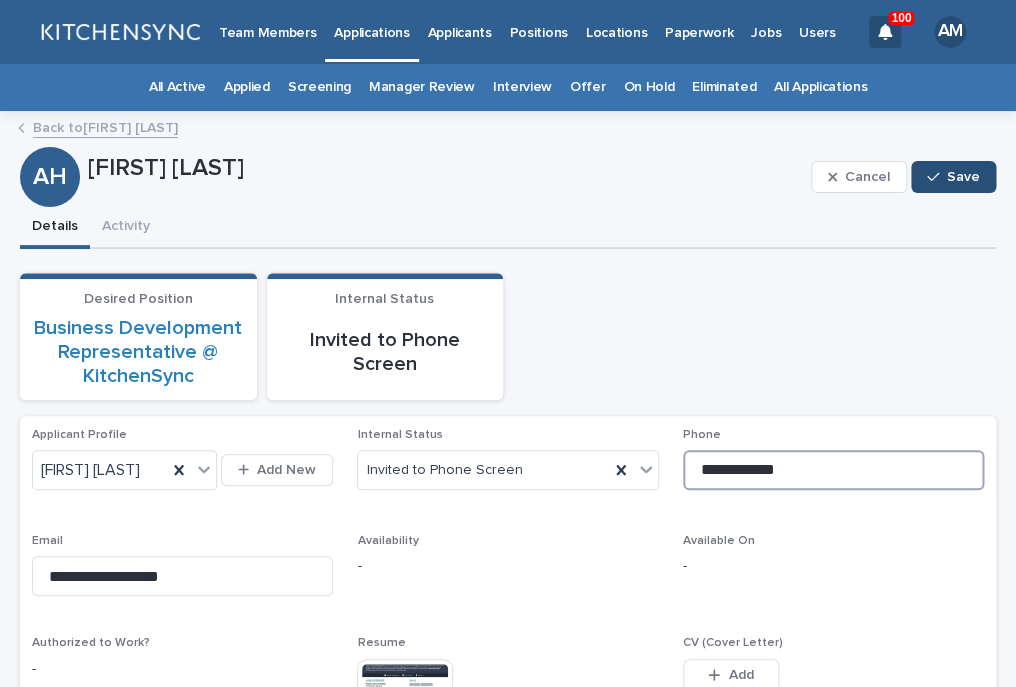 type on "**********" 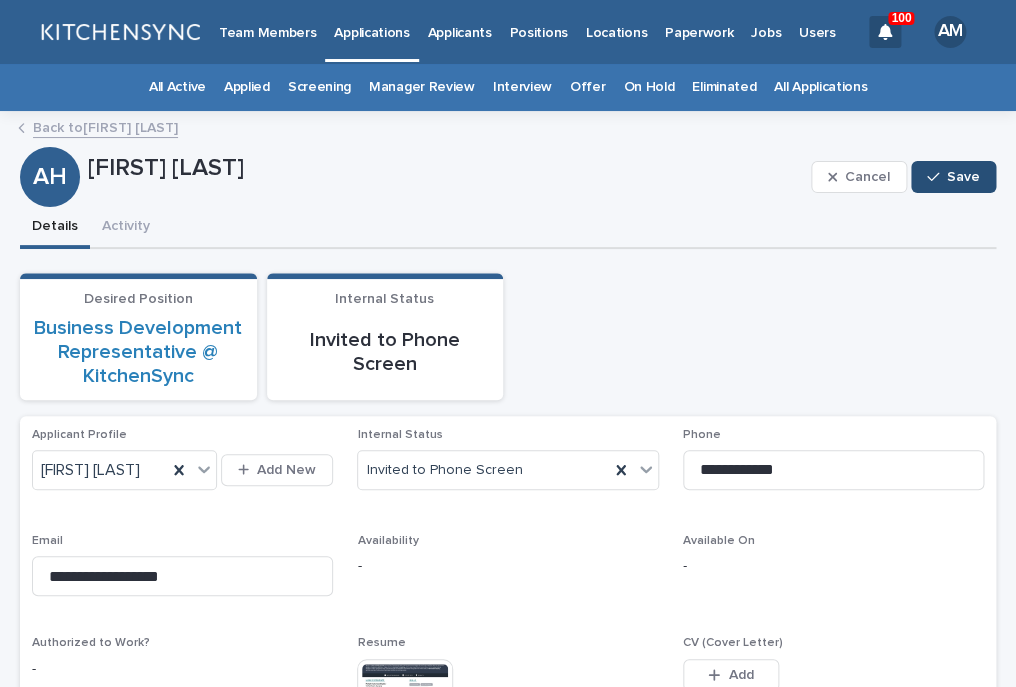 click on "Save" at bounding box center [963, 177] 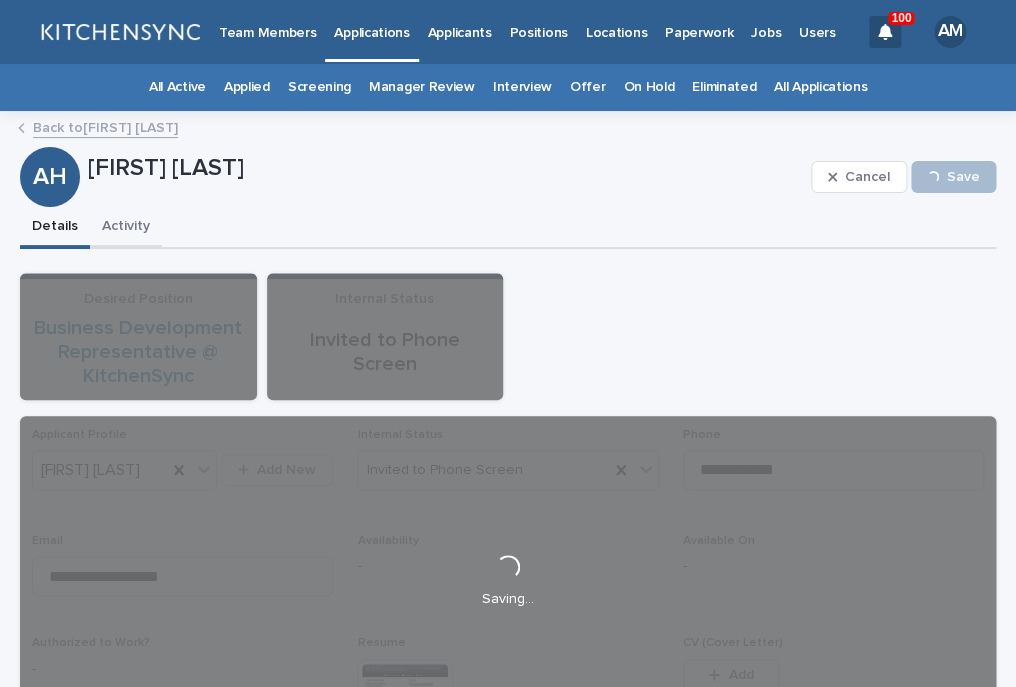 click on "Activity" at bounding box center (126, 228) 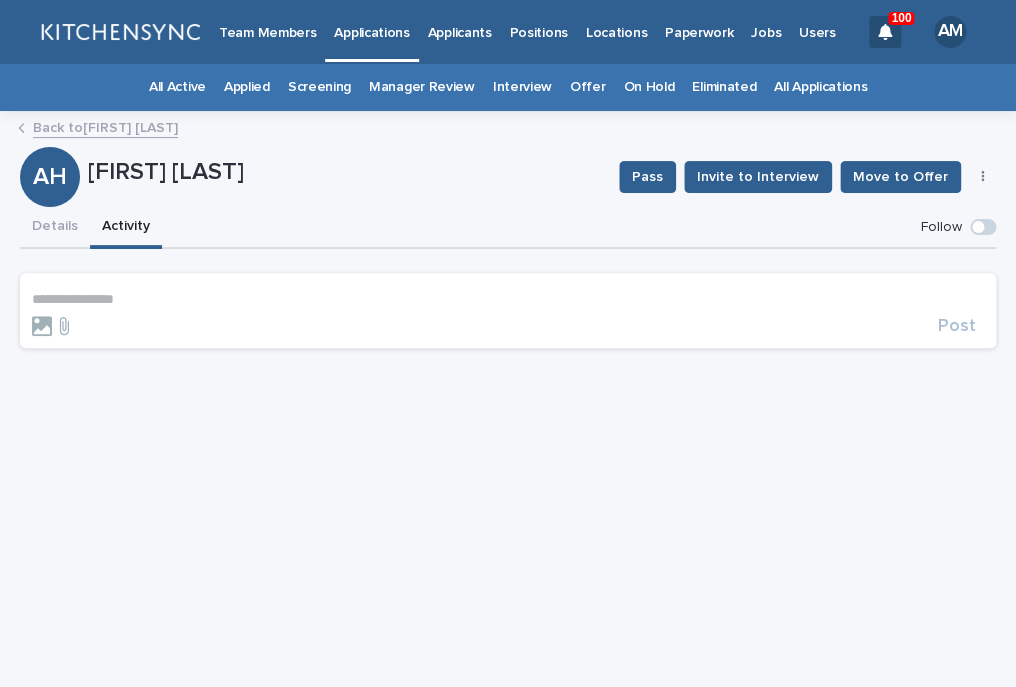 click on "**********" at bounding box center (508, 299) 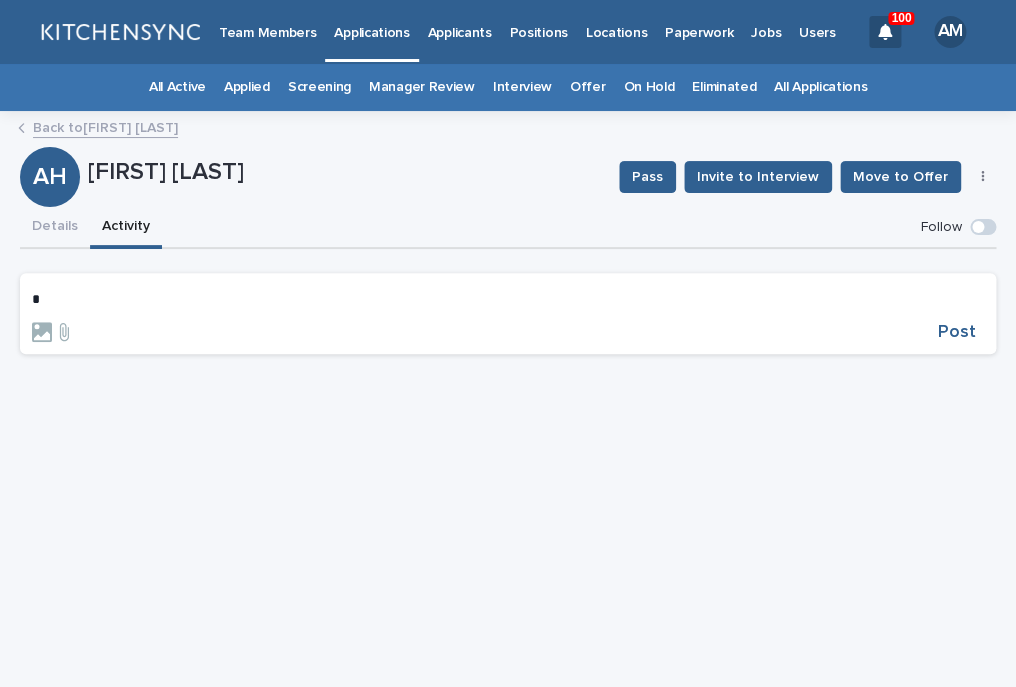 type 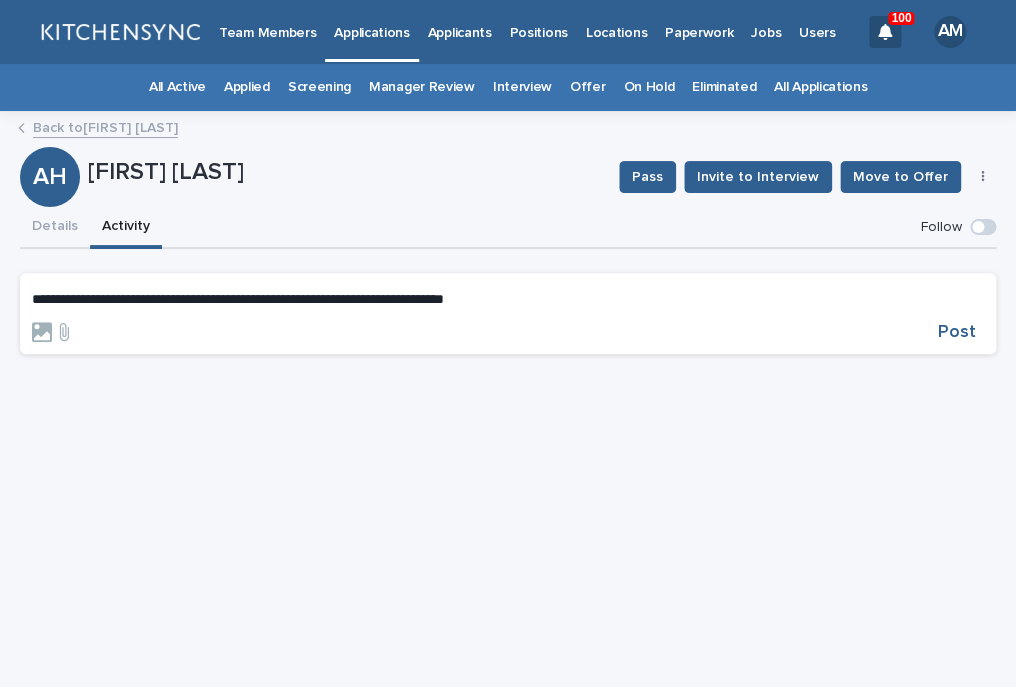 click on "**********" at bounding box center [238, 299] 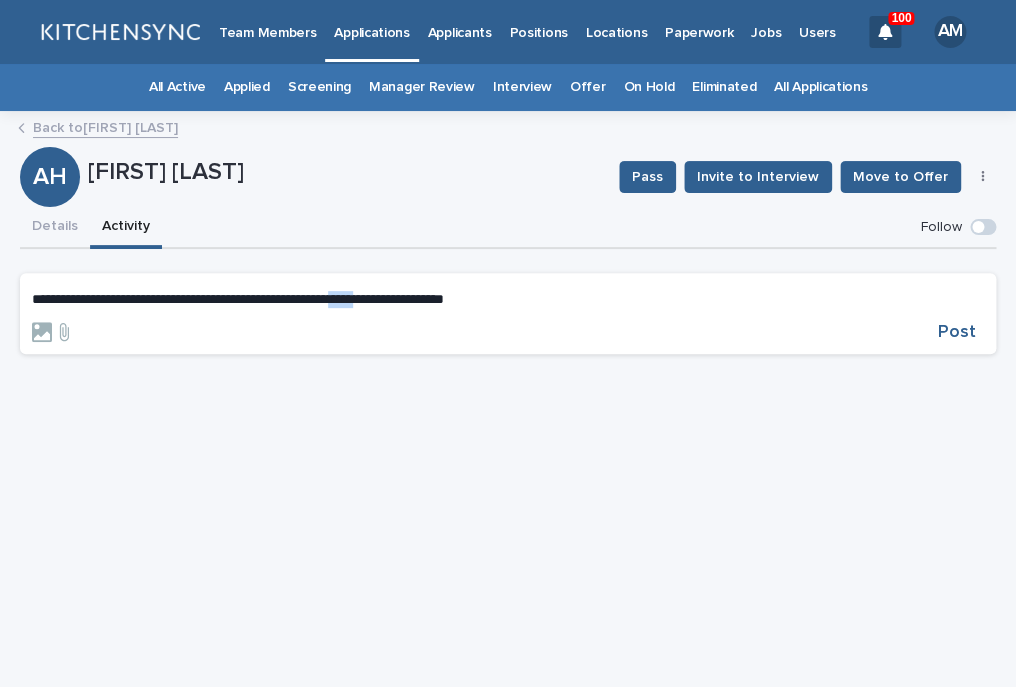 click on "**********" at bounding box center (238, 299) 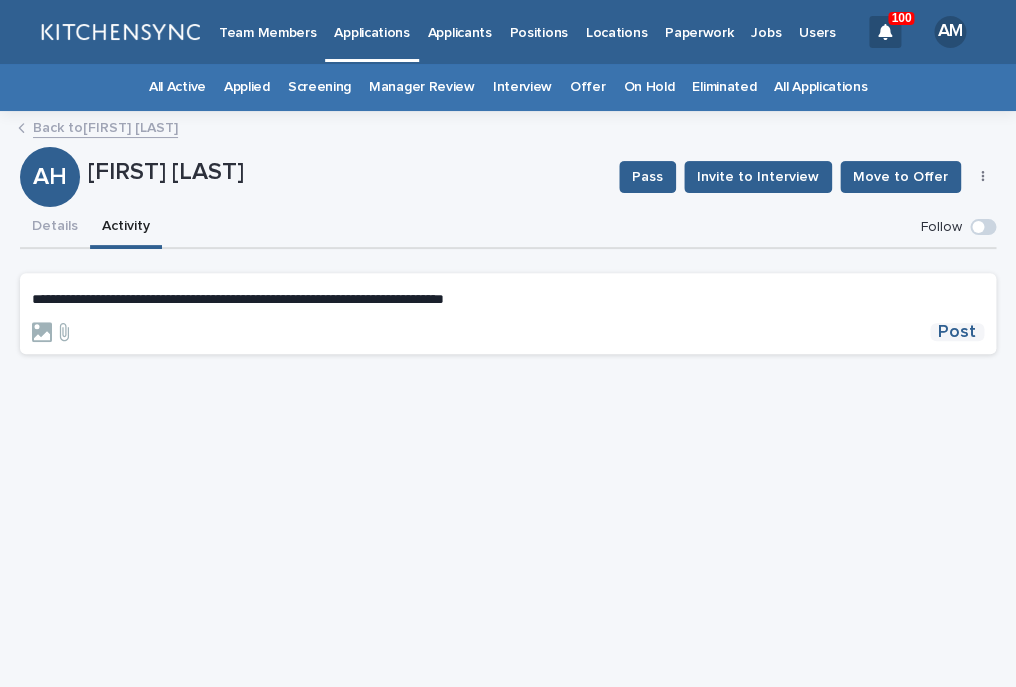 click on "Post" at bounding box center (957, 332) 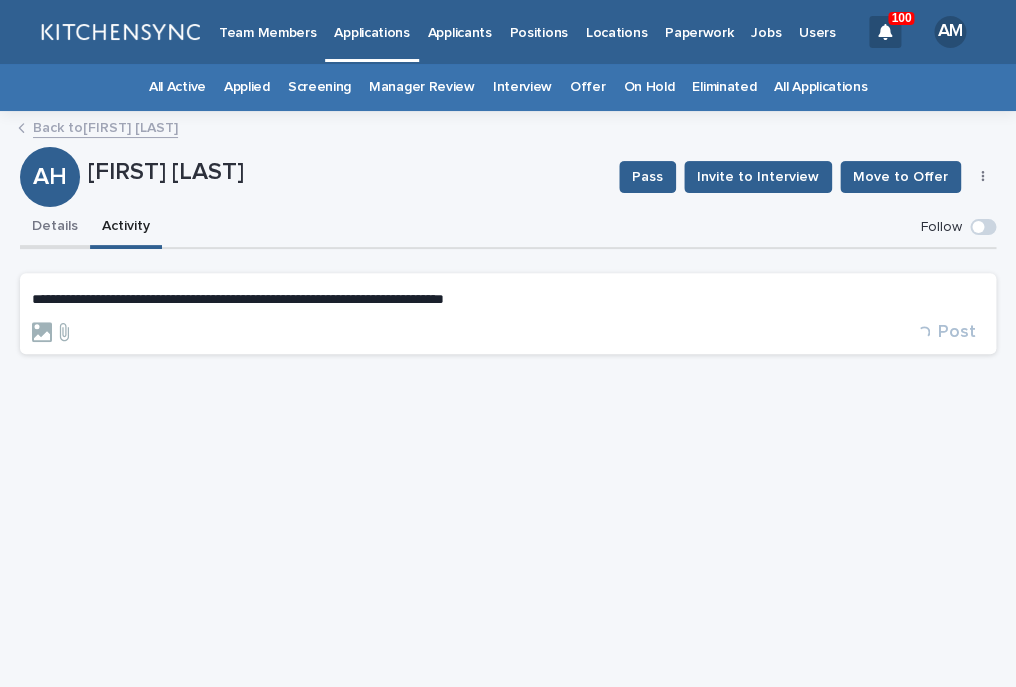 click on "Details" at bounding box center (55, 228) 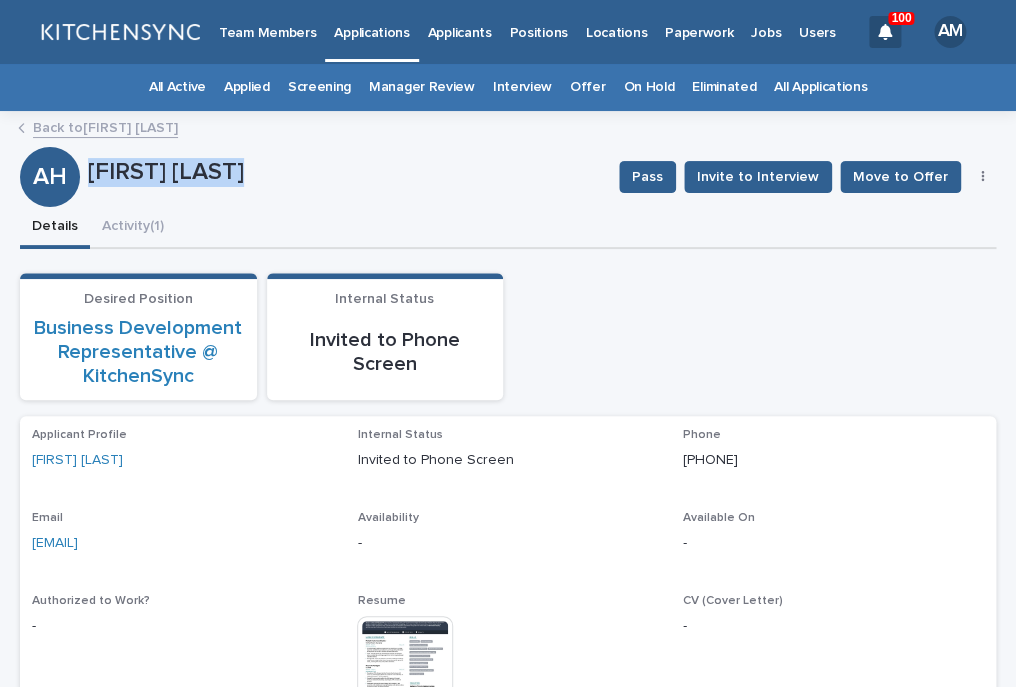 drag, startPoint x: 93, startPoint y: 174, endPoint x: 298, endPoint y: 177, distance: 205.02196 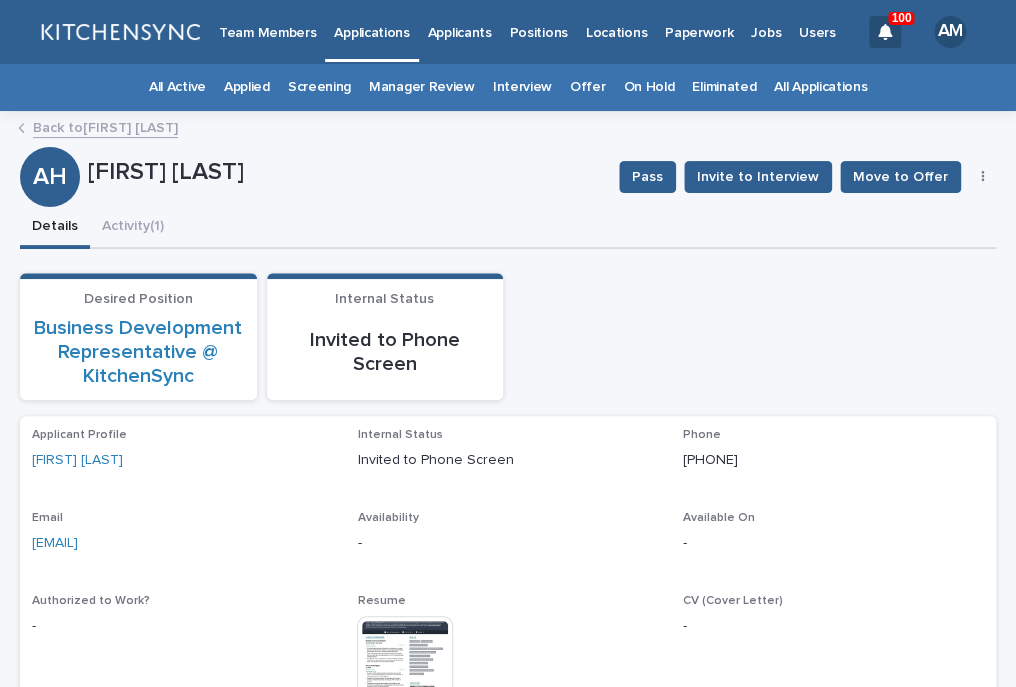 click on "**********" at bounding box center (508, 546) 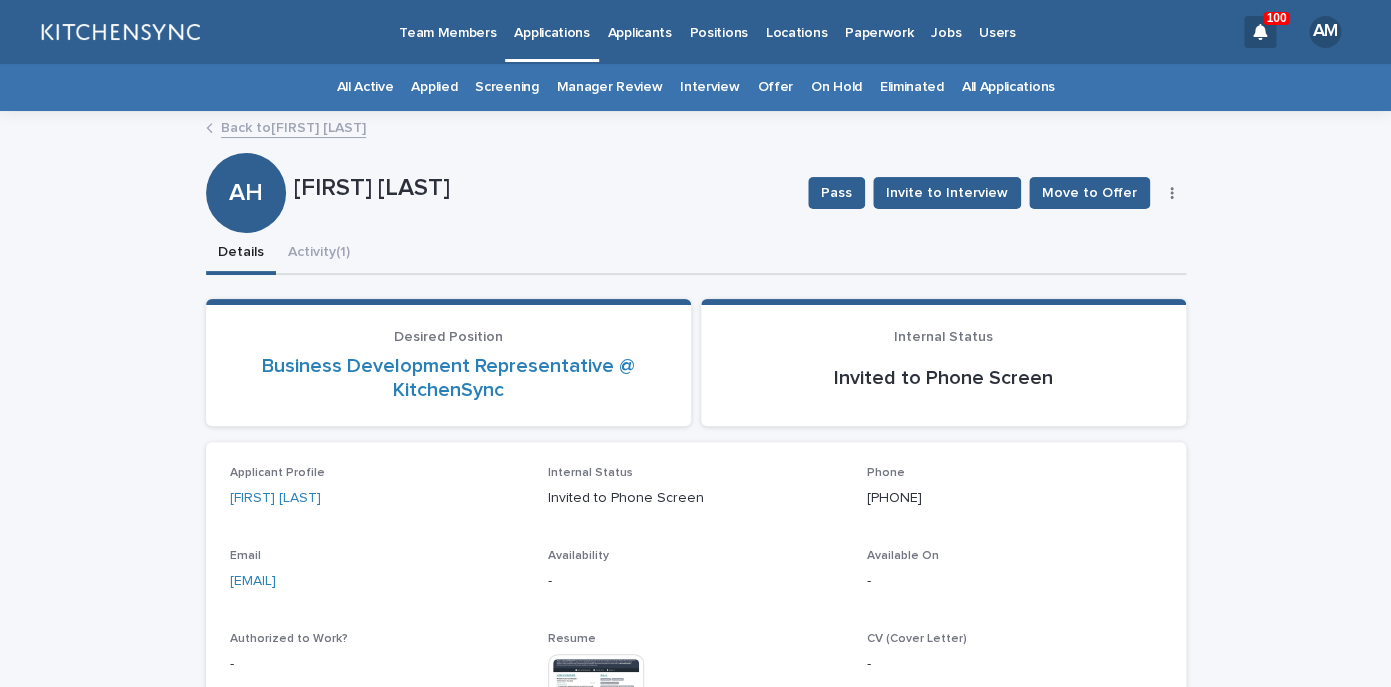 click on "All Applications" at bounding box center (1008, 87) 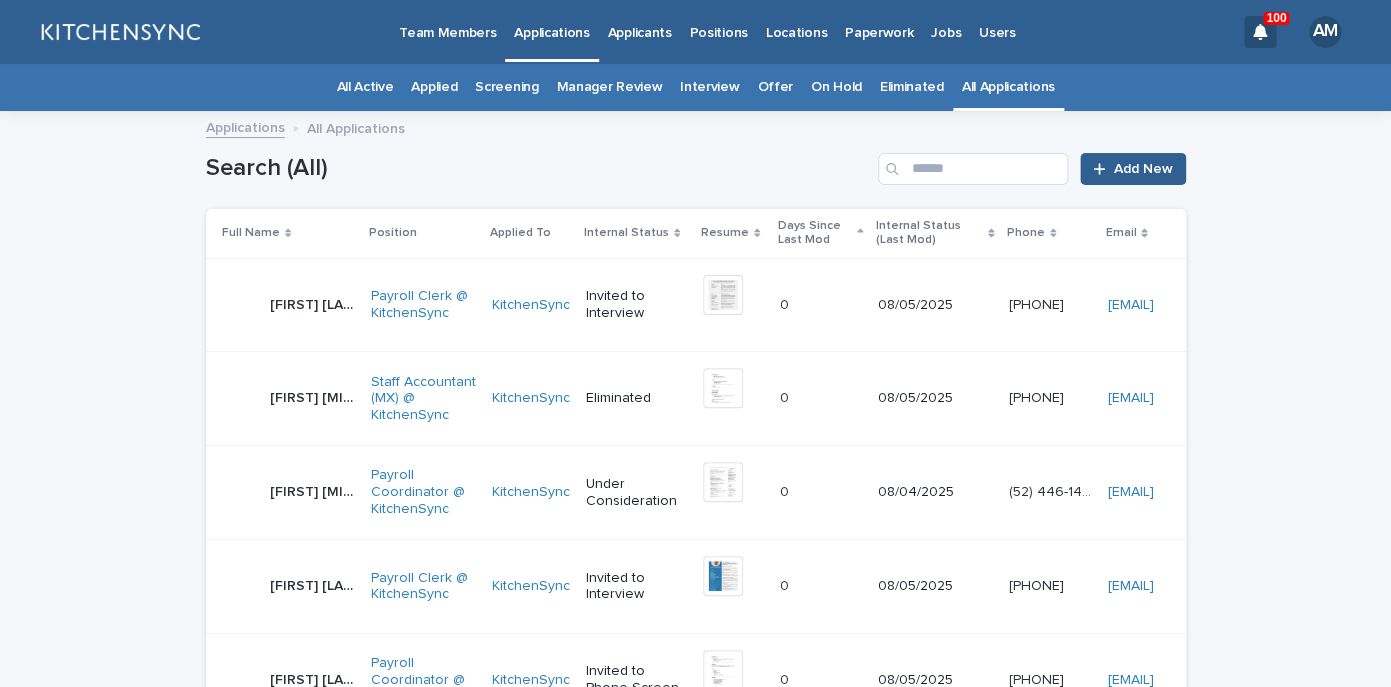 click on "Search (All) Add New" at bounding box center [696, 161] 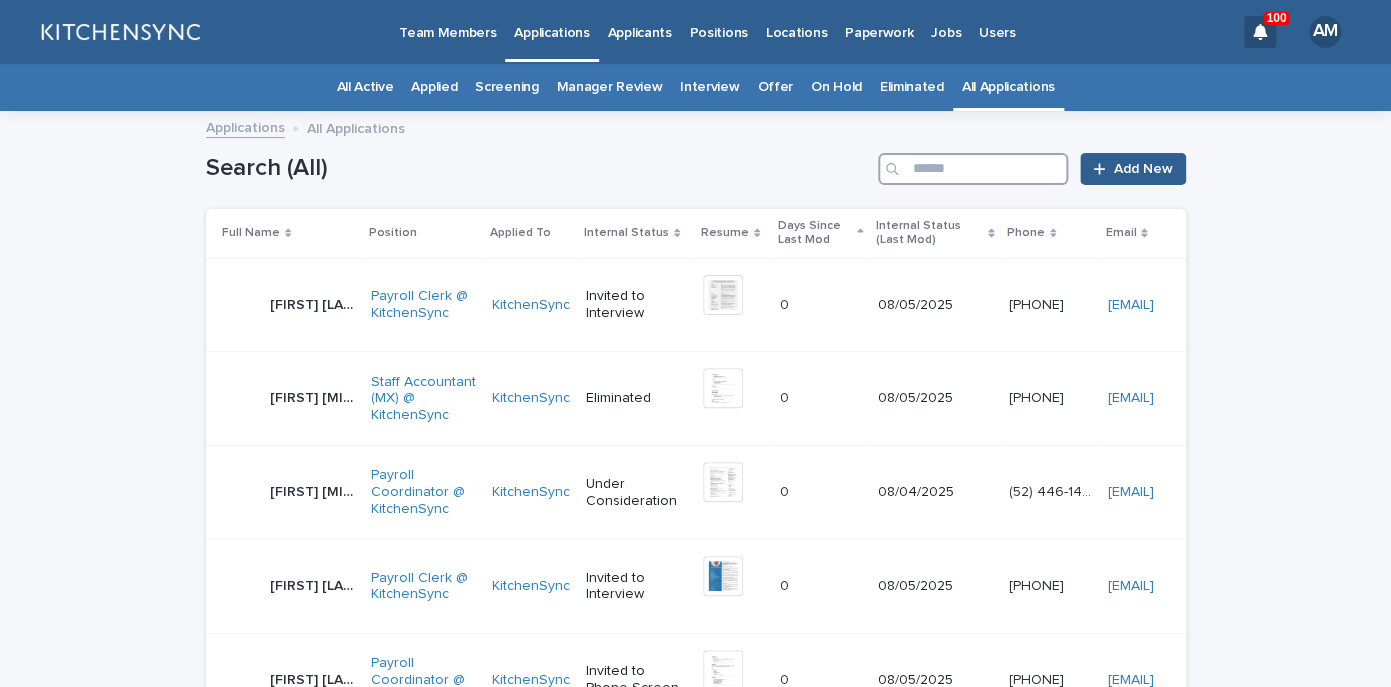 click at bounding box center [973, 169] 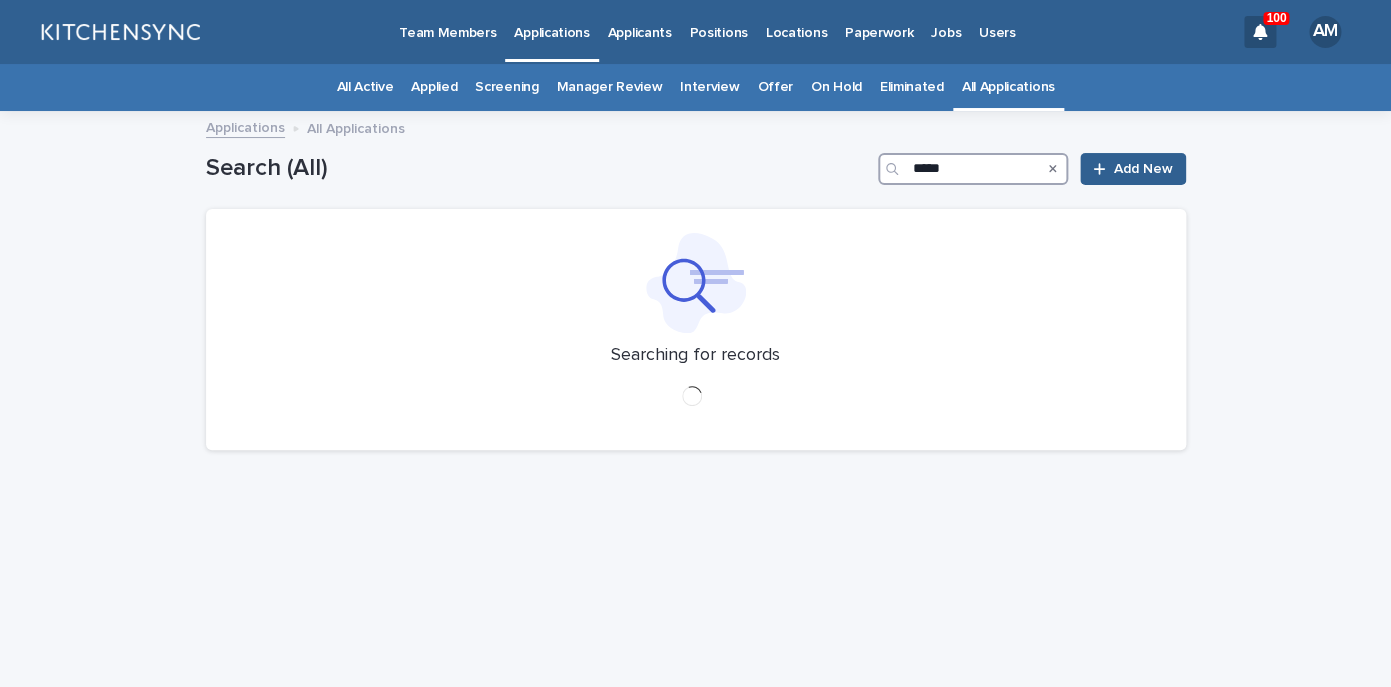 type on "*****" 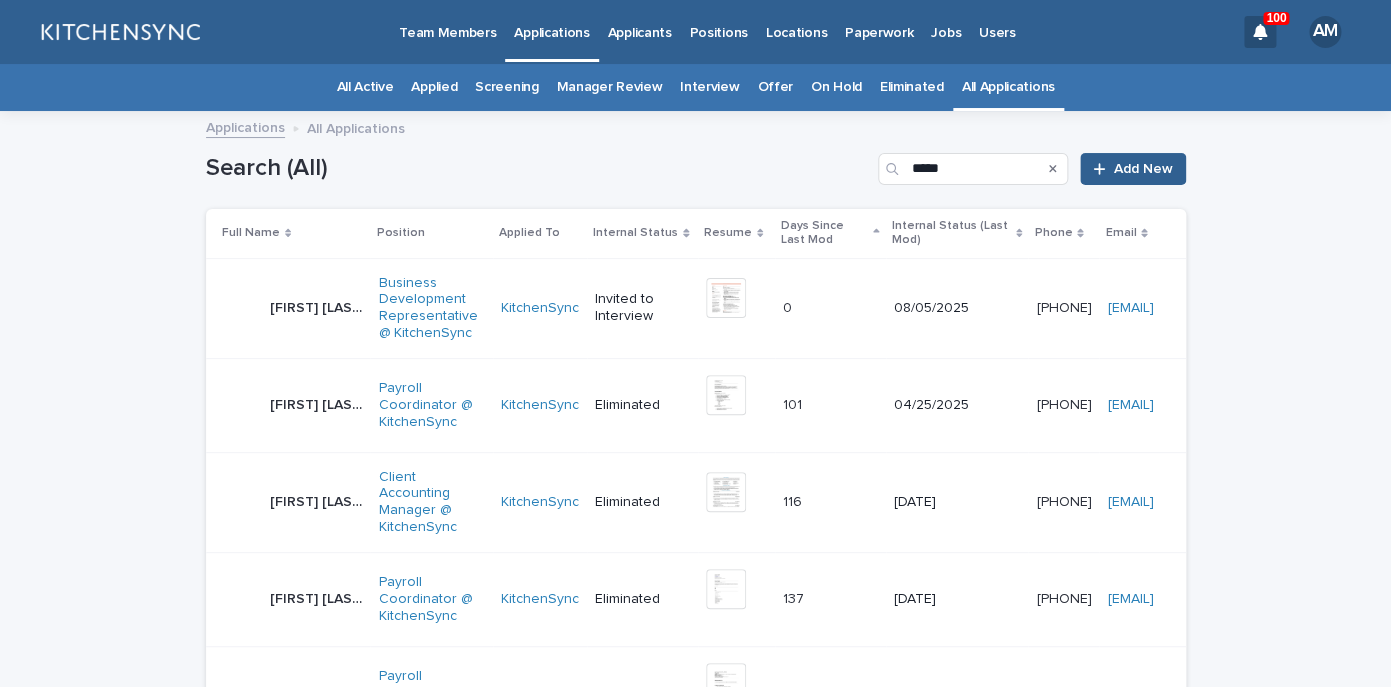 click on "[FIRST] [LAST] [FIRST] [LAST]" at bounding box center (292, 308) 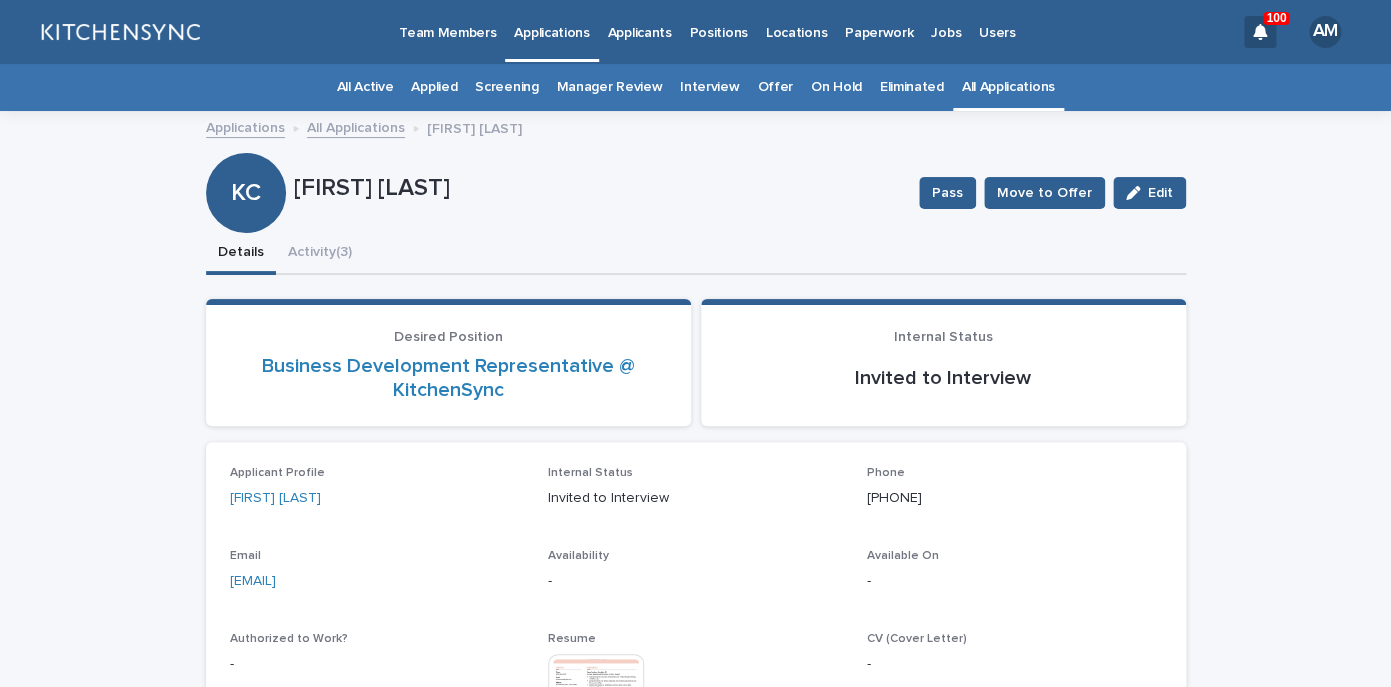 drag, startPoint x: 397, startPoint y: 570, endPoint x: 398, endPoint y: 599, distance: 29.017237 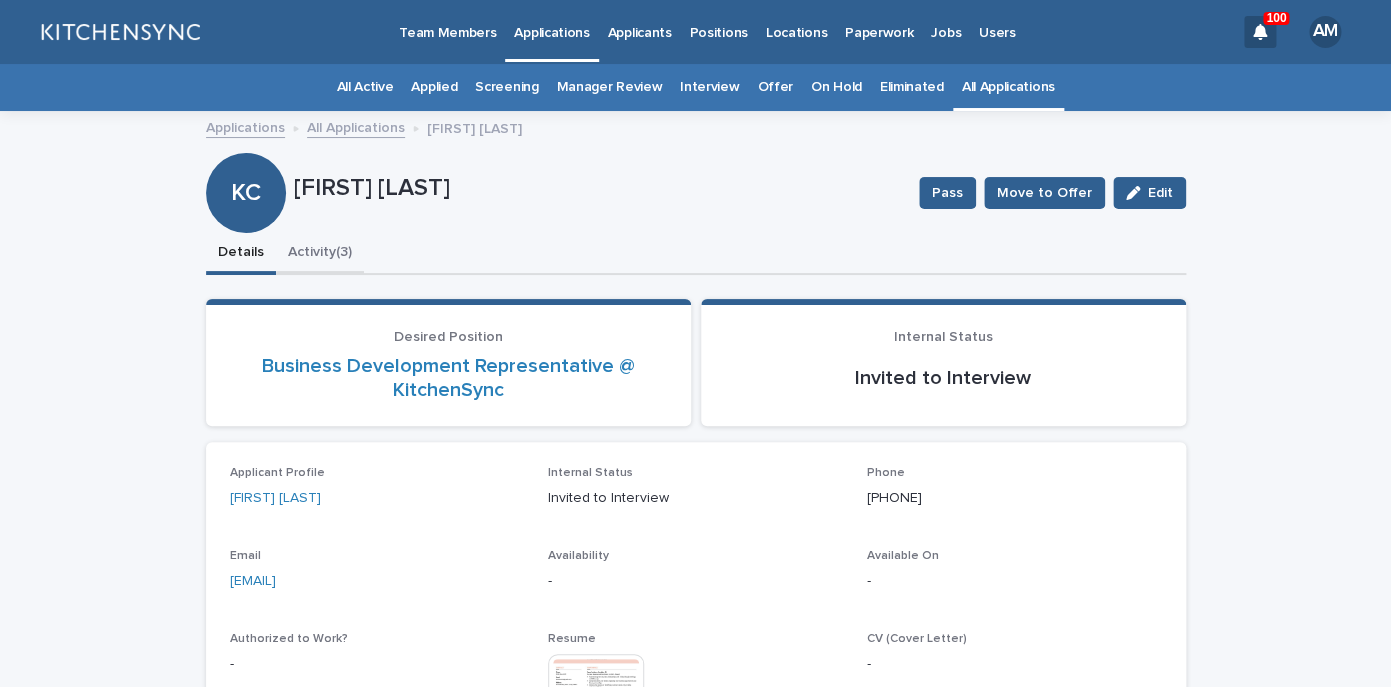 click on "Activity  (3)" at bounding box center (320, 254) 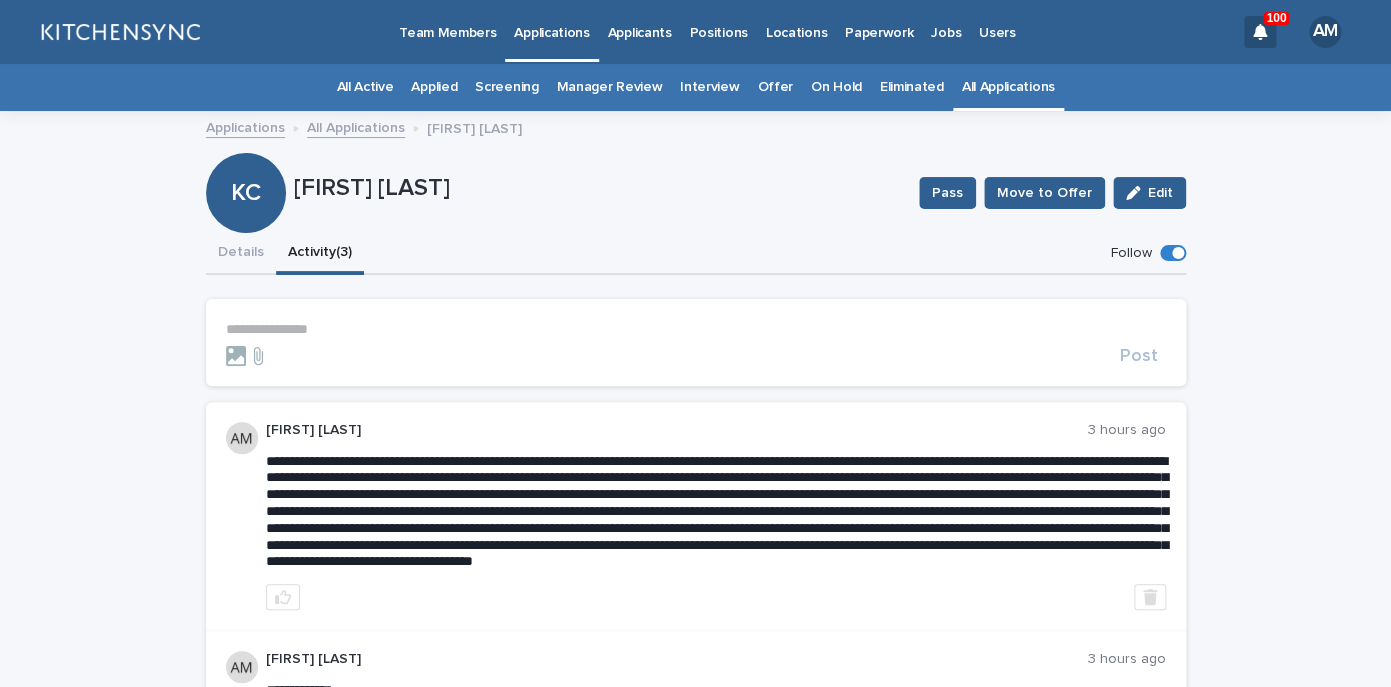 click on "**********" at bounding box center (696, 329) 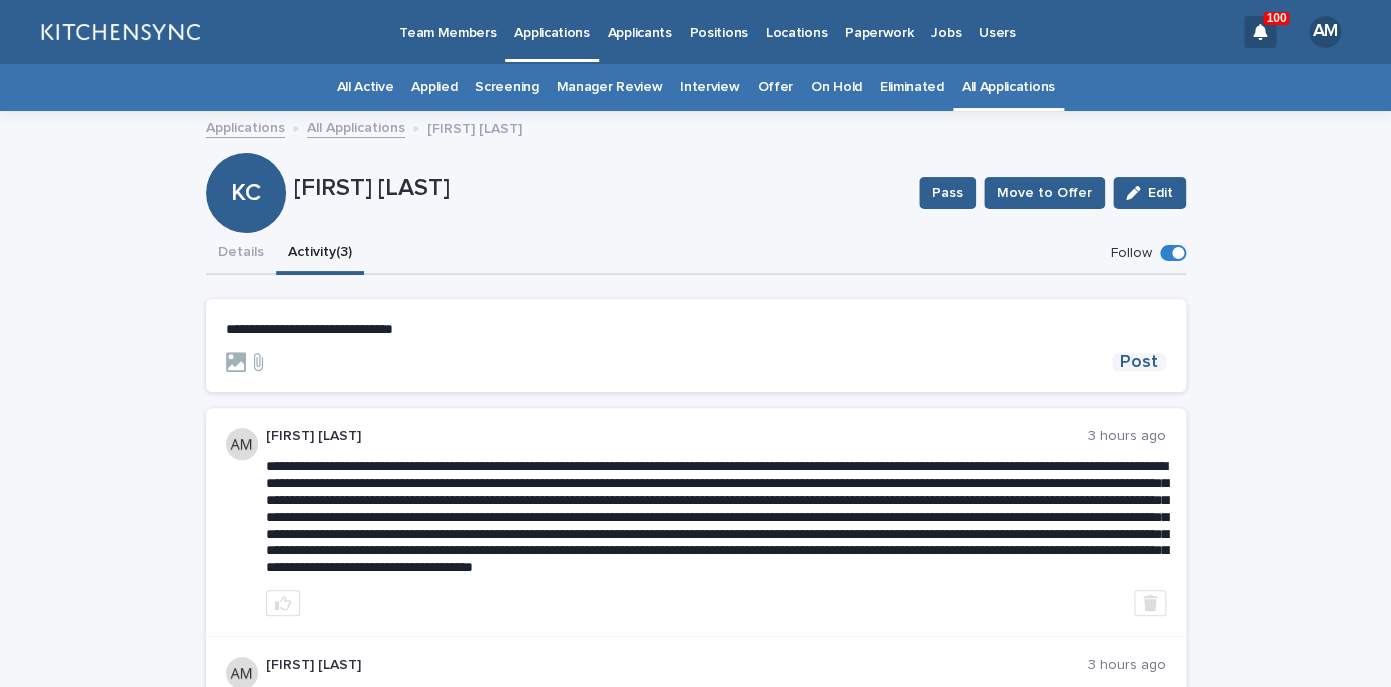 click on "Post" at bounding box center [1139, 362] 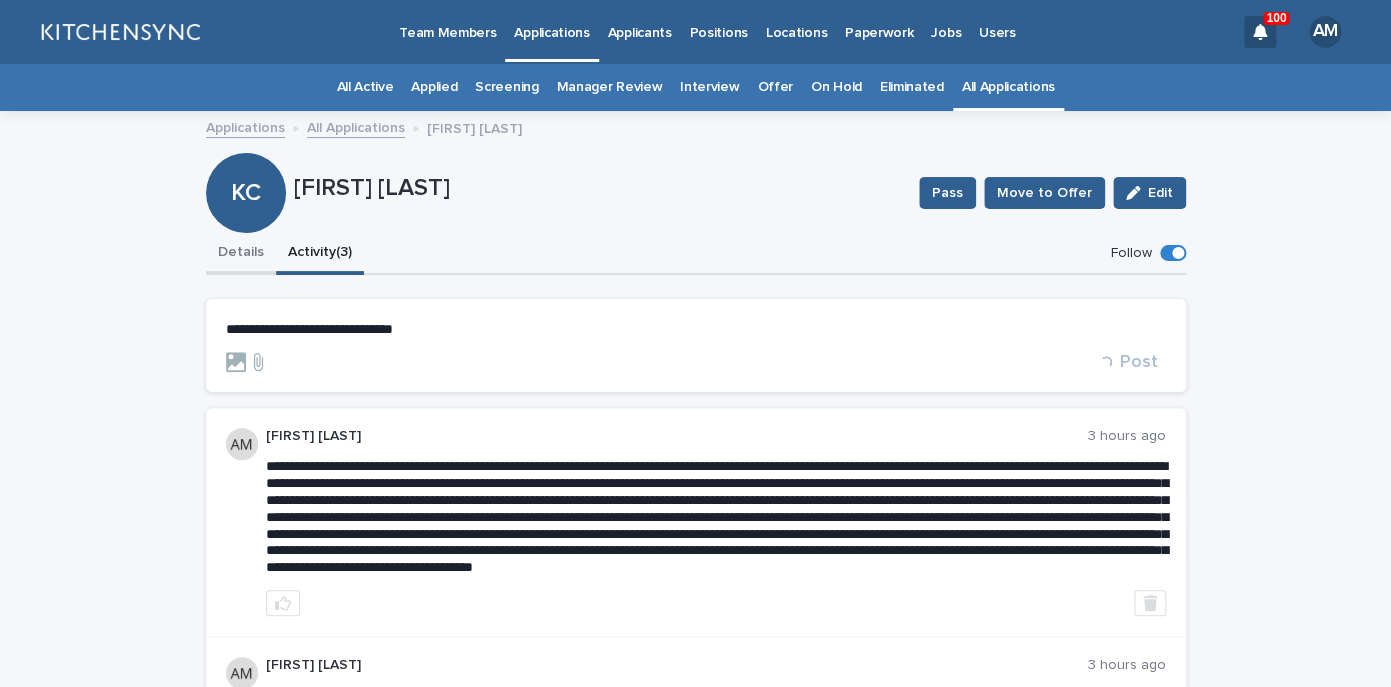 click on "Details" at bounding box center (241, 254) 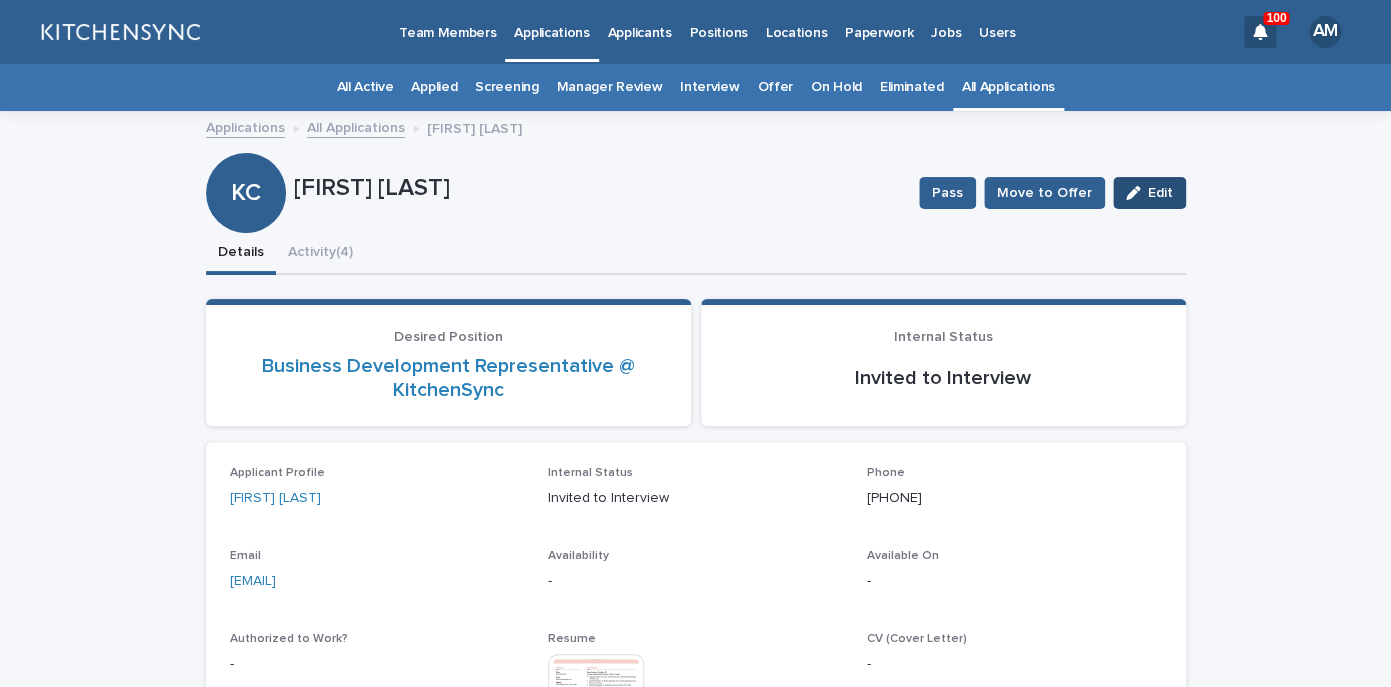 click on "Edit" at bounding box center (1160, 193) 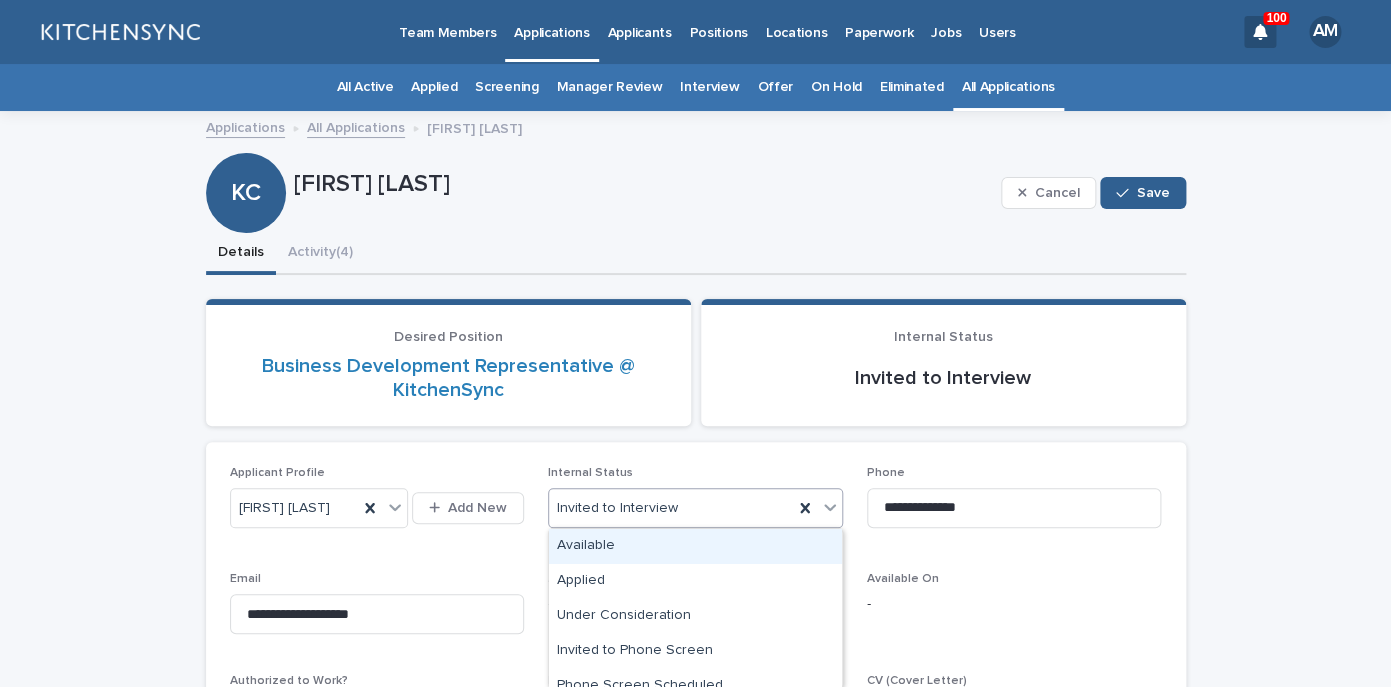 click on "Invited to Interview" at bounding box center [671, 508] 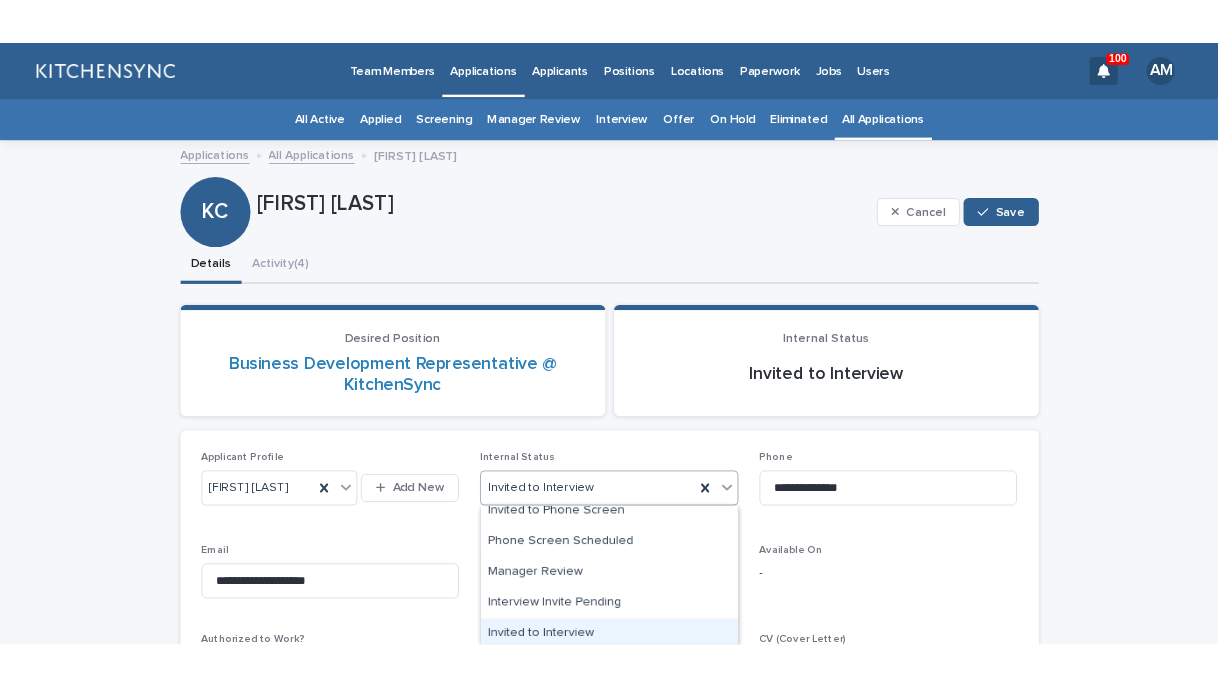 scroll, scrollTop: 175, scrollLeft: 0, axis: vertical 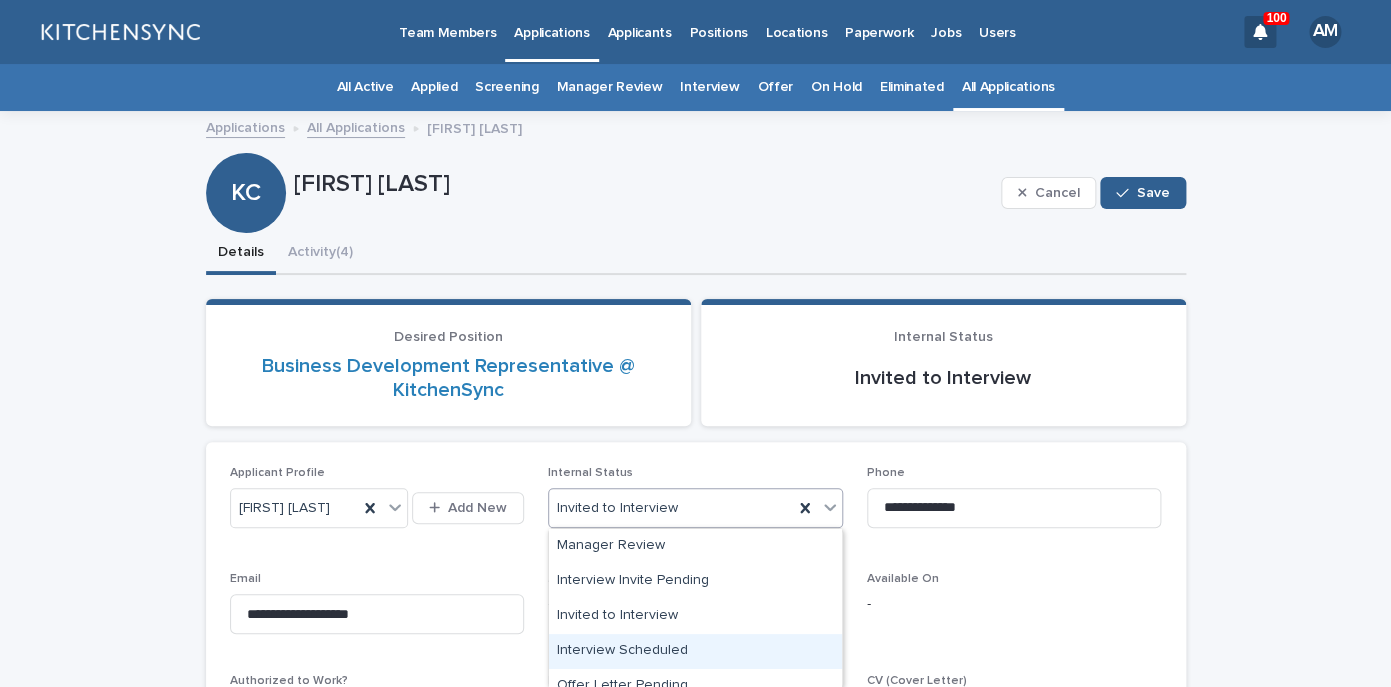 click on "Interview Scheduled" at bounding box center [695, 651] 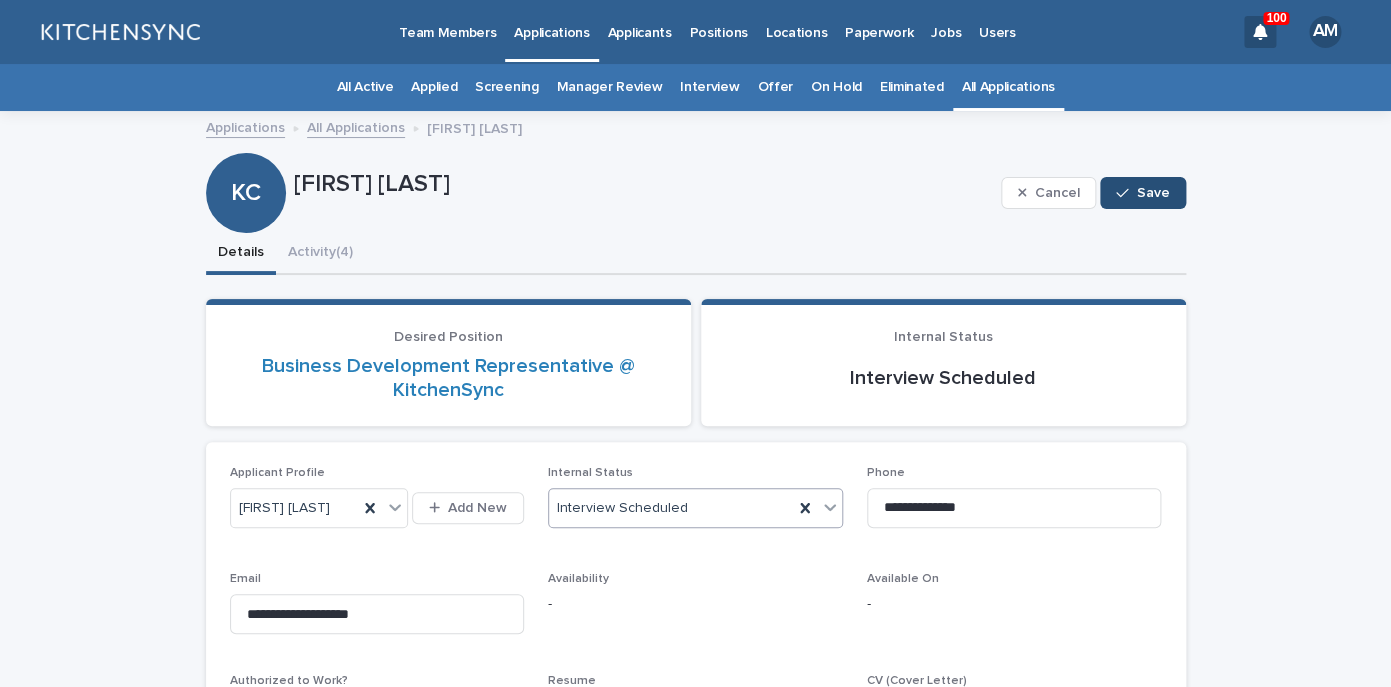 click on "Save" at bounding box center [1153, 193] 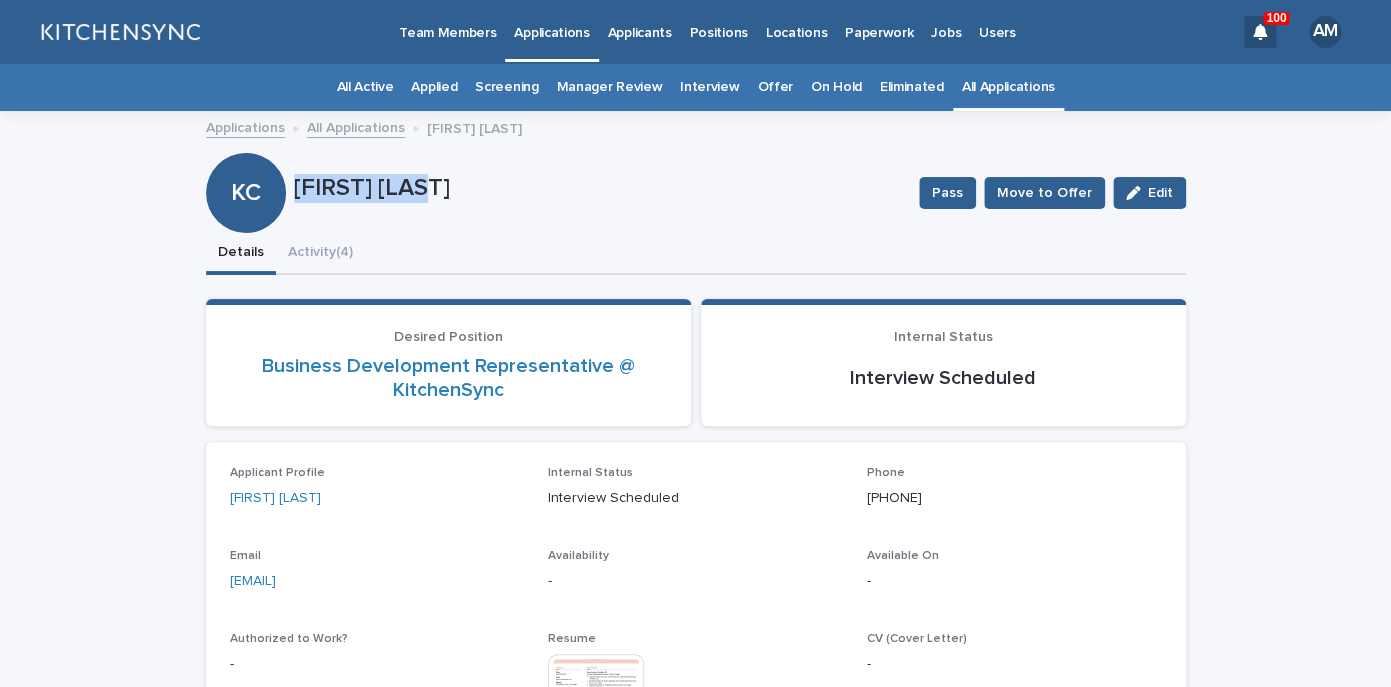 drag, startPoint x: 295, startPoint y: 183, endPoint x: 482, endPoint y: 186, distance: 187.02406 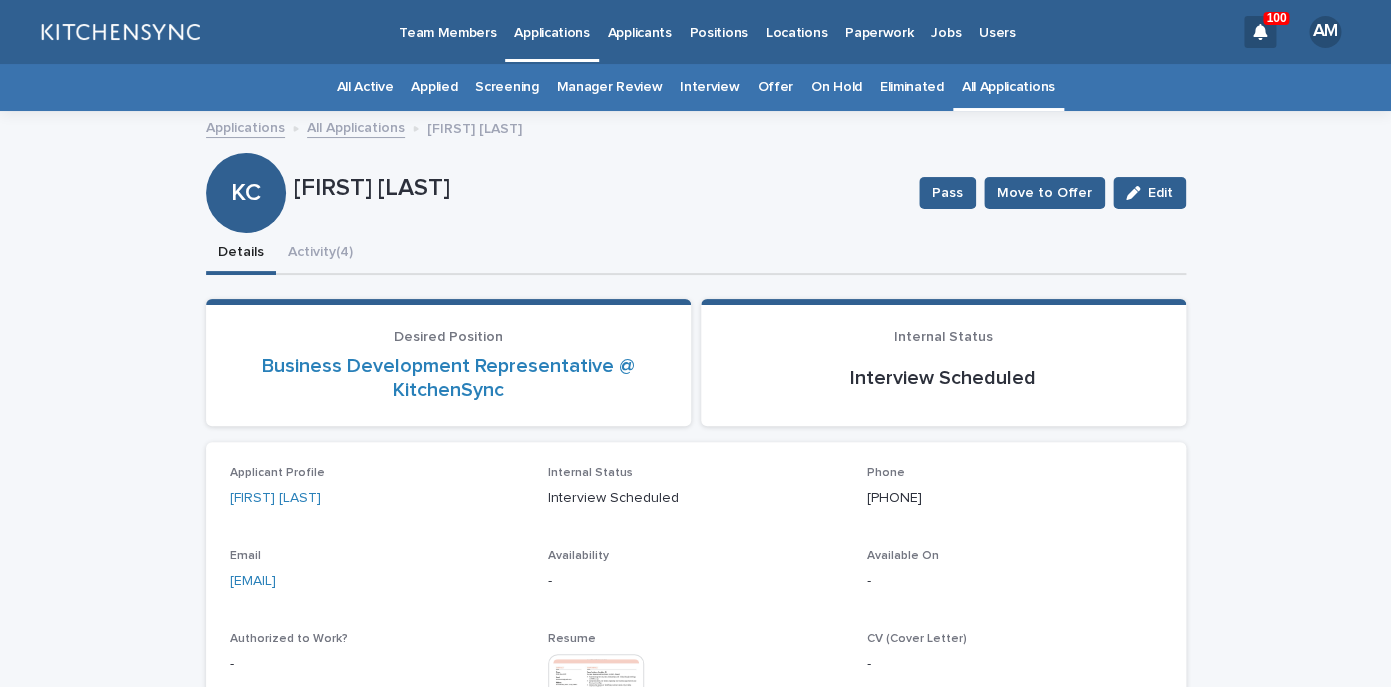 click on "Details Activity  (4)" at bounding box center (696, 254) 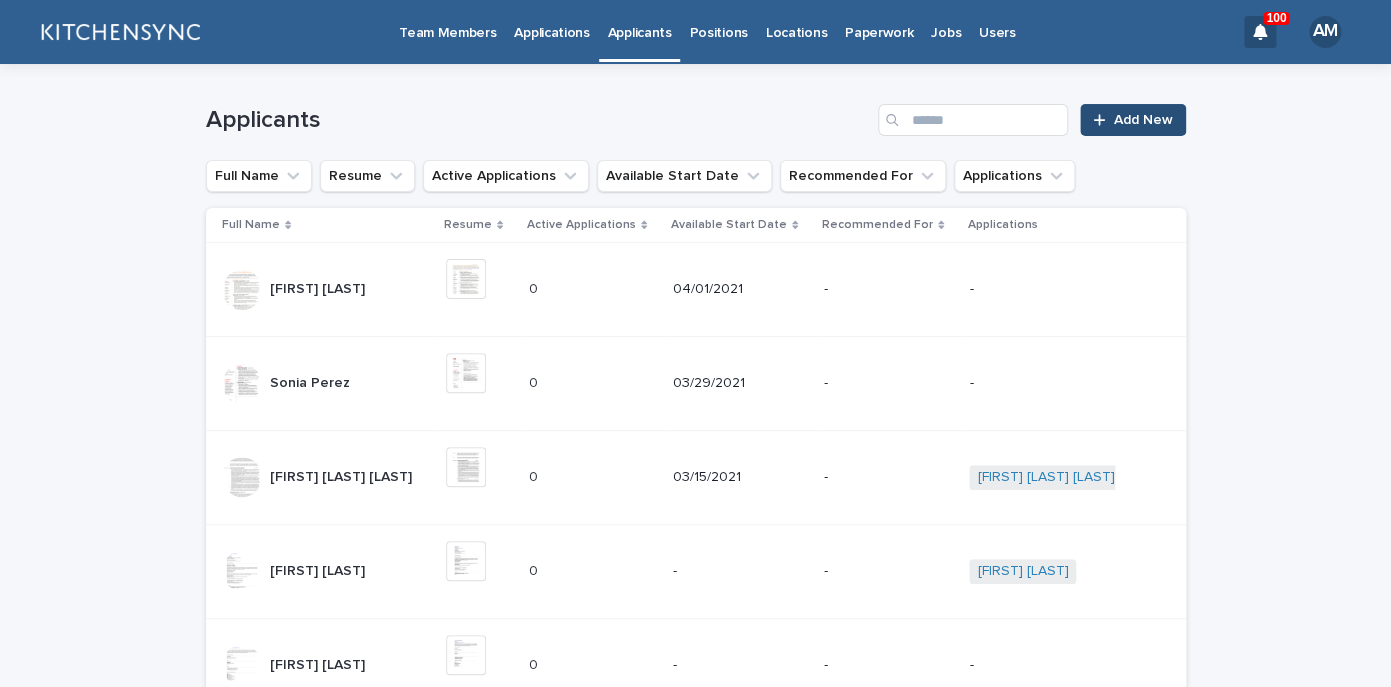 click on "Add New" at bounding box center [1132, 120] 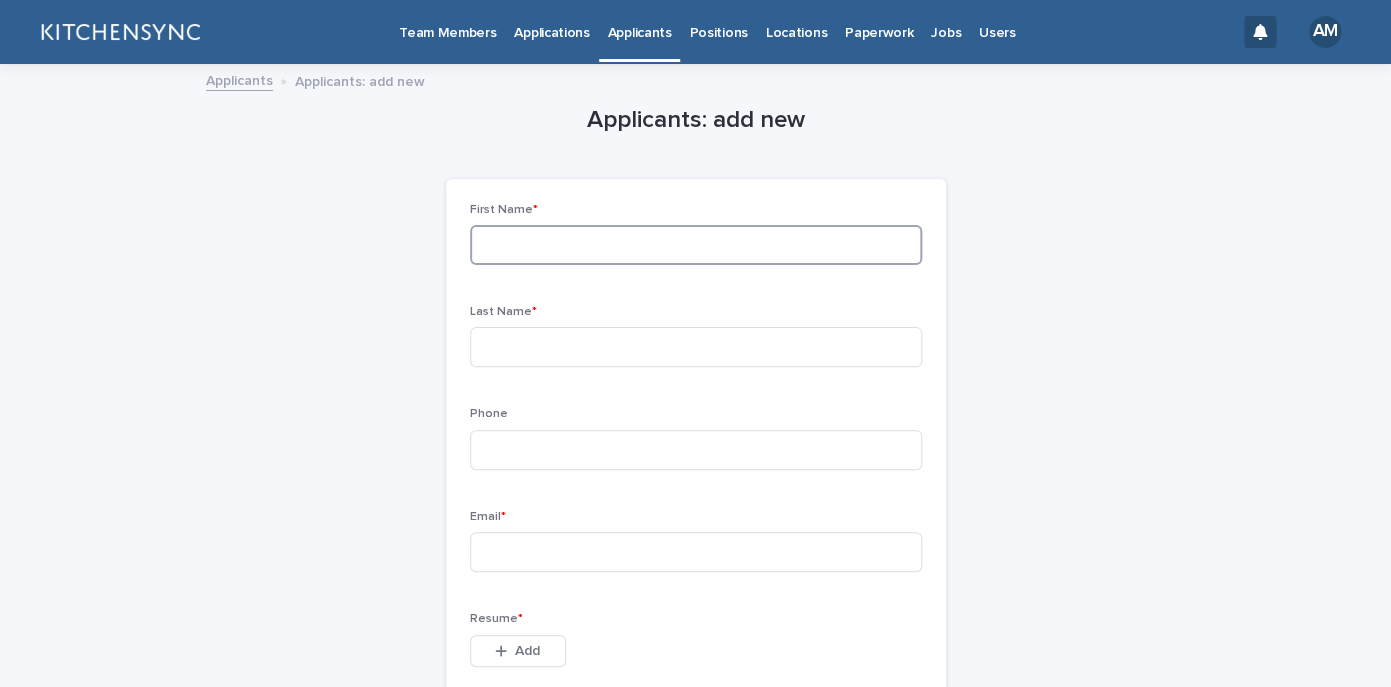 click at bounding box center [696, 245] 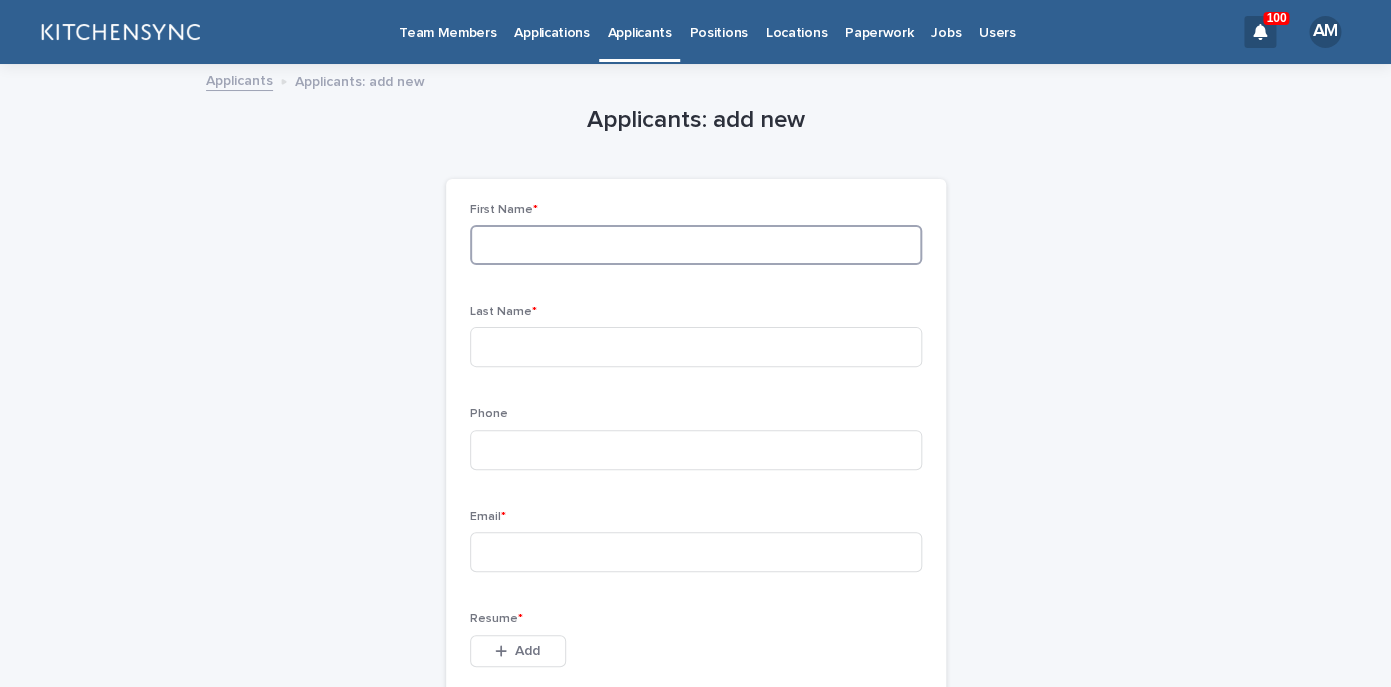 paste on "**********" 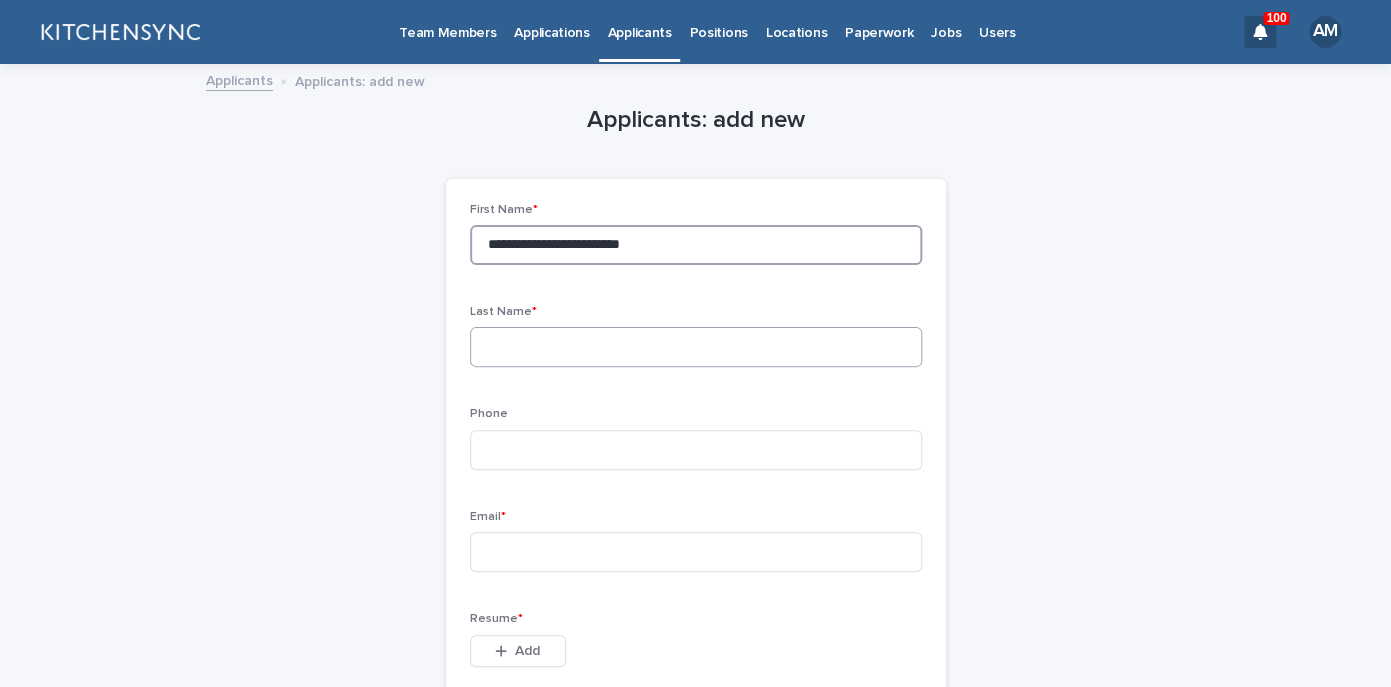 type on "**********" 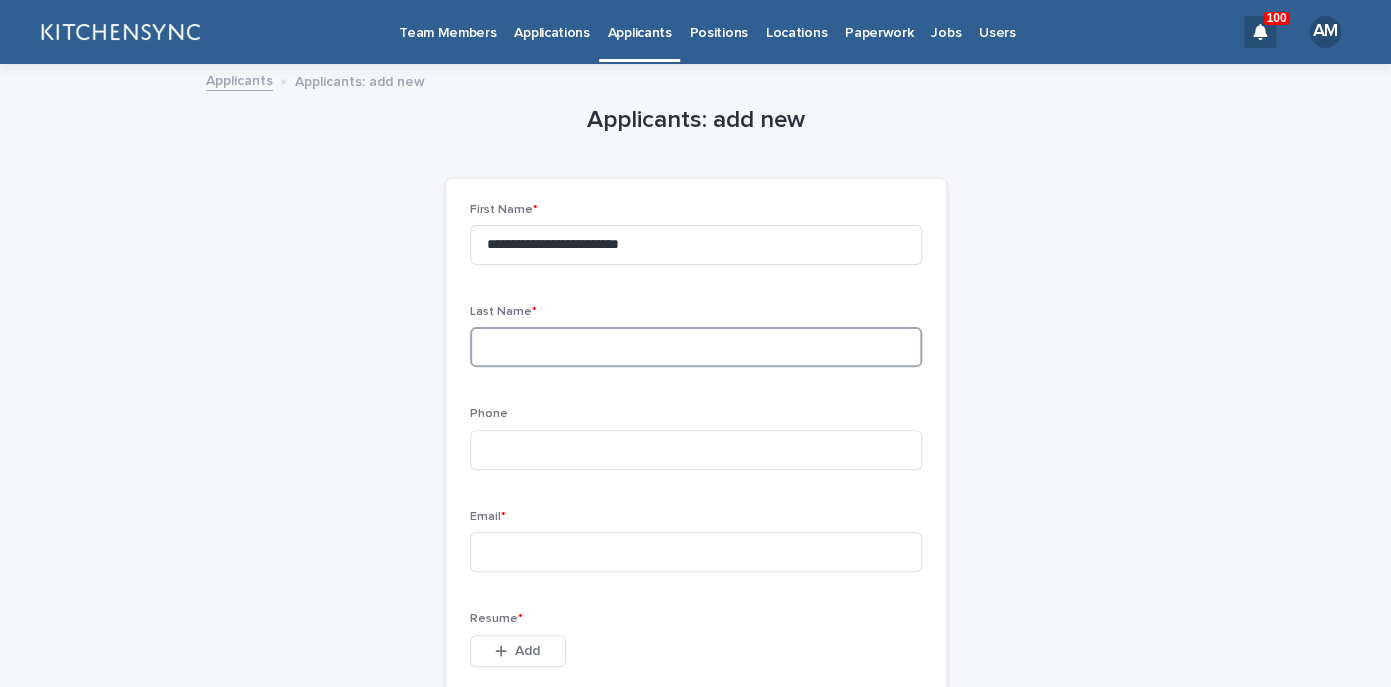 click at bounding box center (696, 347) 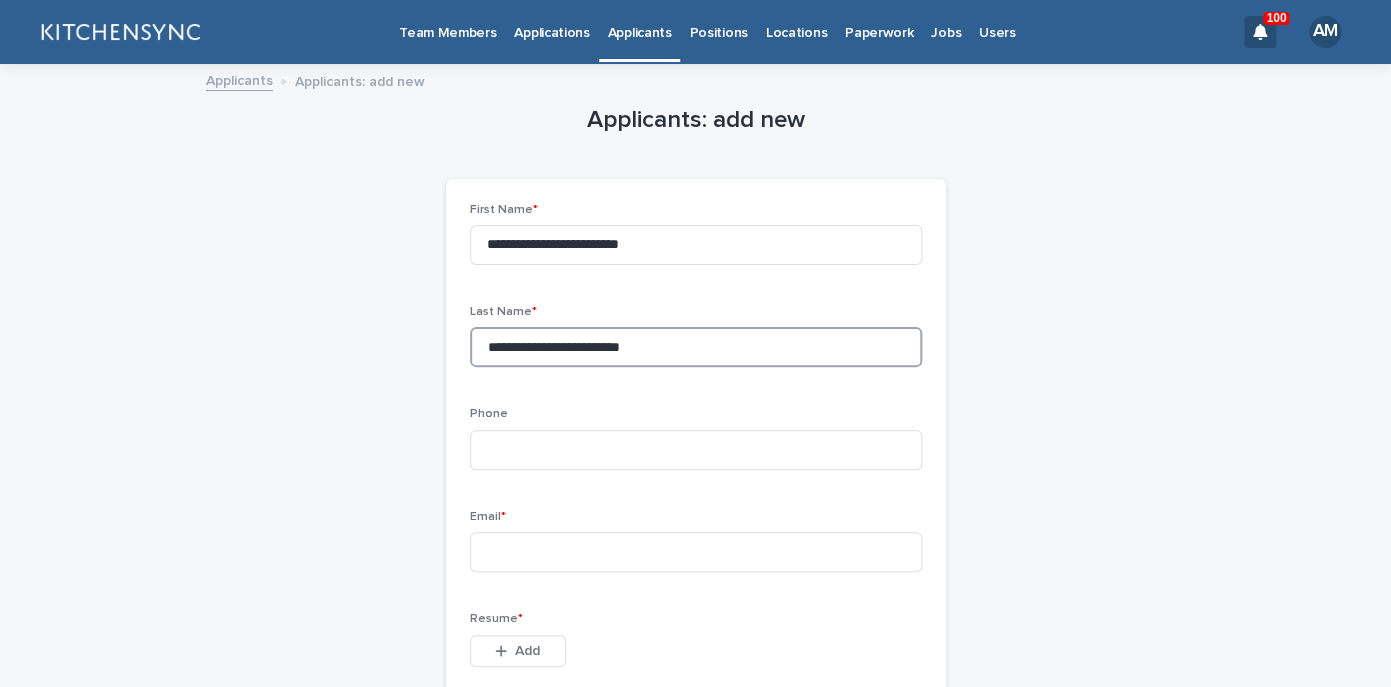 drag, startPoint x: 561, startPoint y: 359, endPoint x: 386, endPoint y: 358, distance: 175.00285 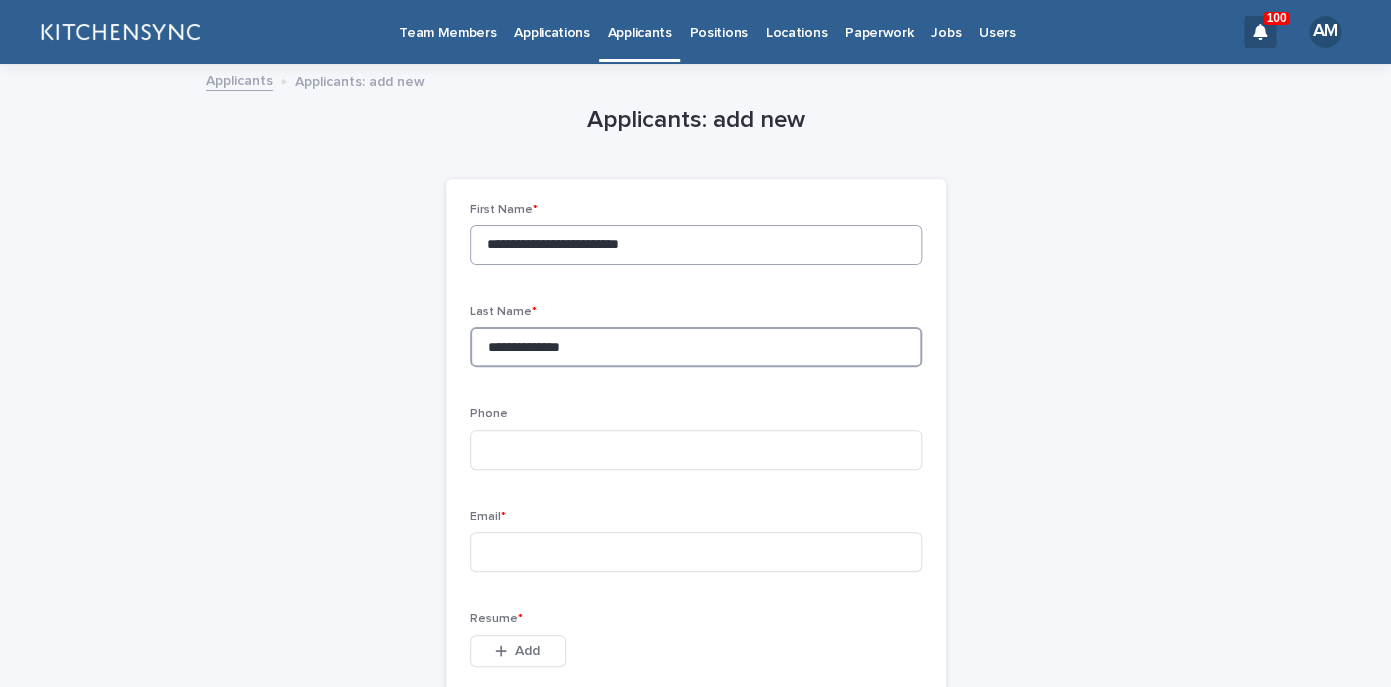 type on "**********" 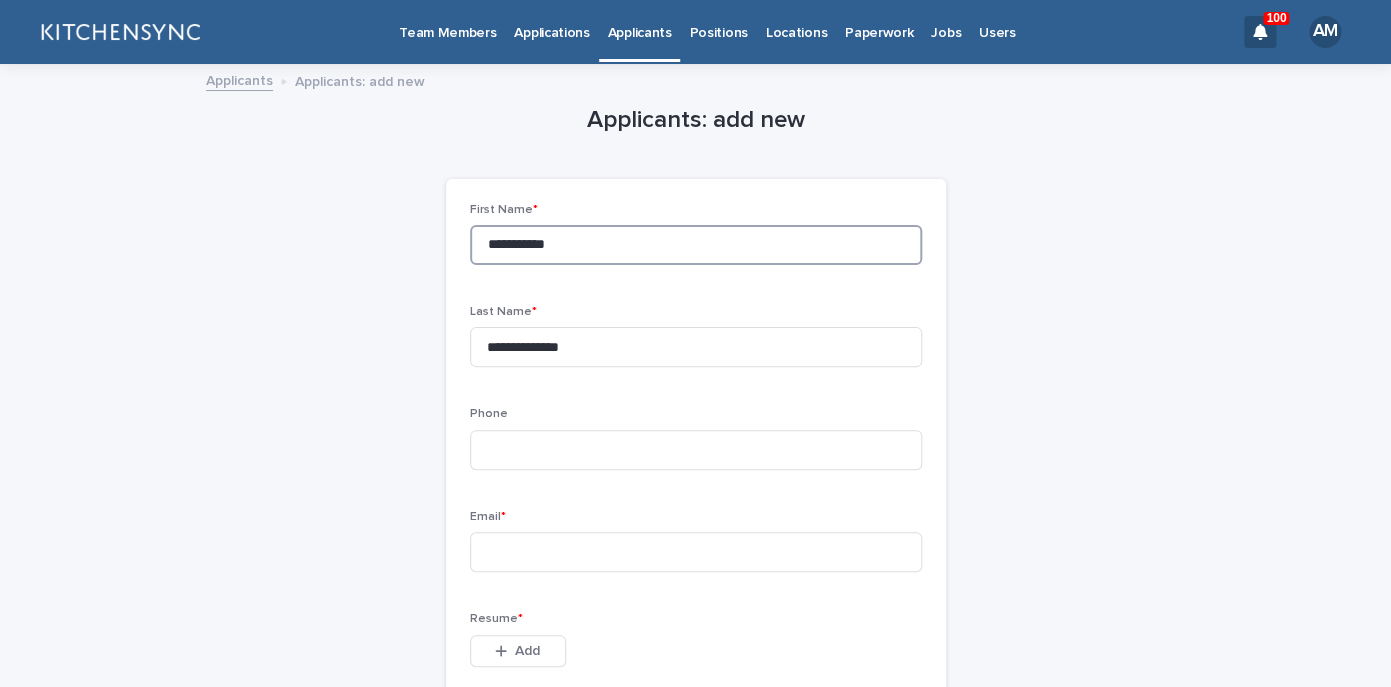 drag, startPoint x: 553, startPoint y: 249, endPoint x: 705, endPoint y: 249, distance: 152 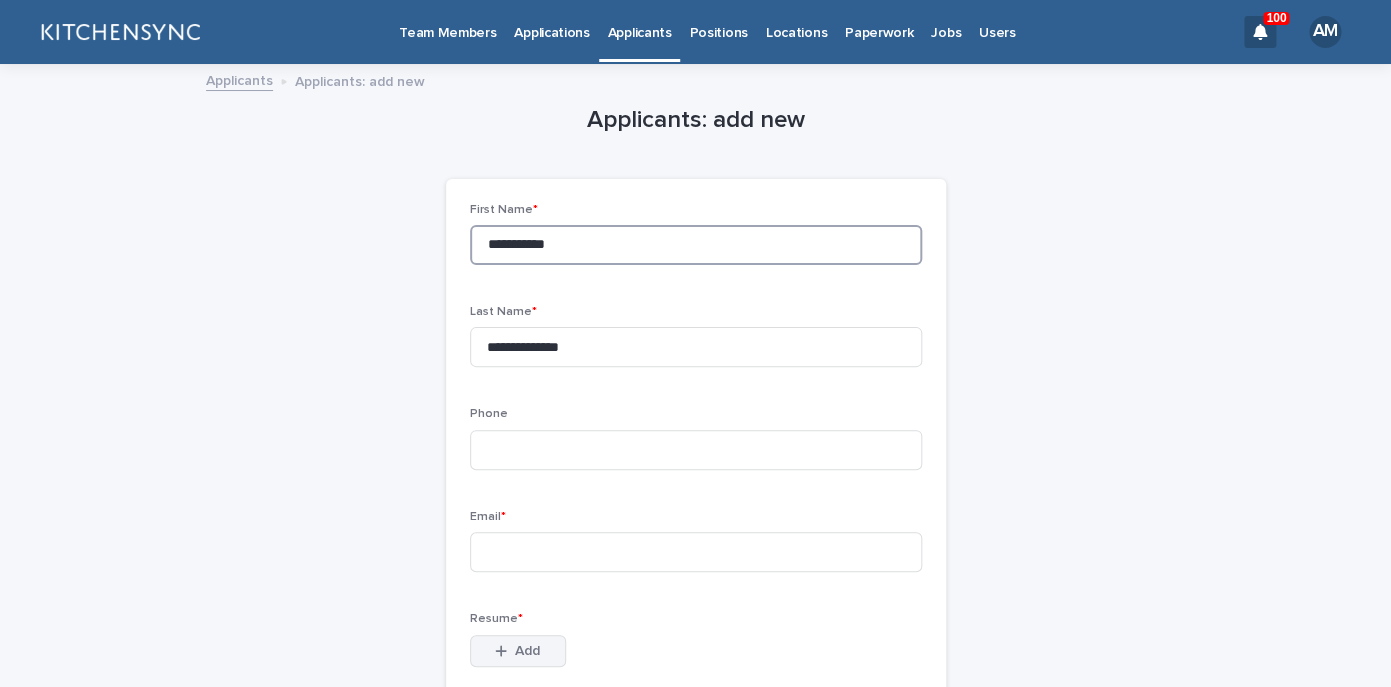 type on "**********" 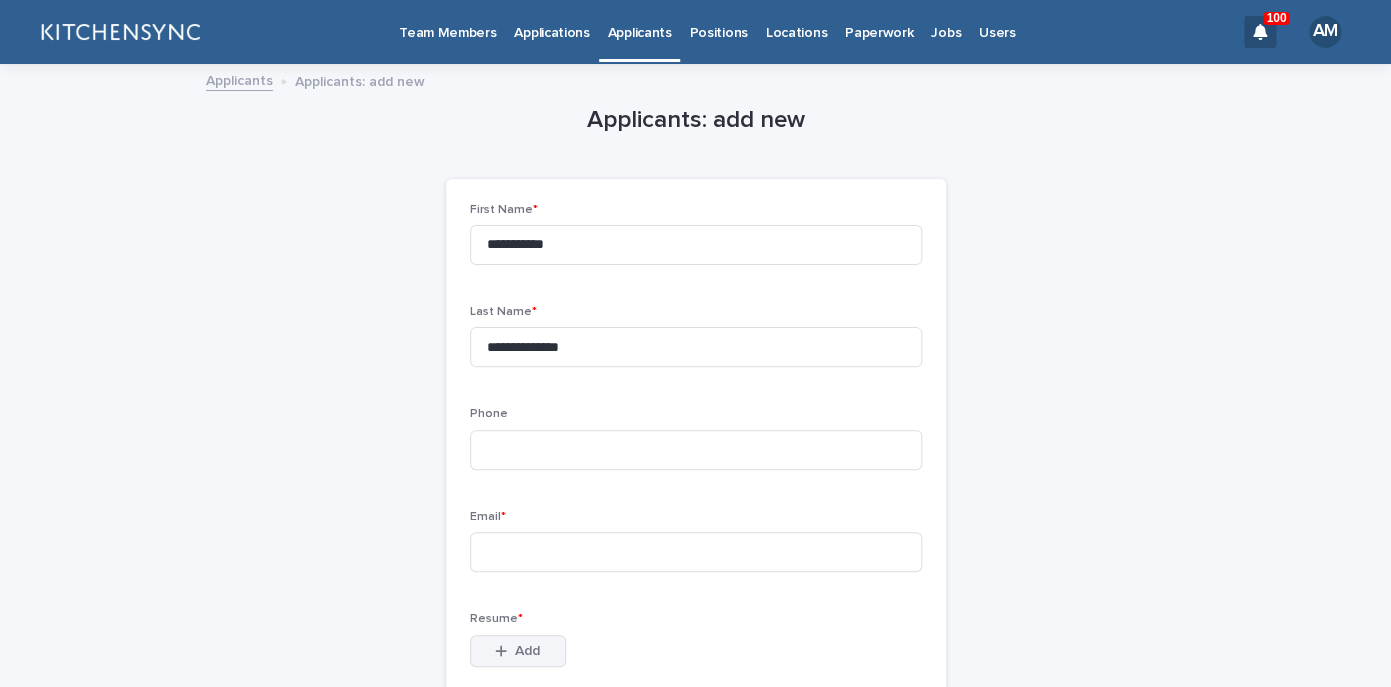 click on "Add" at bounding box center [527, 651] 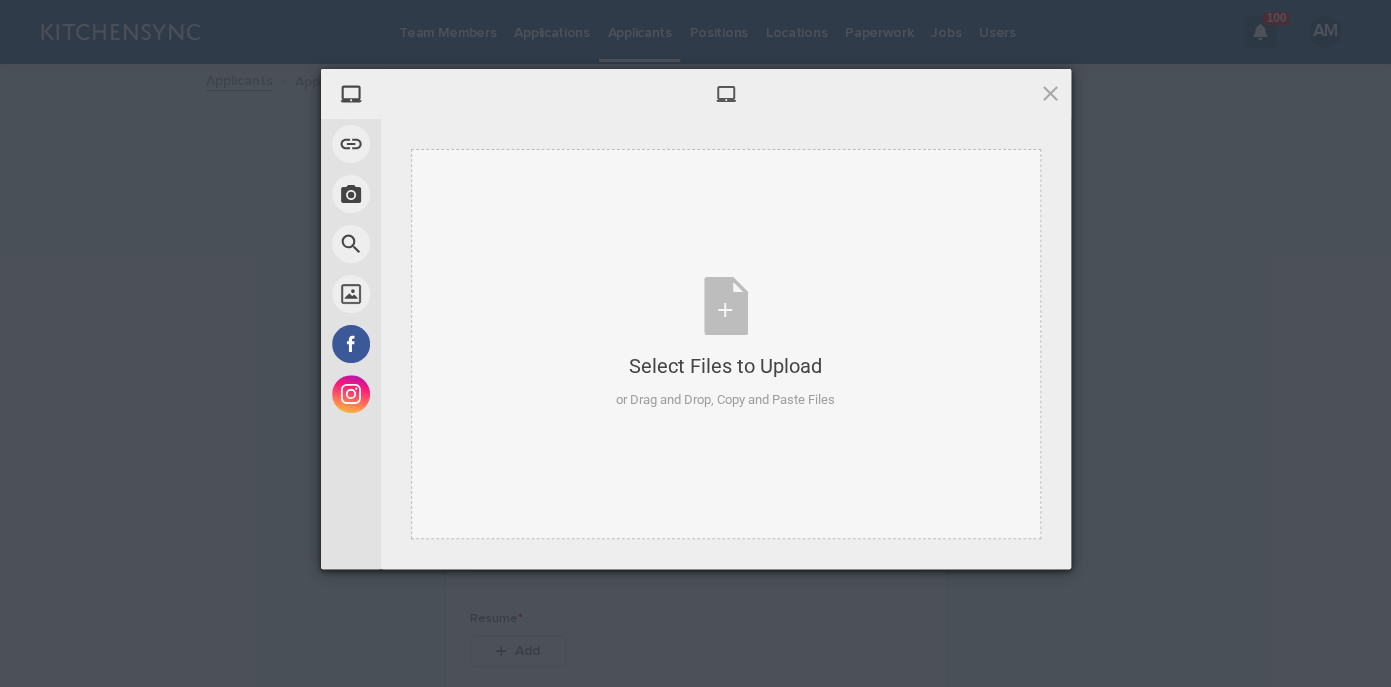 click on "Select Files to Upload
or Drag and Drop, Copy and Paste Files" at bounding box center [726, 344] 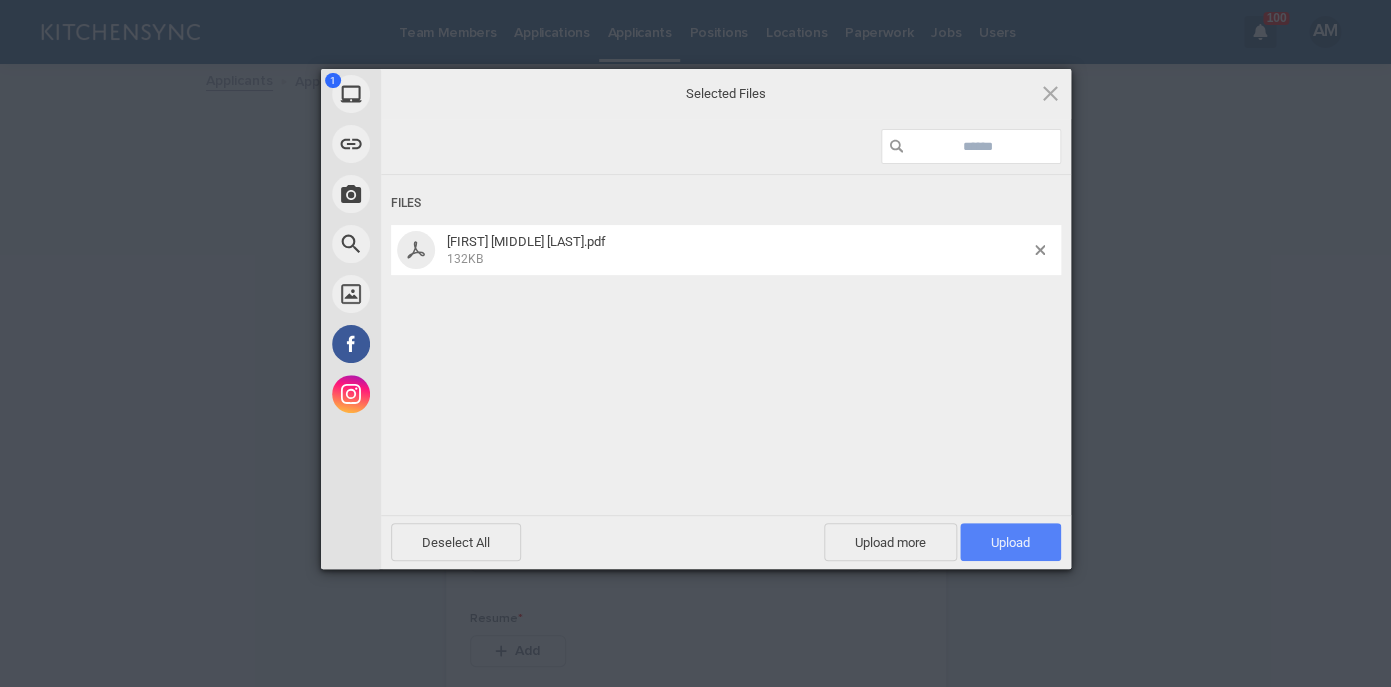 click on "Upload
1" at bounding box center [1010, 542] 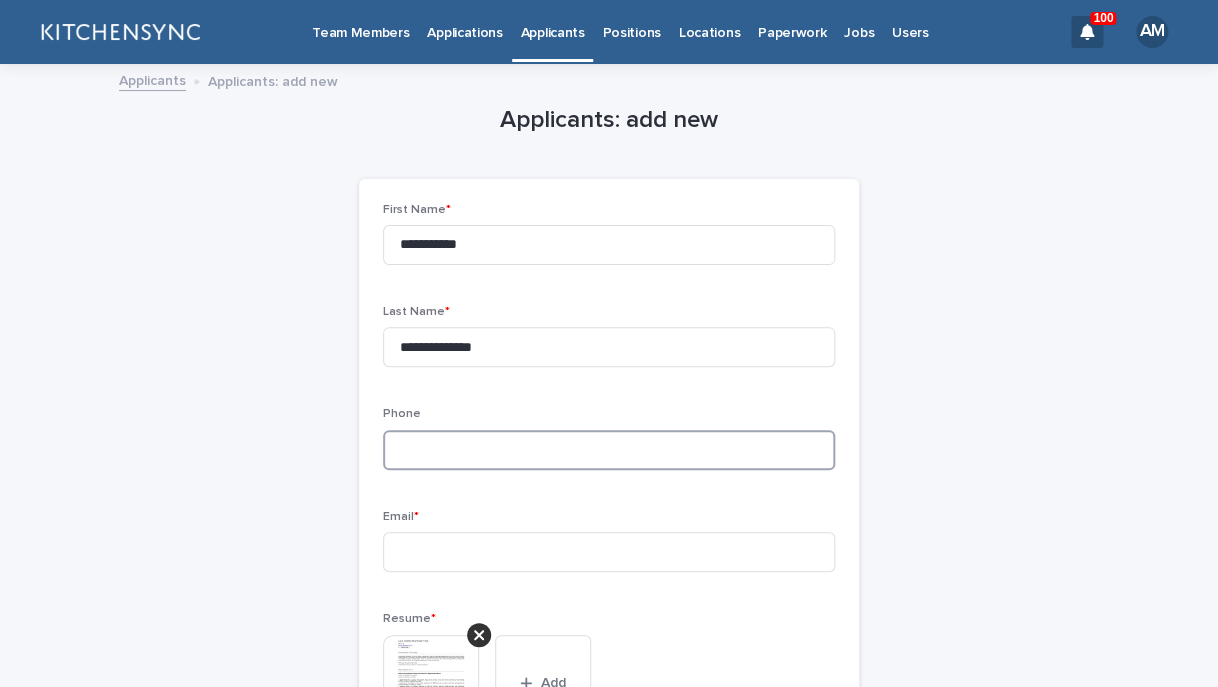 click at bounding box center [609, 450] 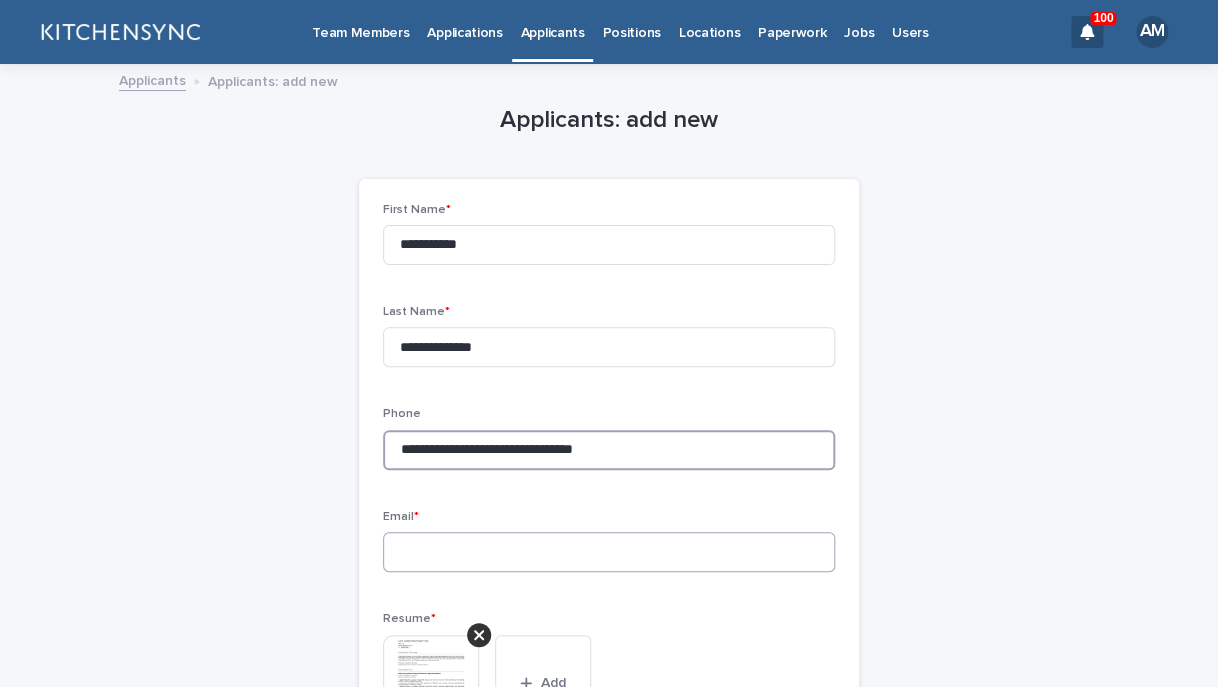 type on "**********" 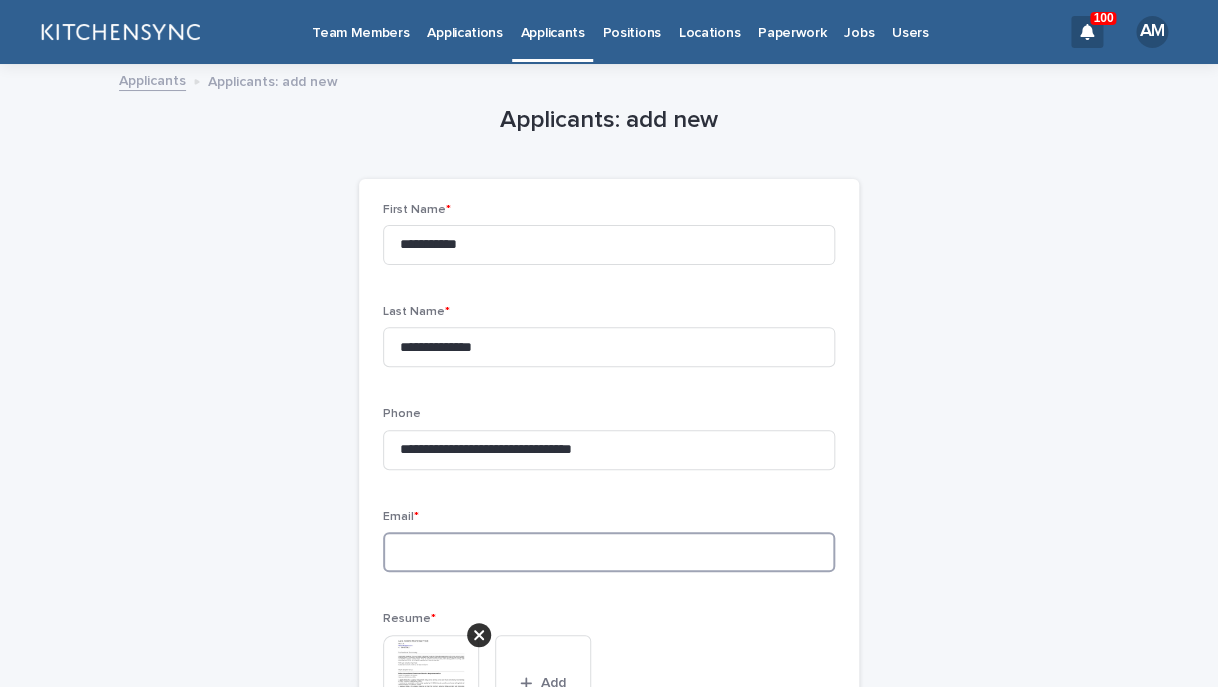 click at bounding box center [609, 552] 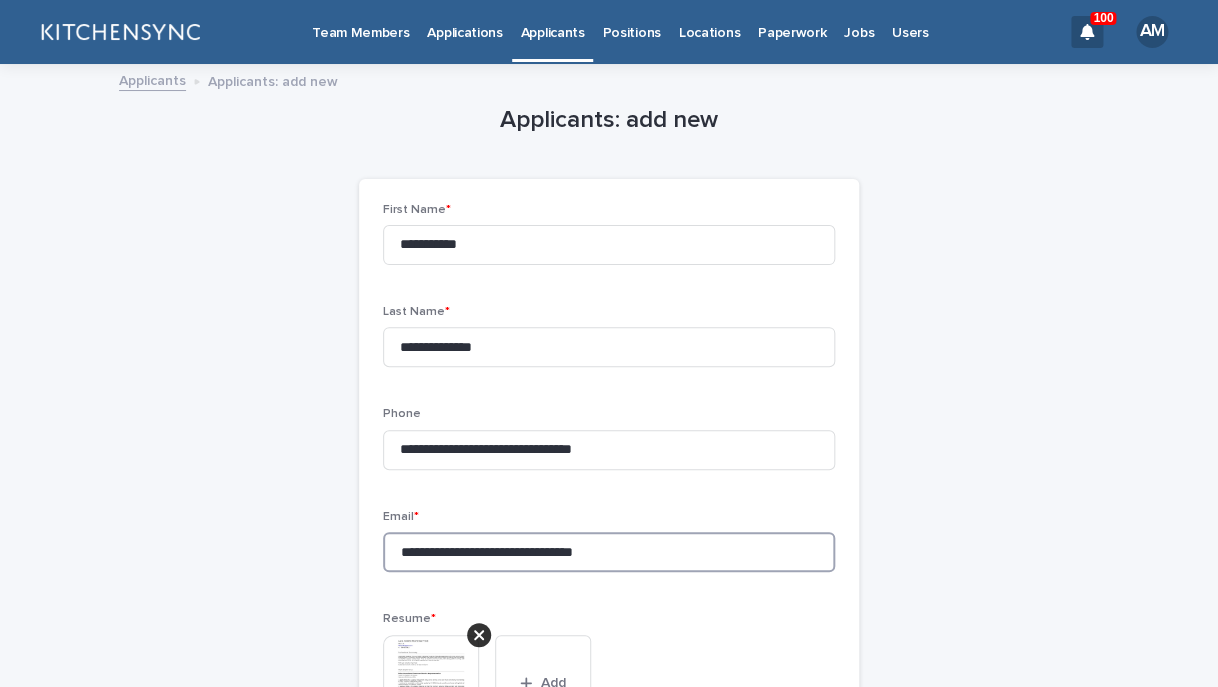 drag, startPoint x: 537, startPoint y: 556, endPoint x: 714, endPoint y: 557, distance: 177.00282 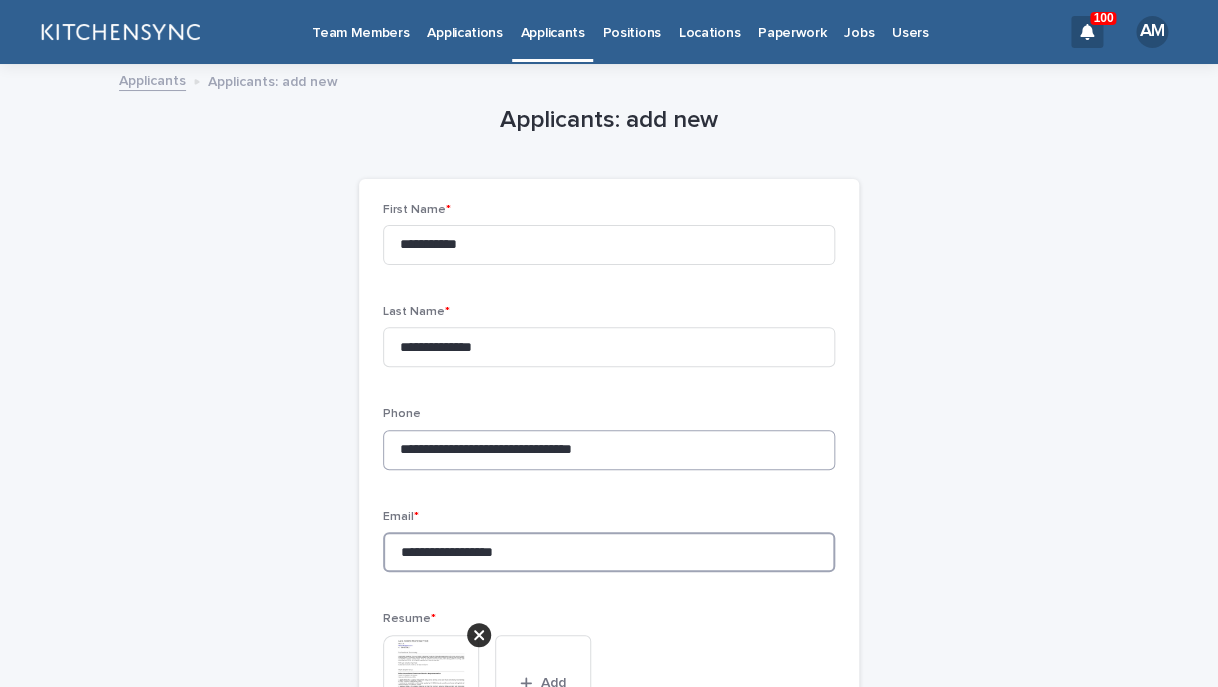 type on "**********" 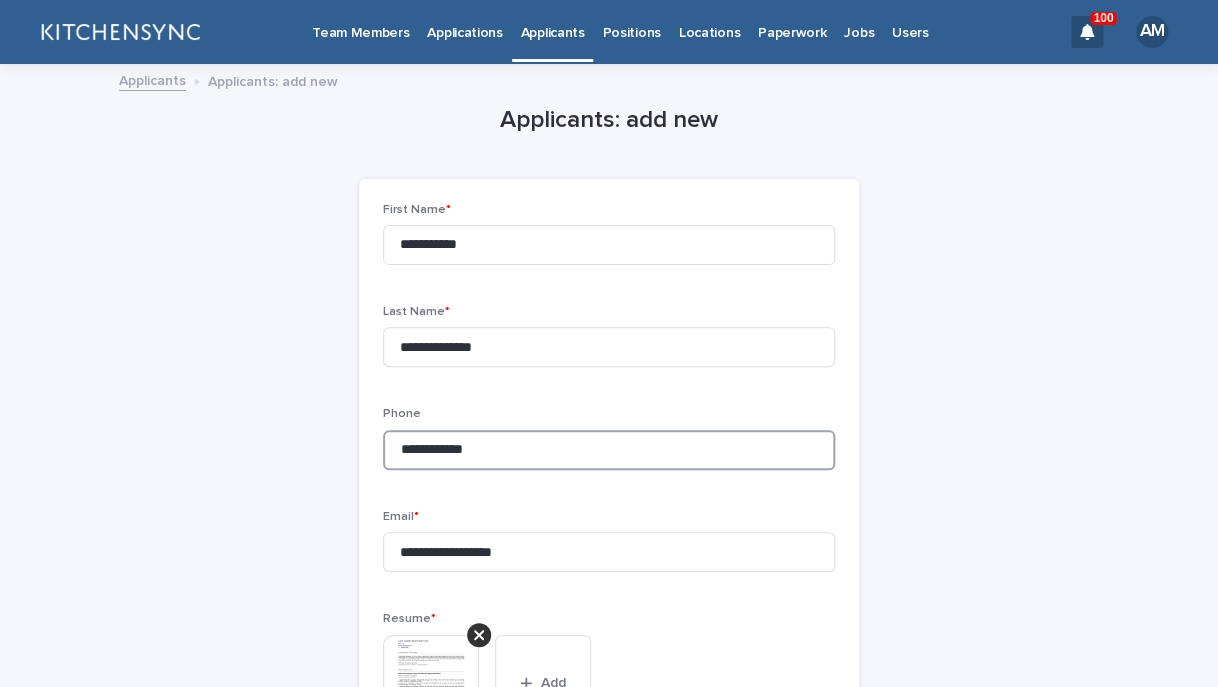 drag, startPoint x: 557, startPoint y: 460, endPoint x: 339, endPoint y: 460, distance: 218 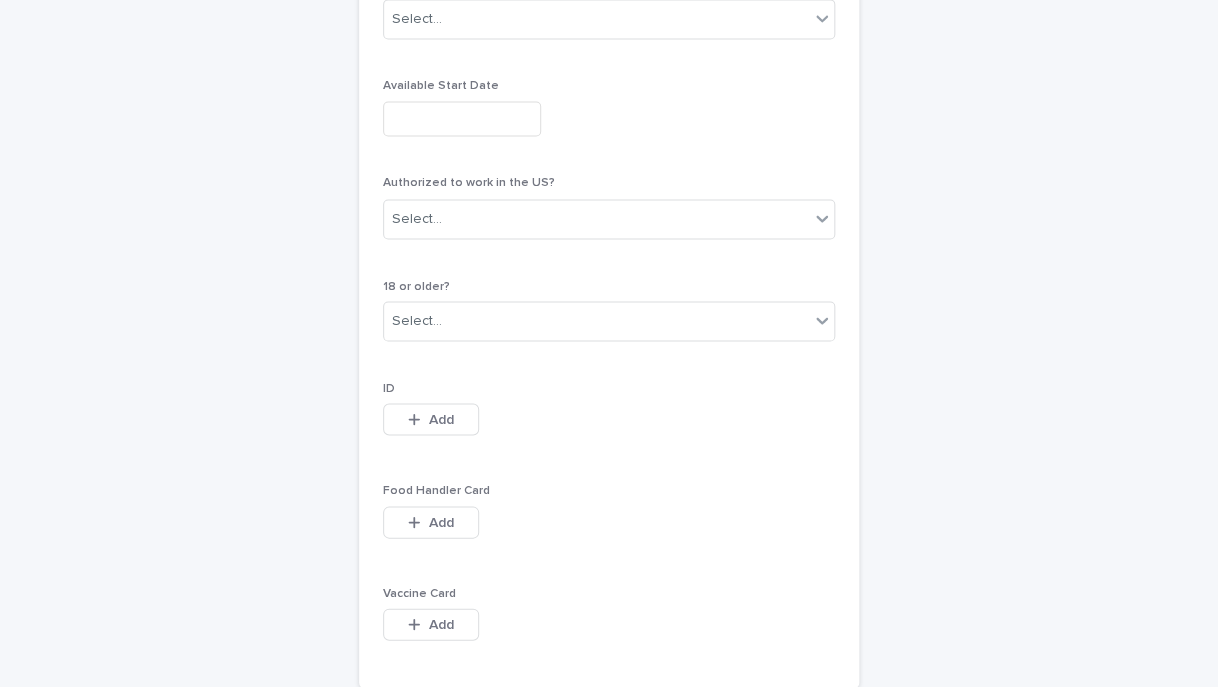 scroll, scrollTop: 1148, scrollLeft: 0, axis: vertical 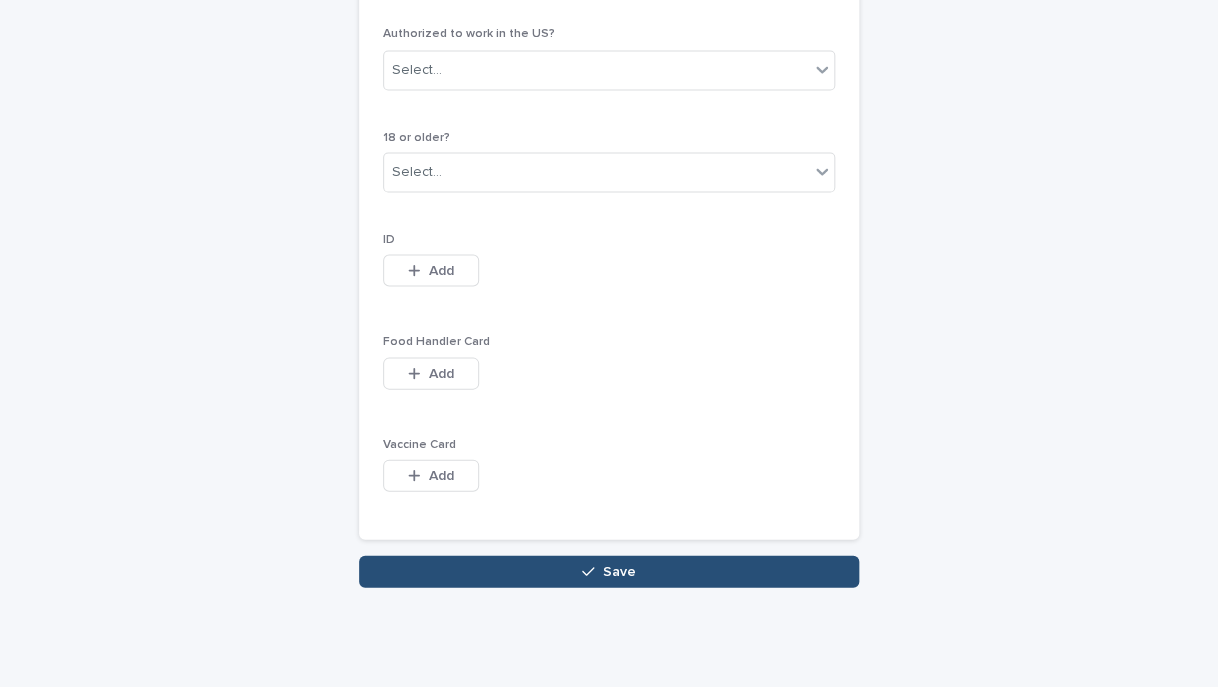type on "**********" 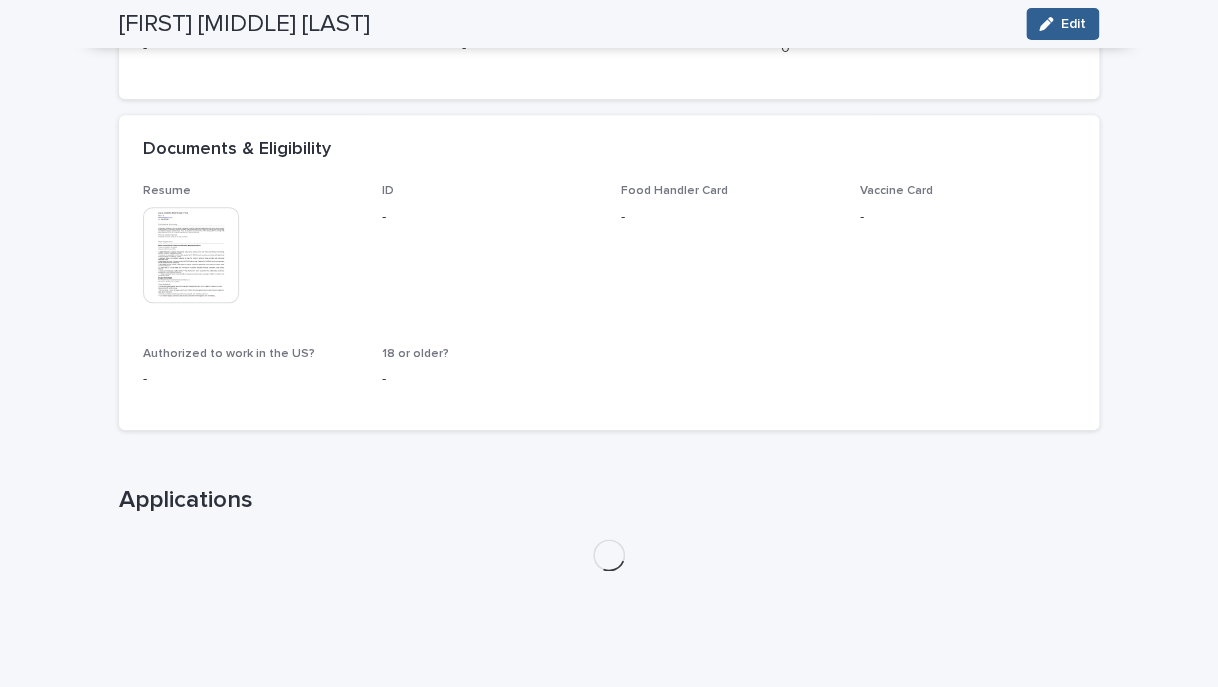 scroll, scrollTop: 490, scrollLeft: 0, axis: vertical 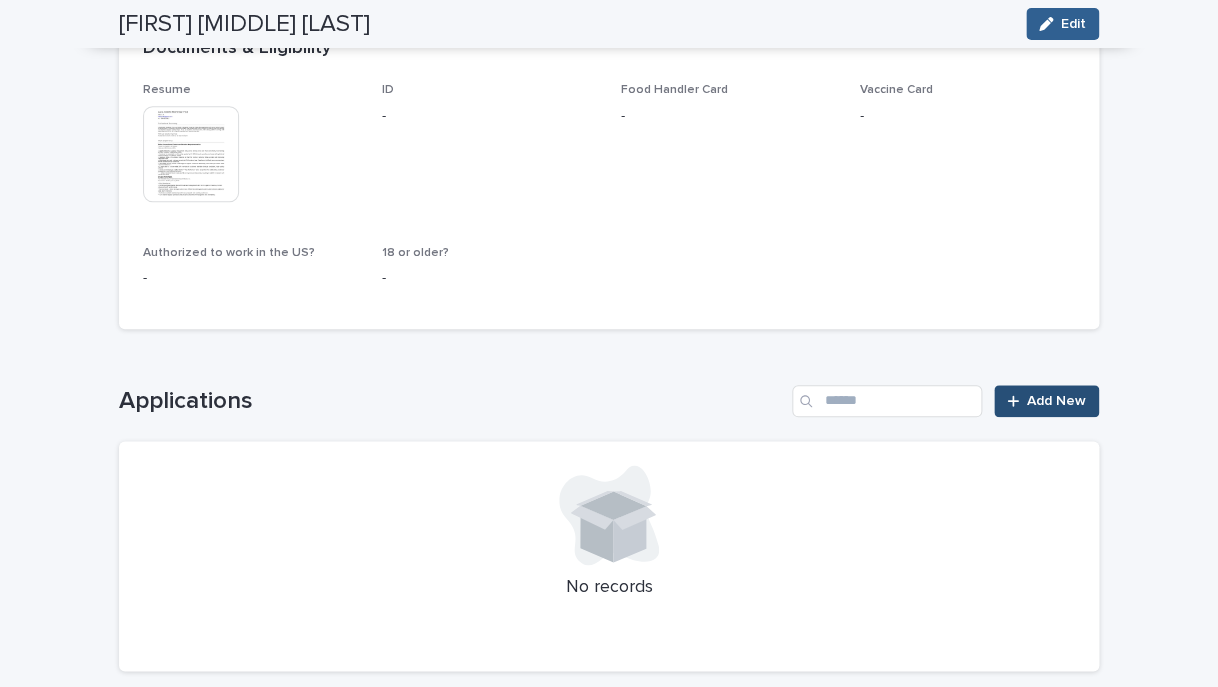 click on "Add New" at bounding box center (1046, 401) 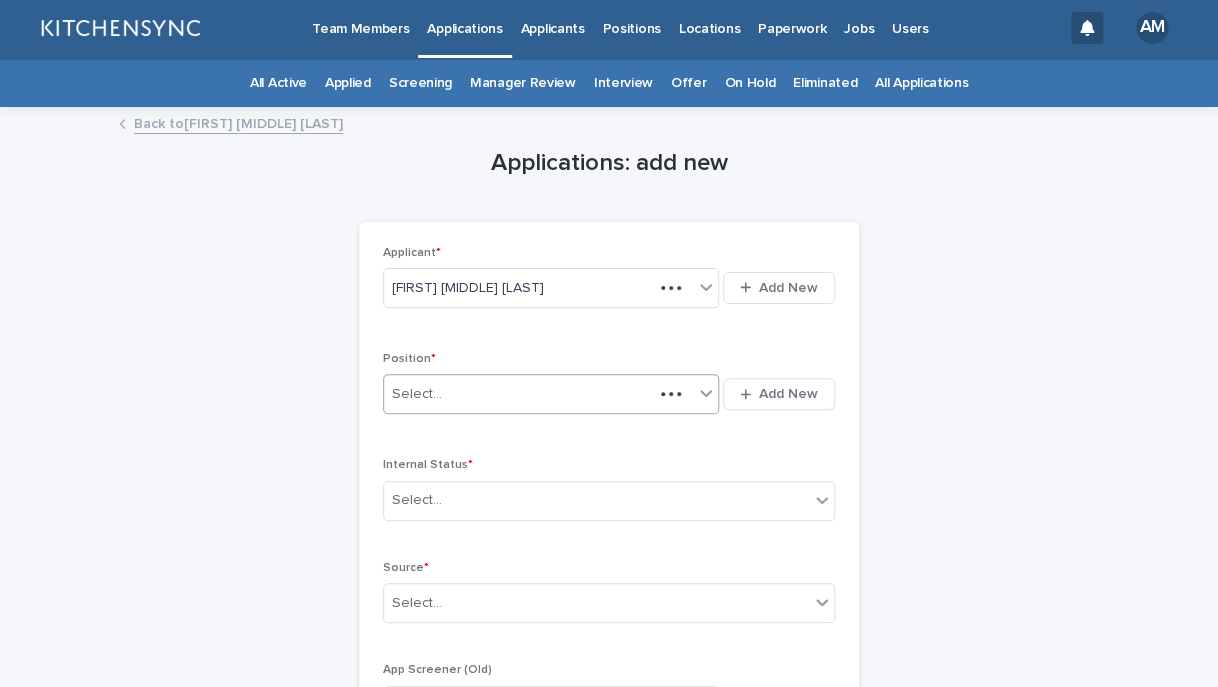 scroll, scrollTop: 1, scrollLeft: 0, axis: vertical 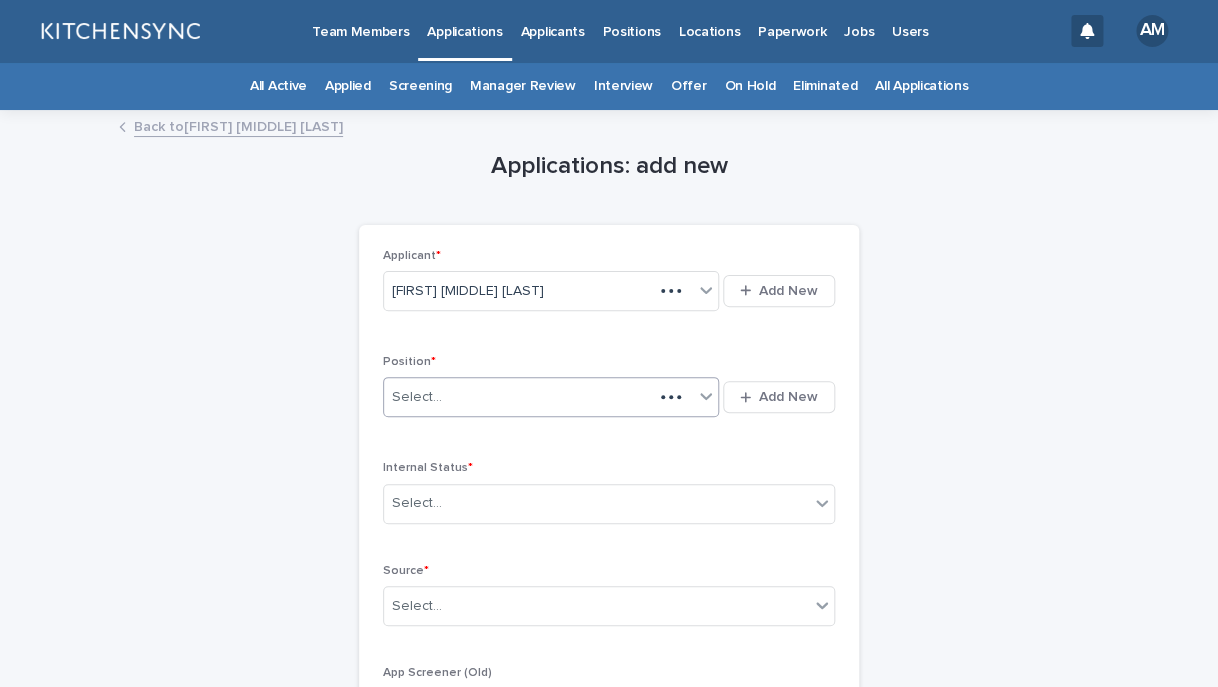 click on "Select..." at bounding box center [518, 397] 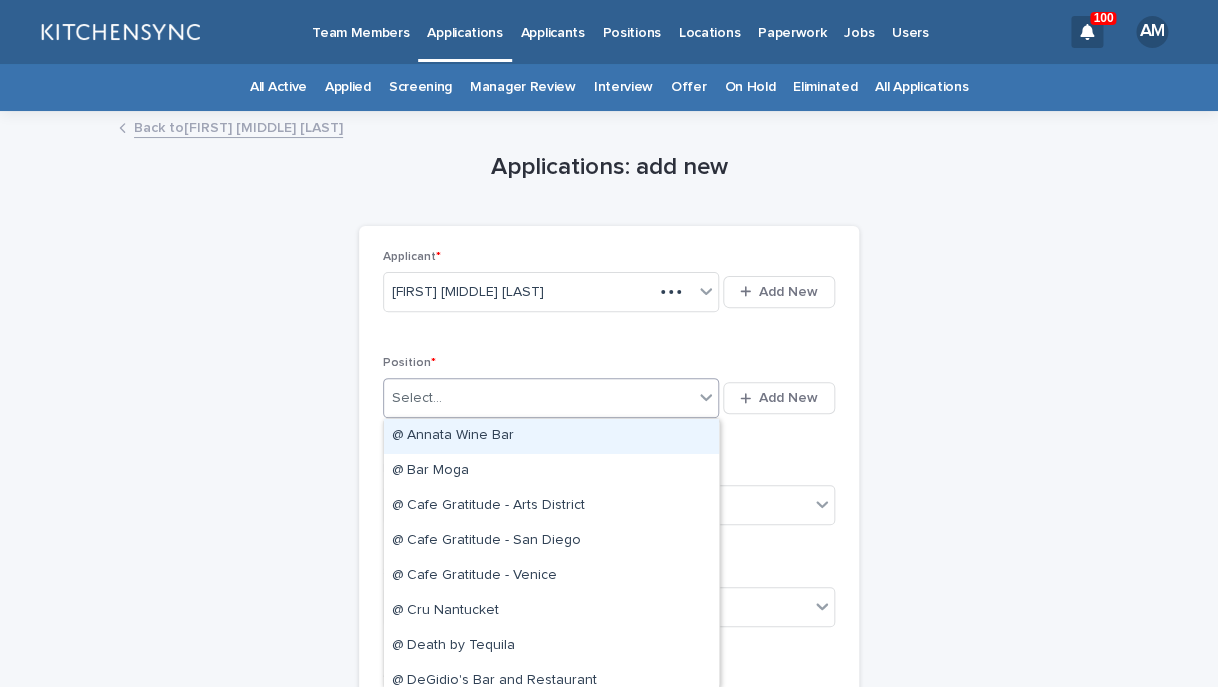 type on "*" 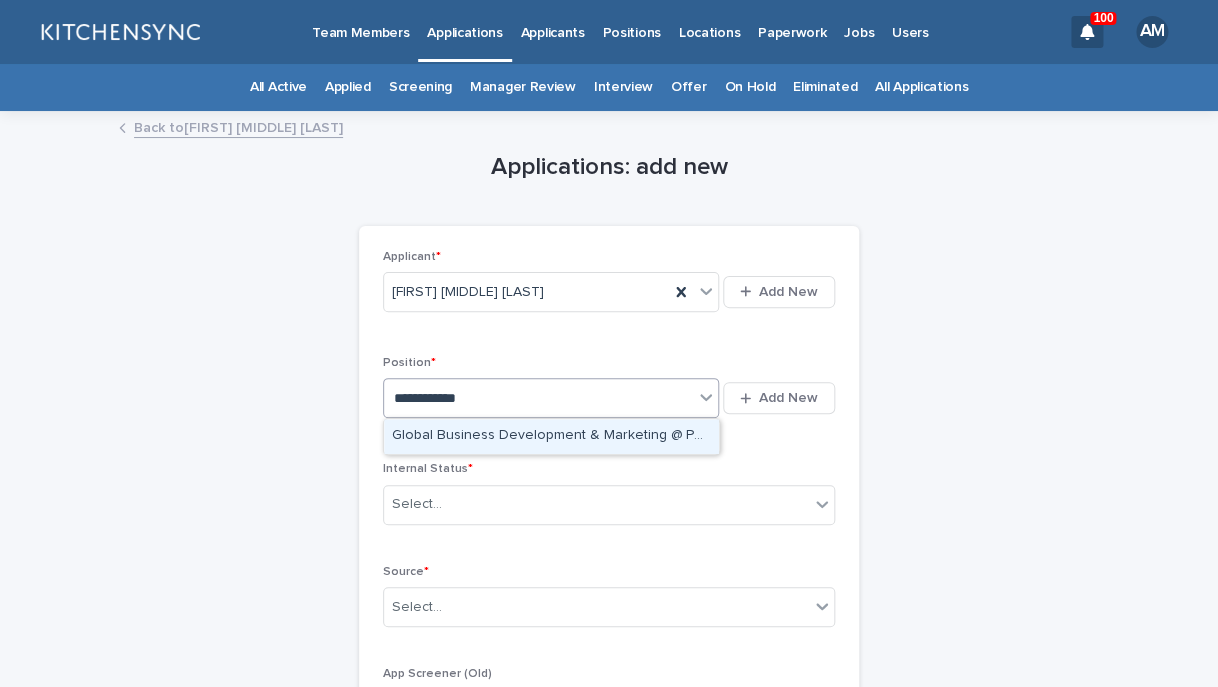 type on "**********" 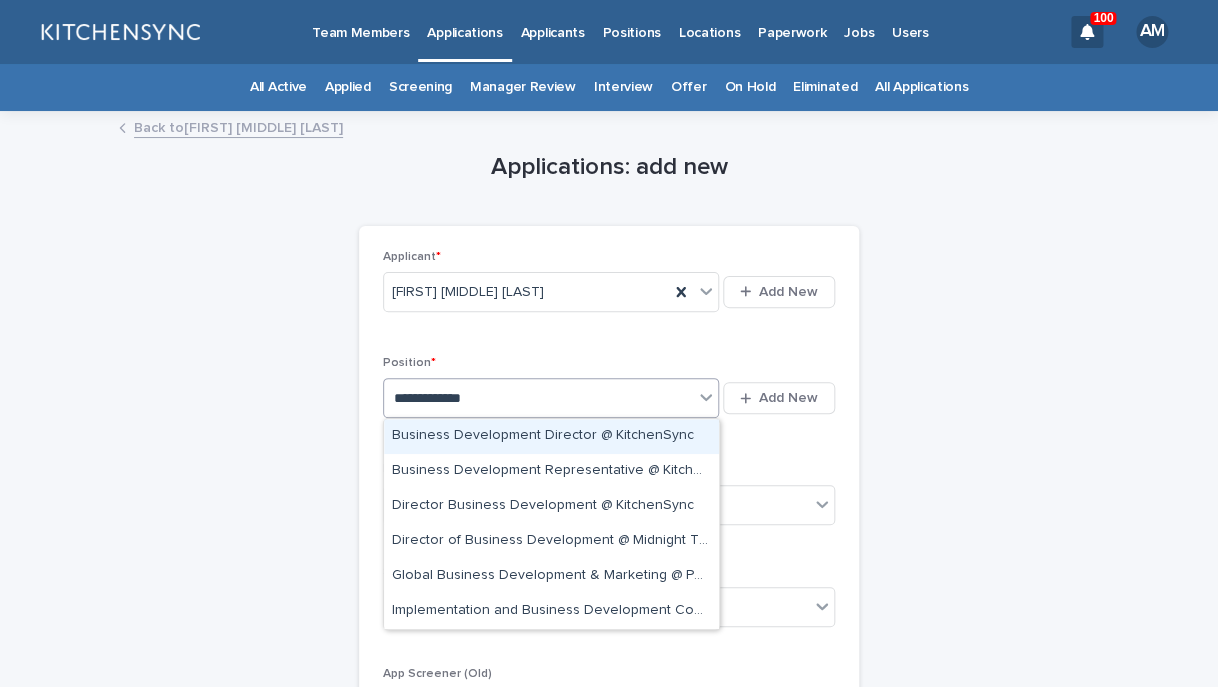 type 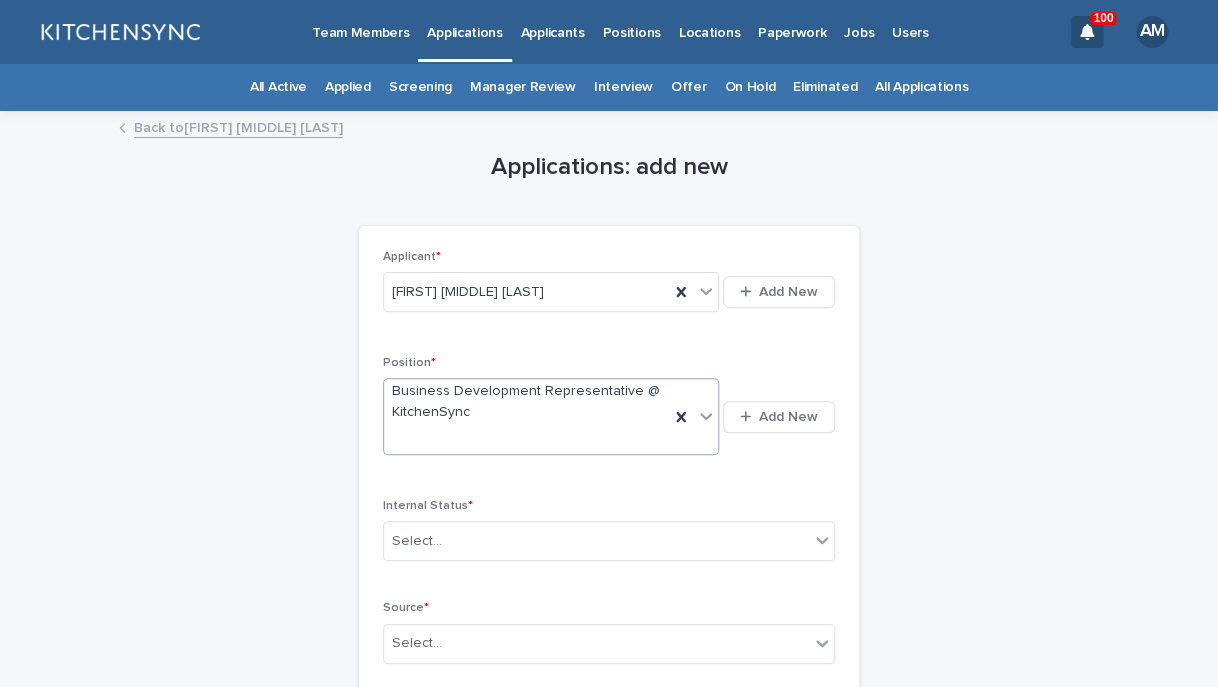 scroll, scrollTop: 138, scrollLeft: 0, axis: vertical 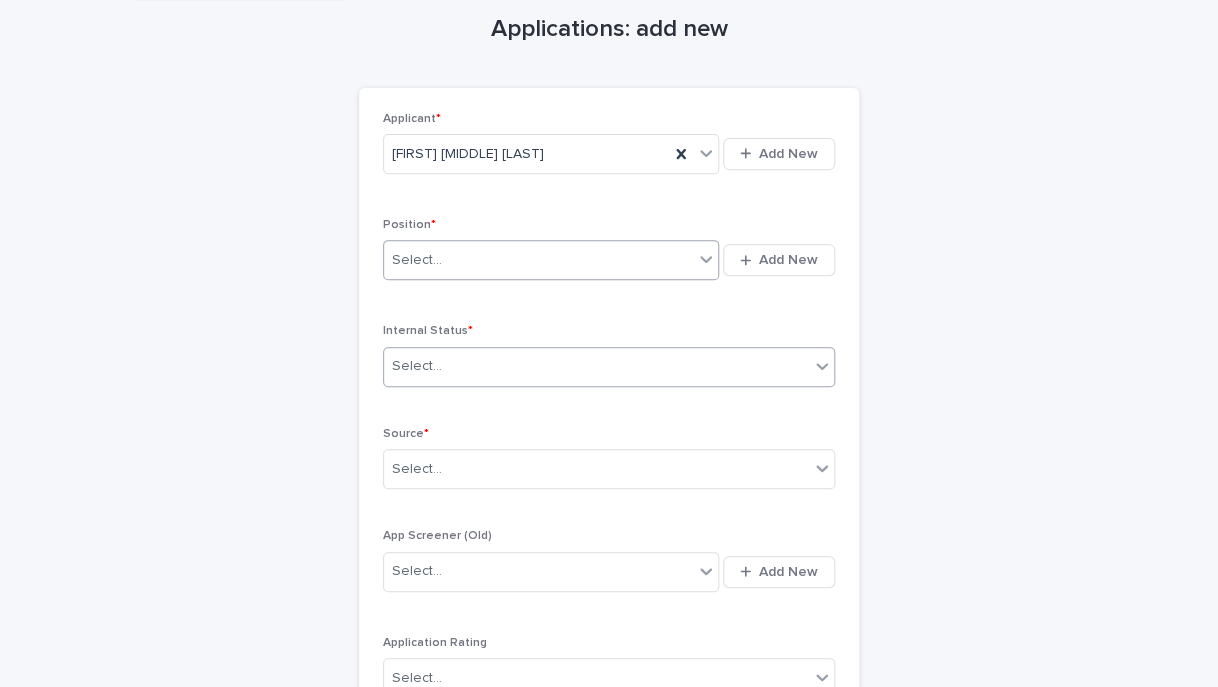 click on "Internal Status *" at bounding box center [609, 331] 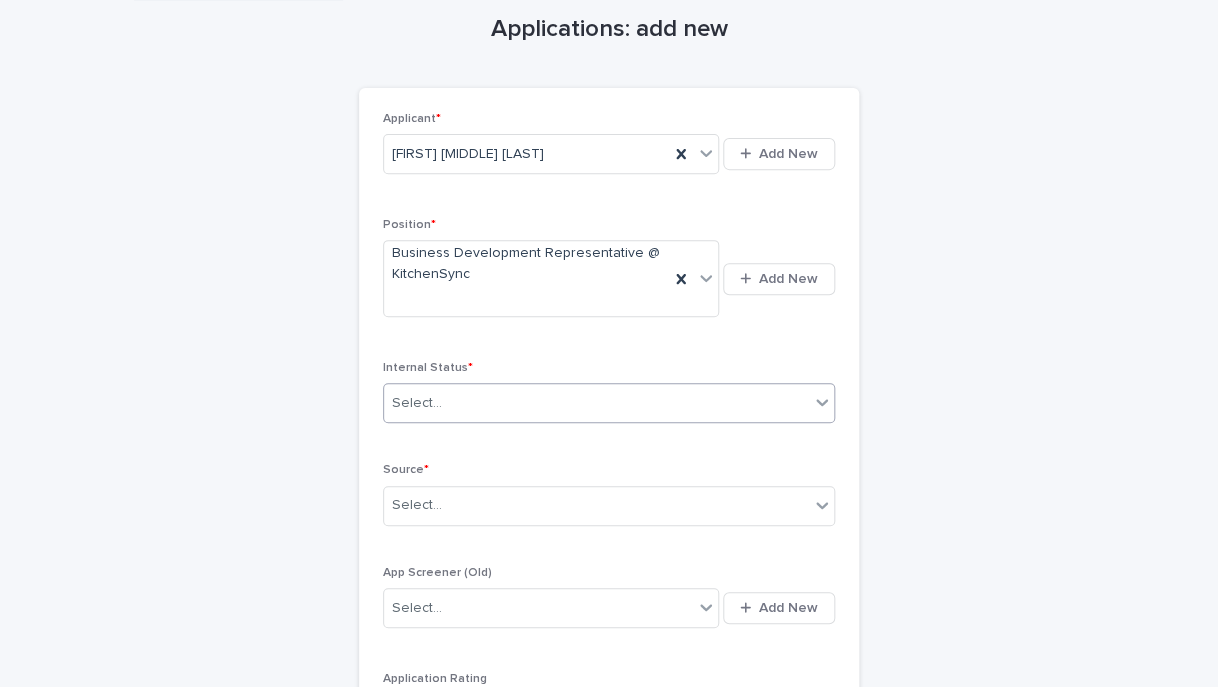 click on "Select..." at bounding box center [596, 403] 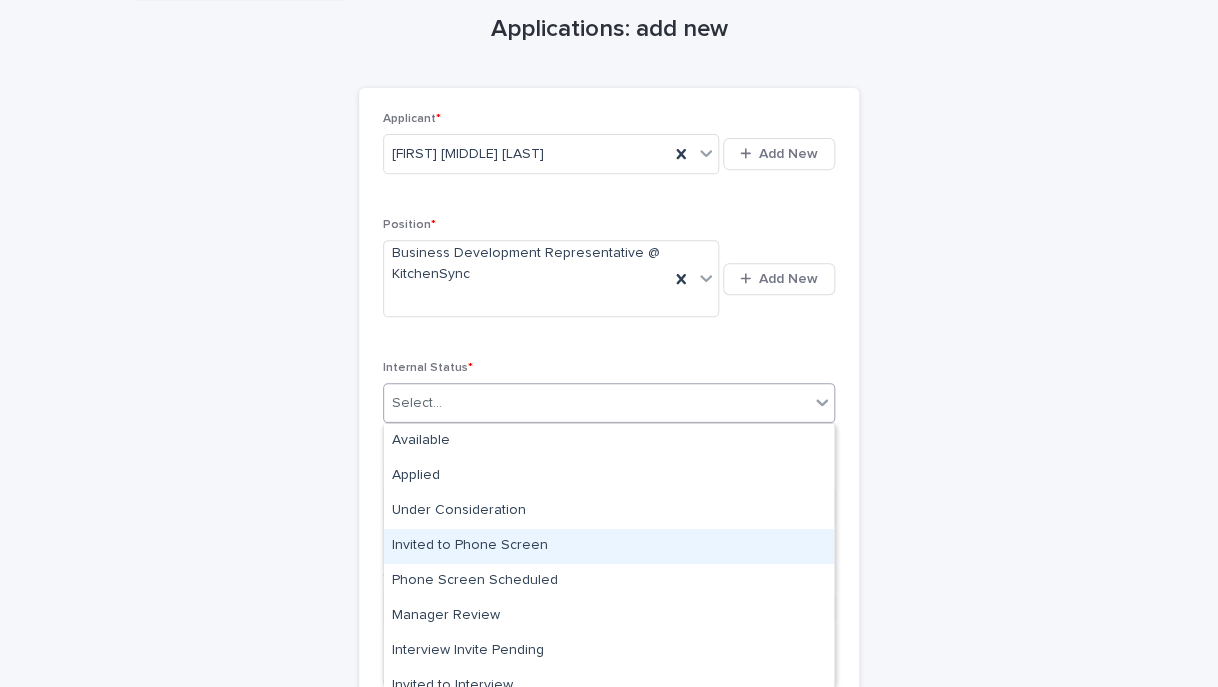 click on "Invited to Phone Screen" at bounding box center [609, 546] 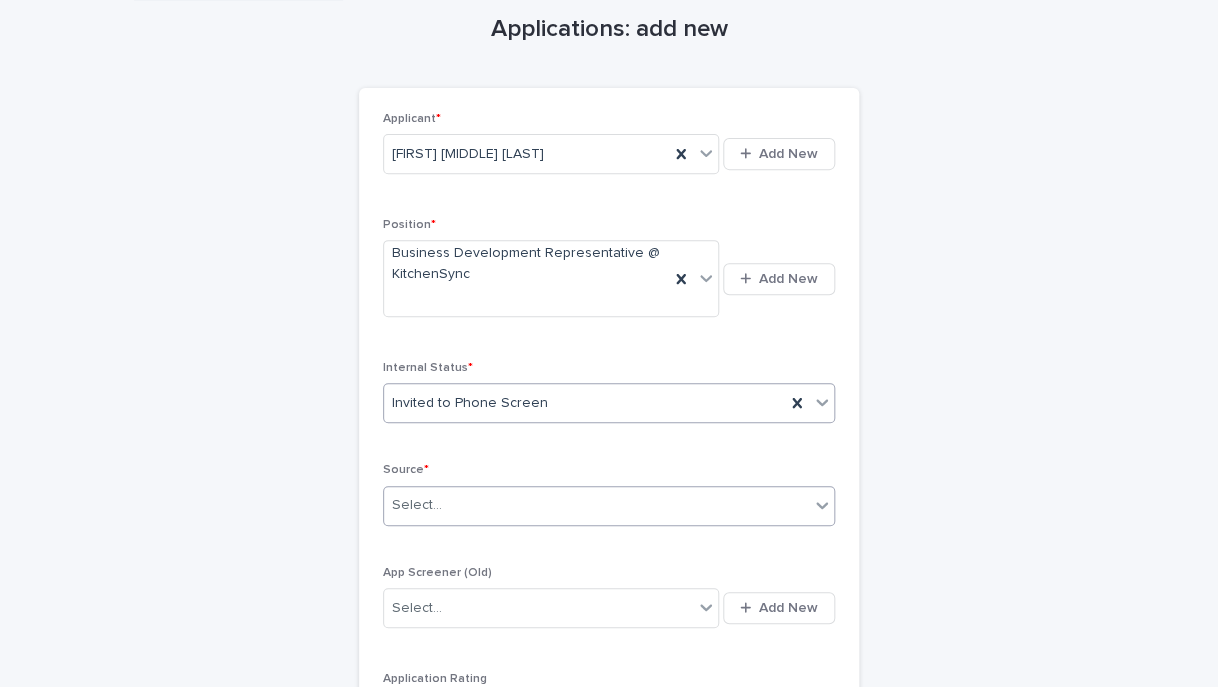 click on "Select..." at bounding box center (596, 505) 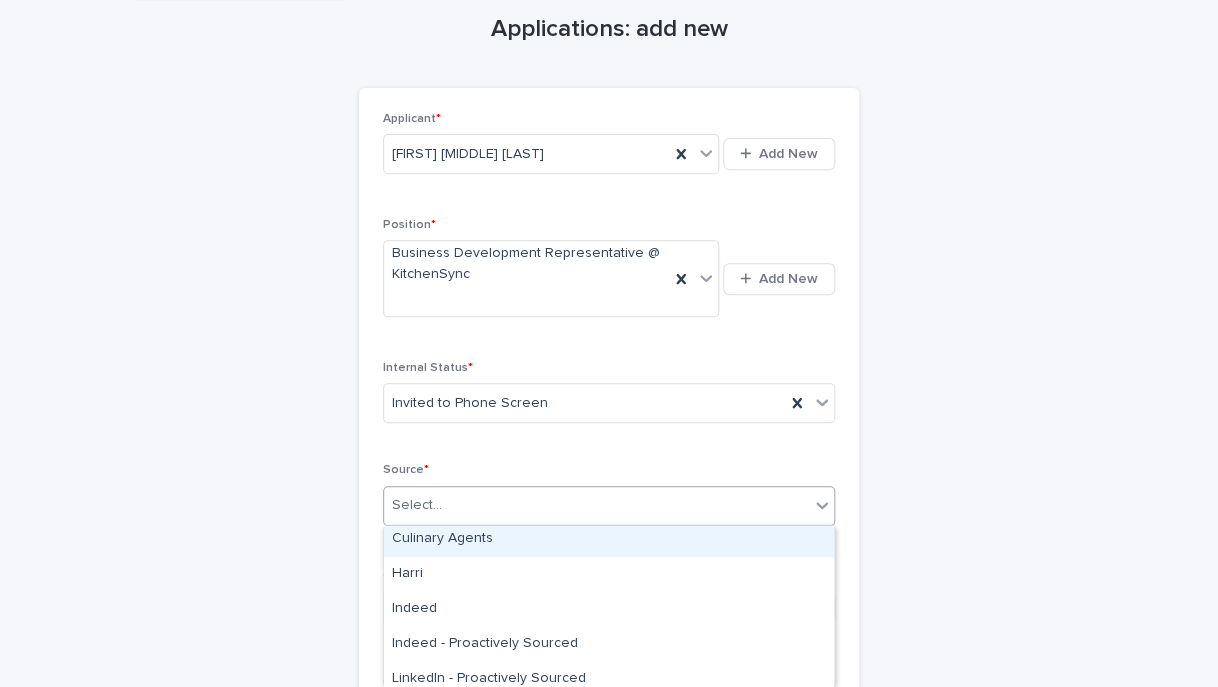 scroll, scrollTop: 77, scrollLeft: 0, axis: vertical 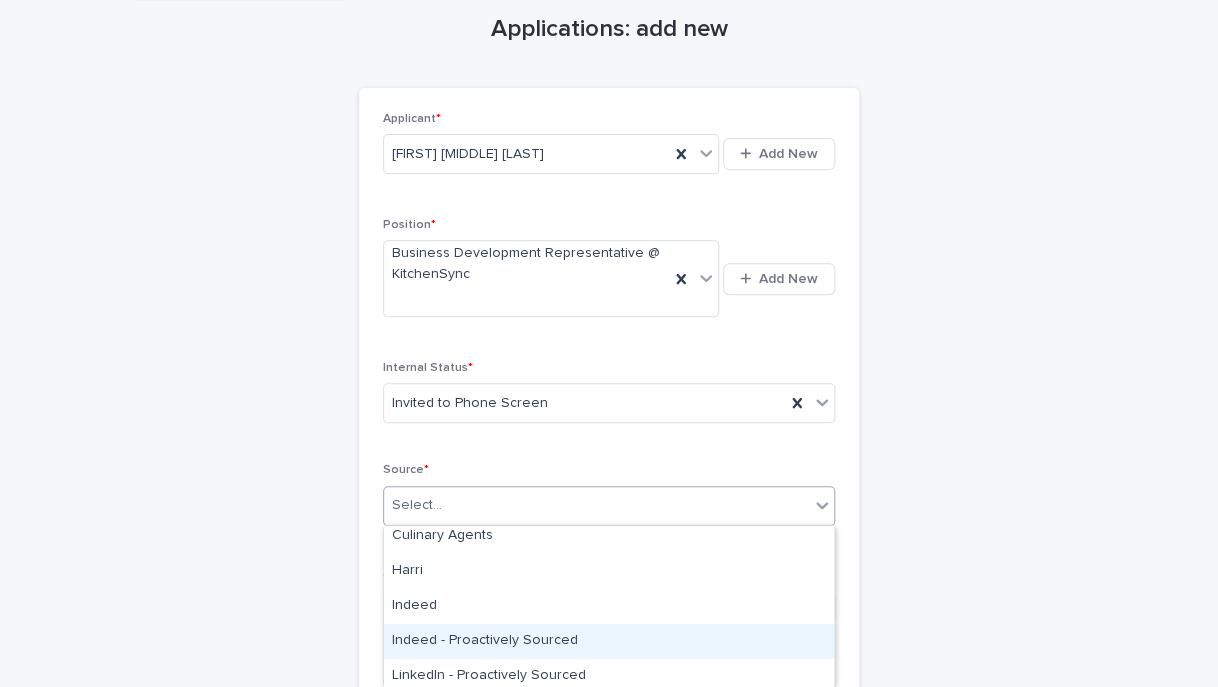click on "Indeed - Proactively Sourced" at bounding box center (609, 641) 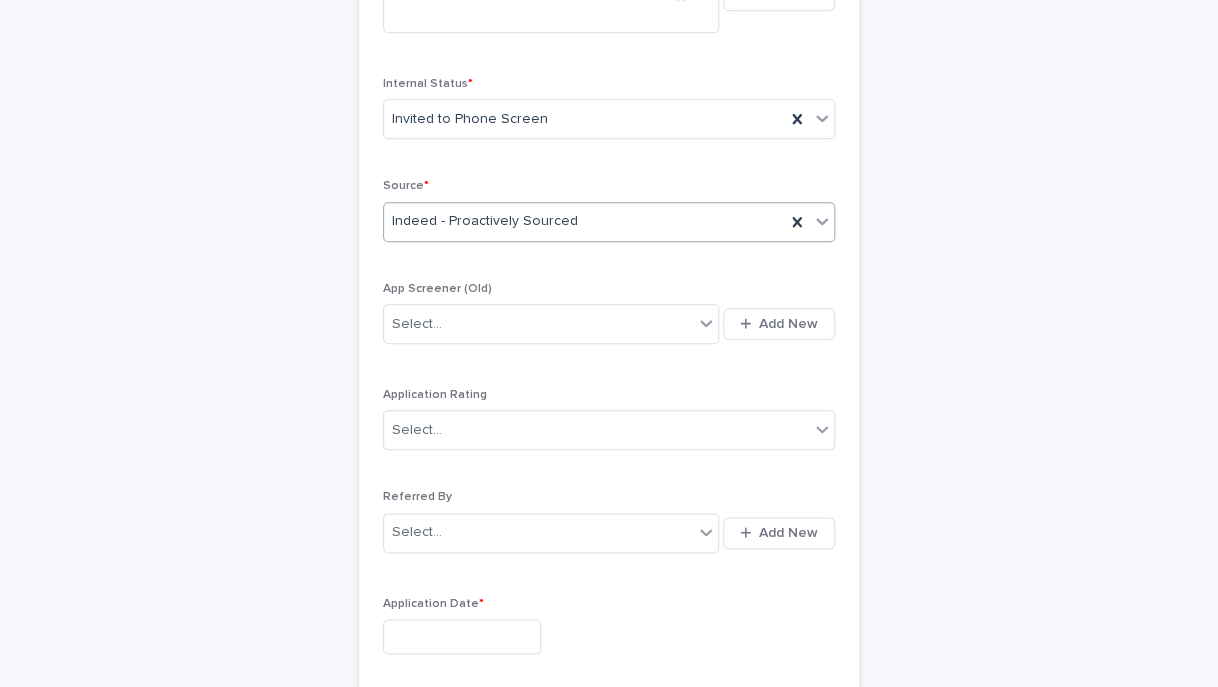 scroll, scrollTop: 446, scrollLeft: 0, axis: vertical 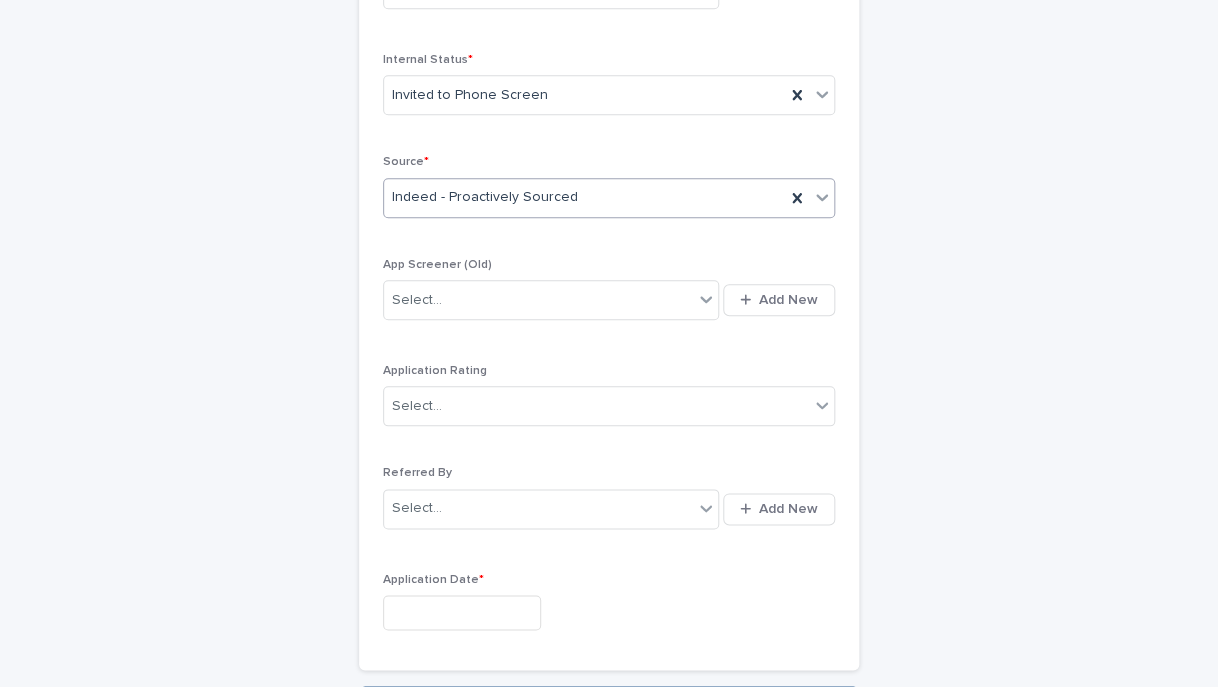 click at bounding box center [462, 612] 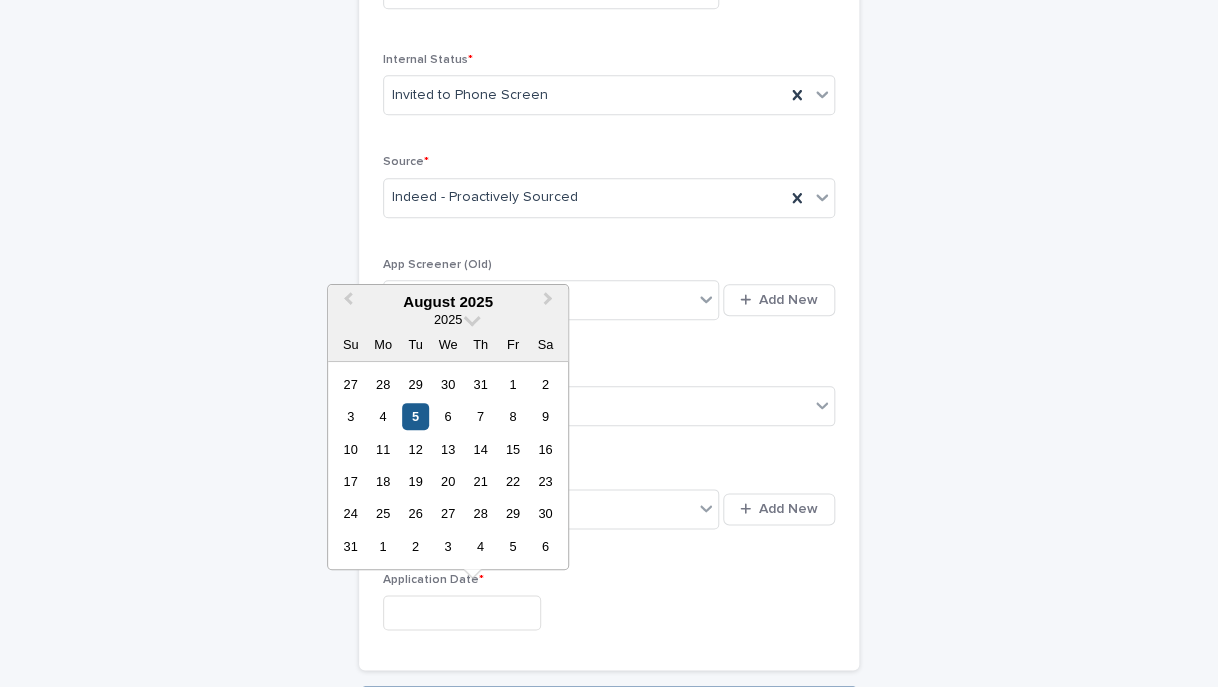 click on "5" at bounding box center [415, 416] 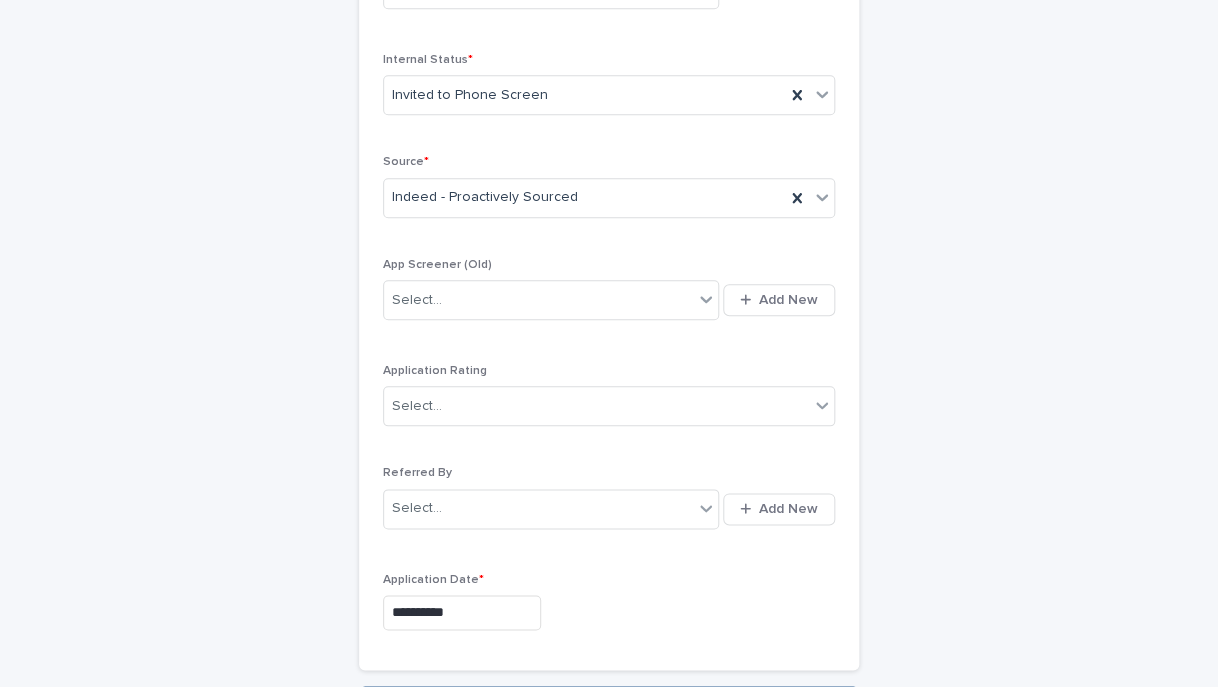 scroll, scrollTop: 578, scrollLeft: 0, axis: vertical 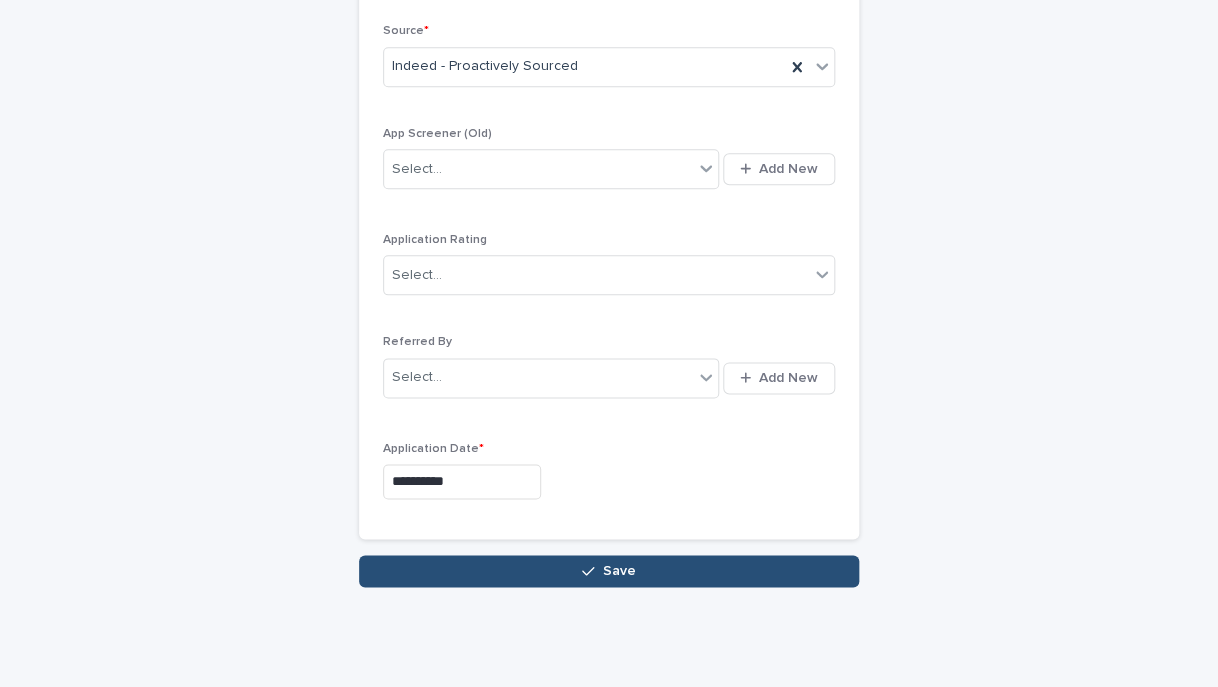click on "Save" at bounding box center [609, 571] 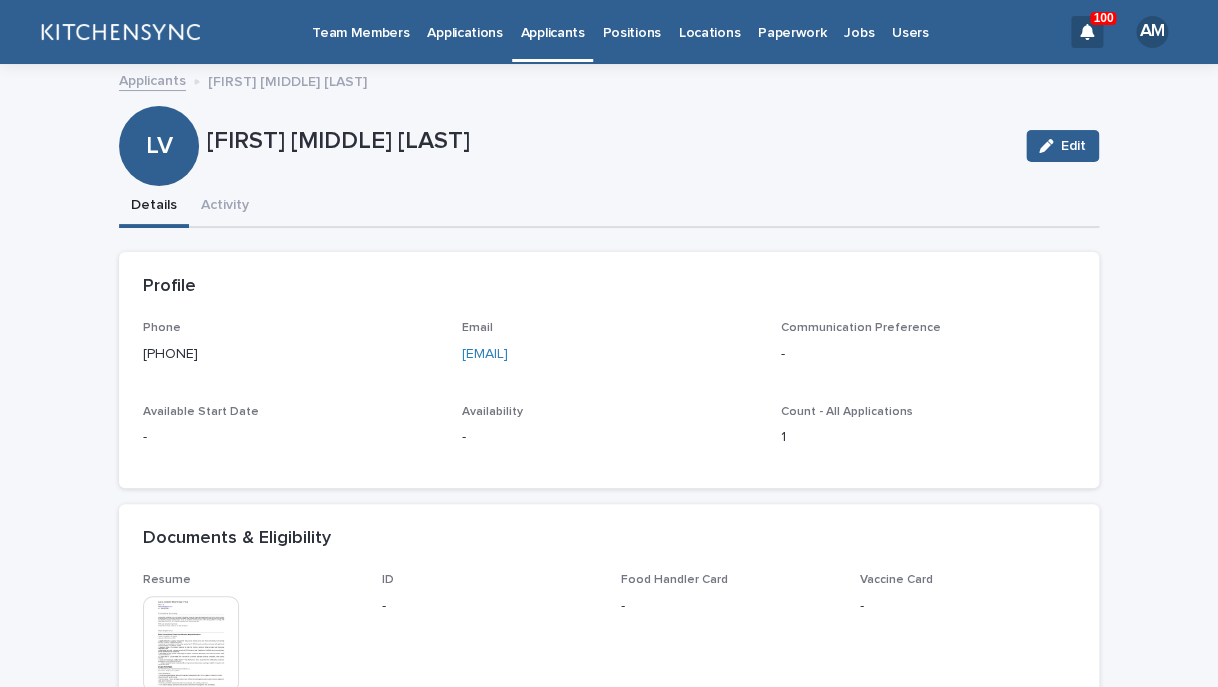 scroll, scrollTop: 565, scrollLeft: 0, axis: vertical 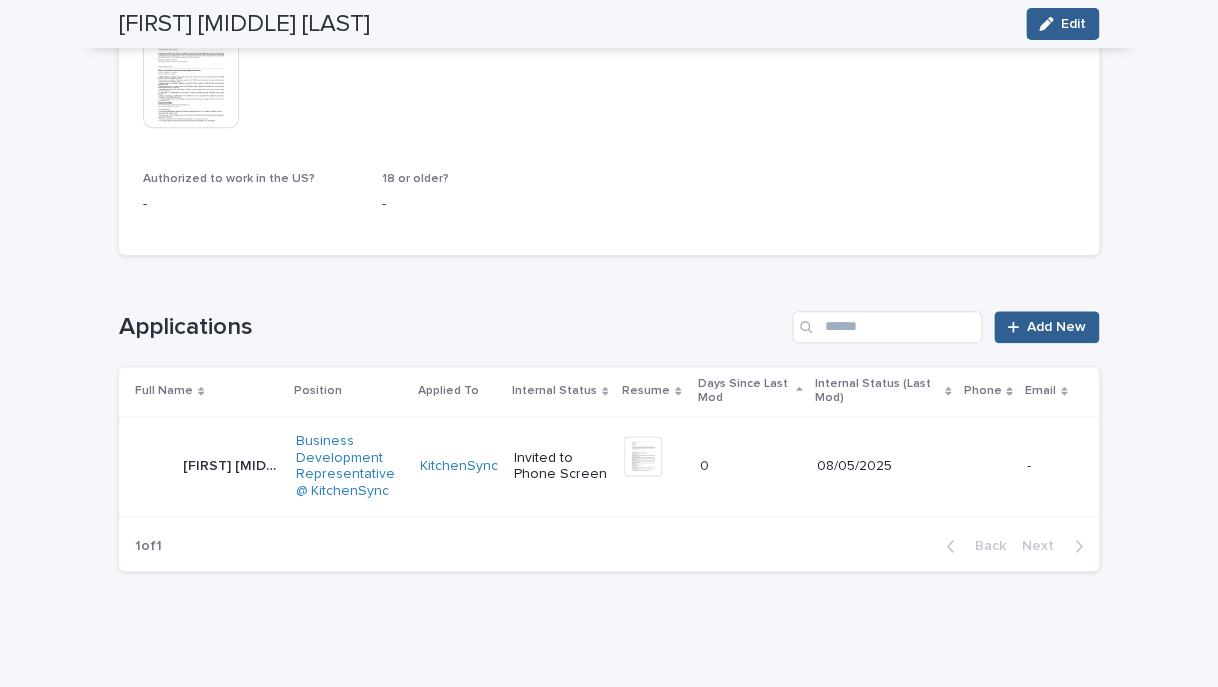 click on "Luis Adolfo Martinez Villa Luis Adolfo Martinez Villa" at bounding box center (231, 466) 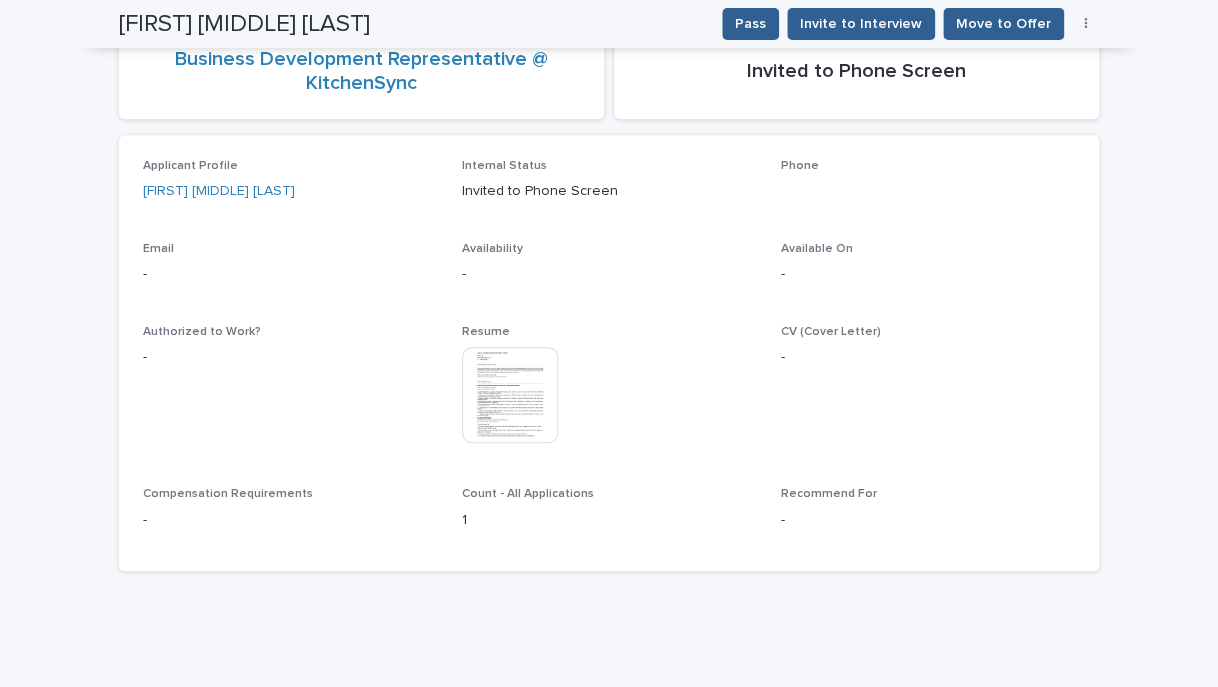 scroll, scrollTop: 307, scrollLeft: 0, axis: vertical 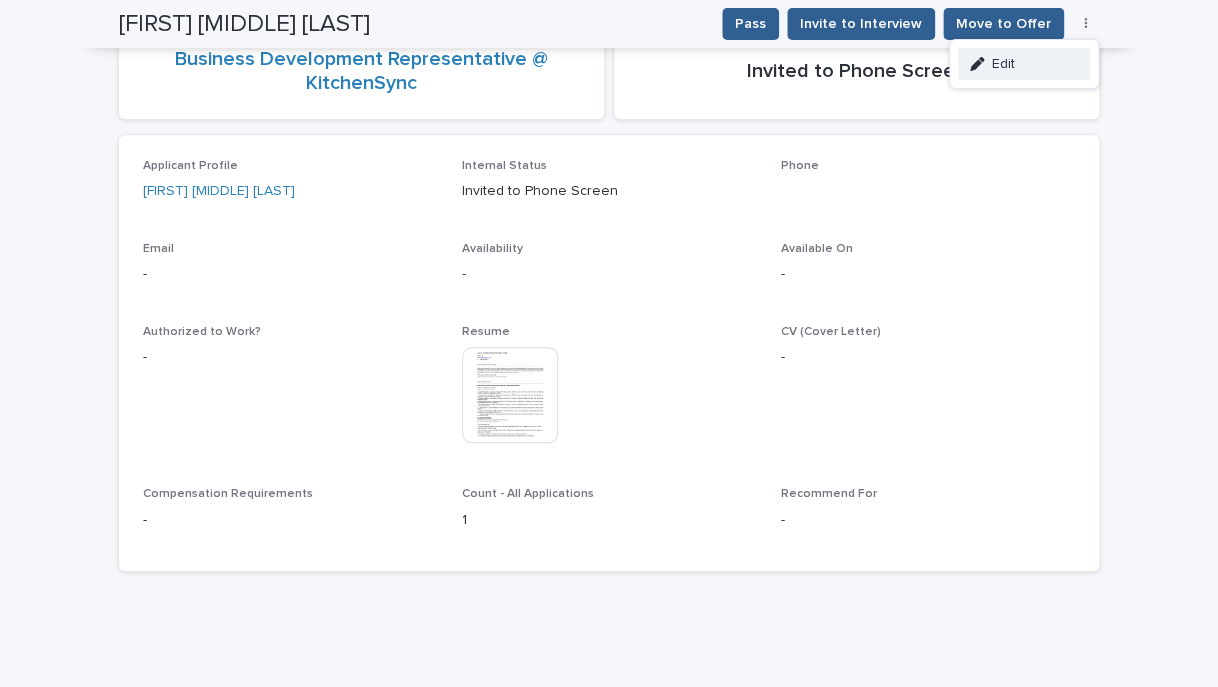 click on "Edit" at bounding box center (1024, 64) 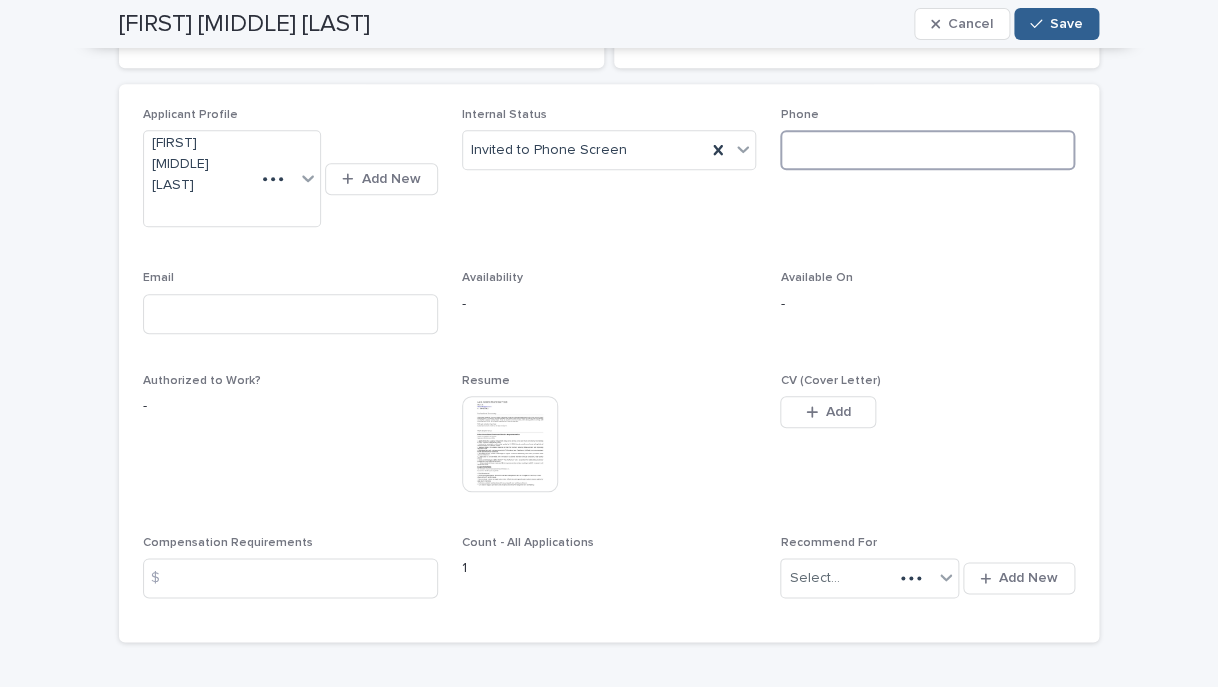click at bounding box center [927, 150] 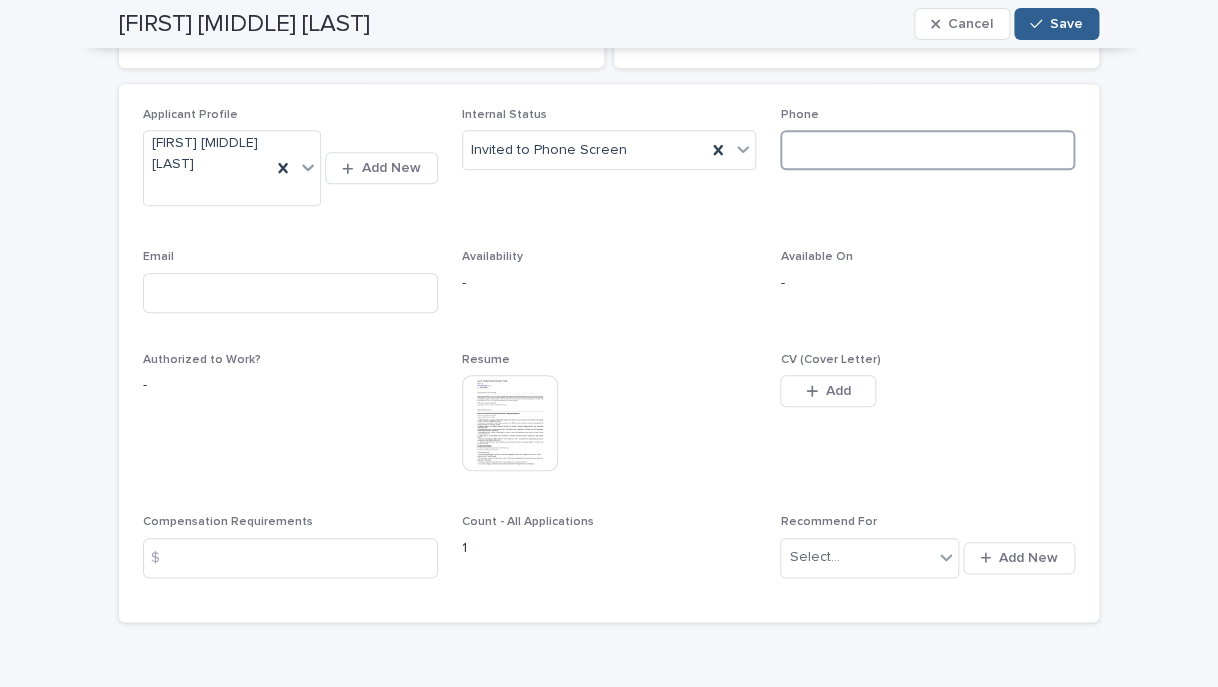 paste on "**********" 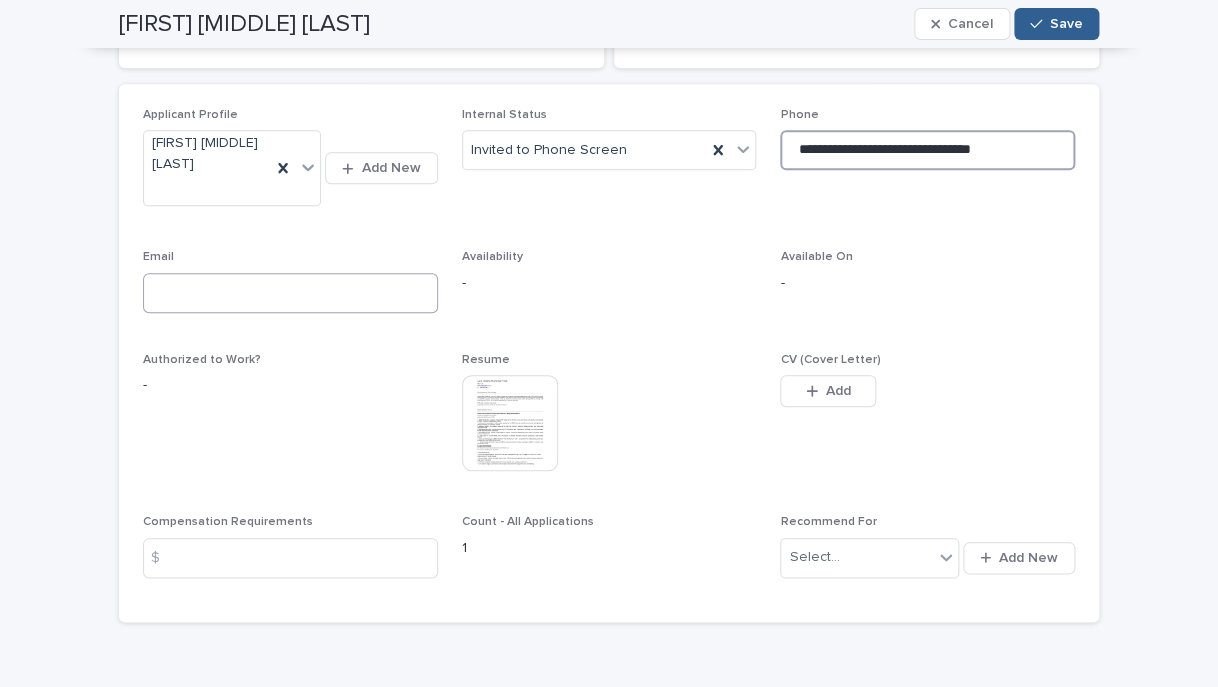 type on "**********" 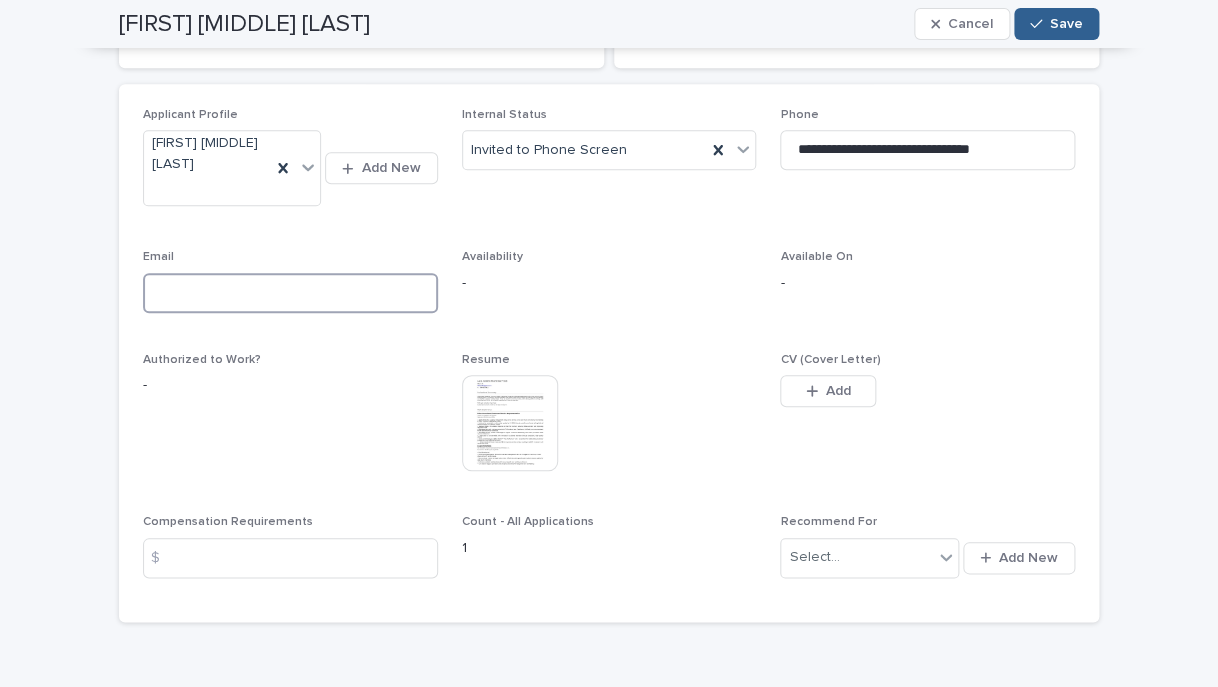 paste on "**********" 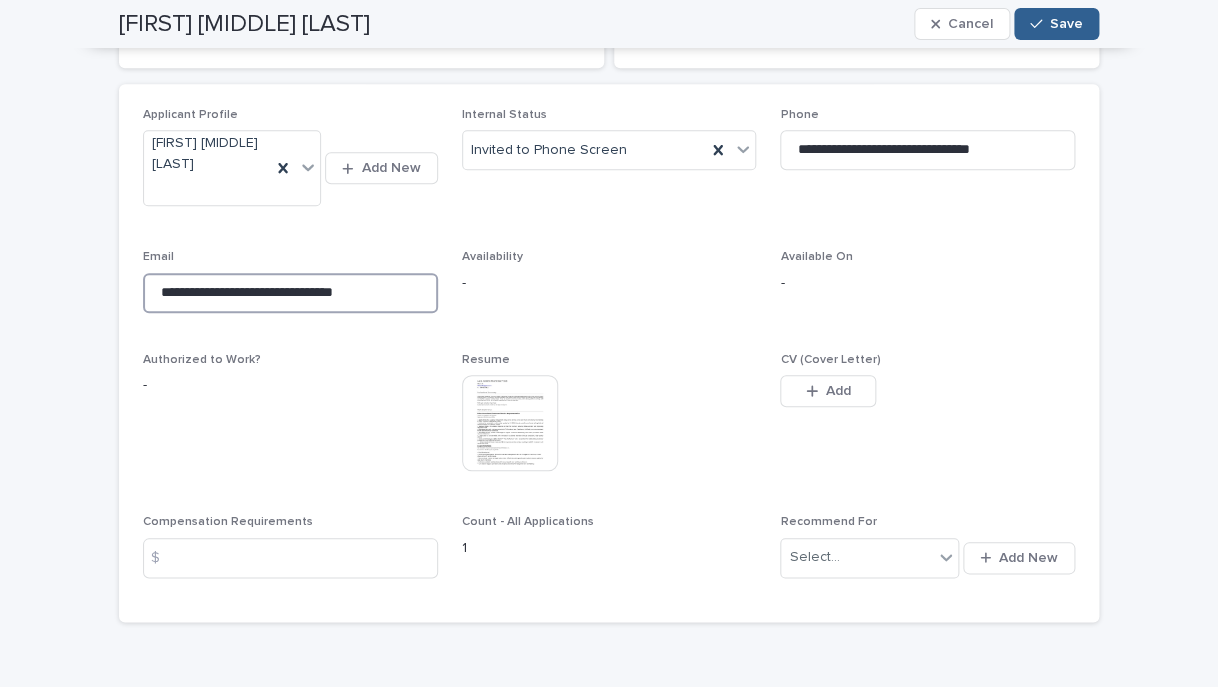 drag, startPoint x: 299, startPoint y: 300, endPoint x: 516, endPoint y: 306, distance: 217.08293 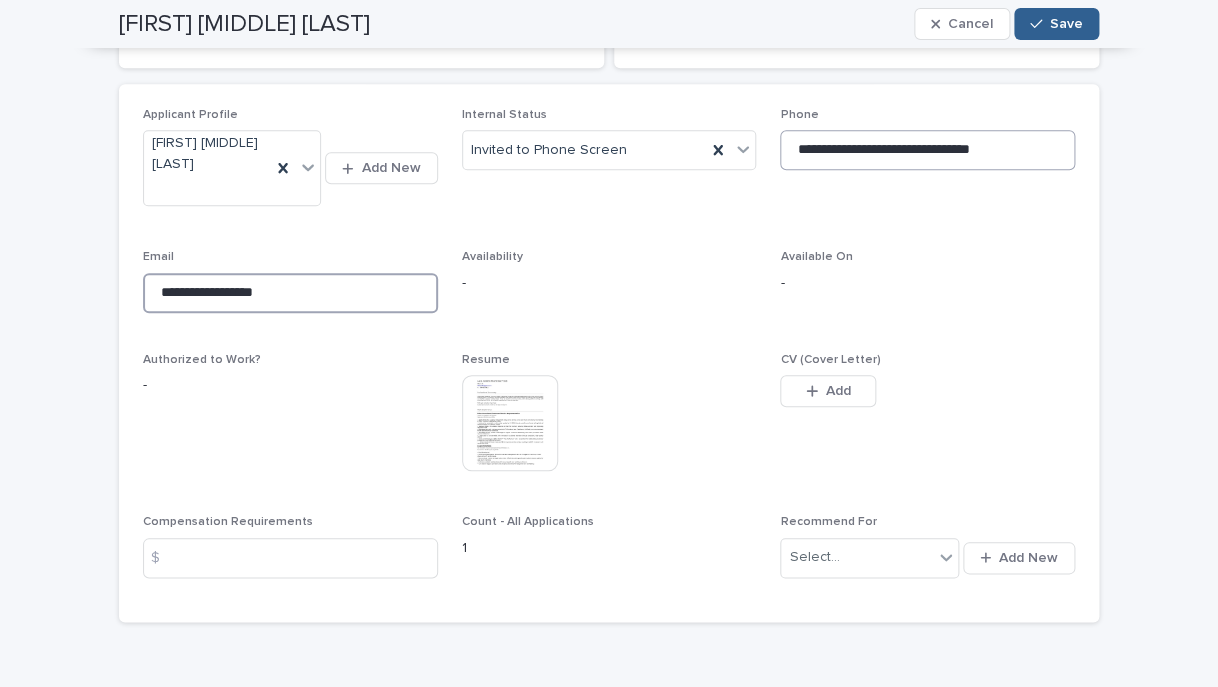 type on "**********" 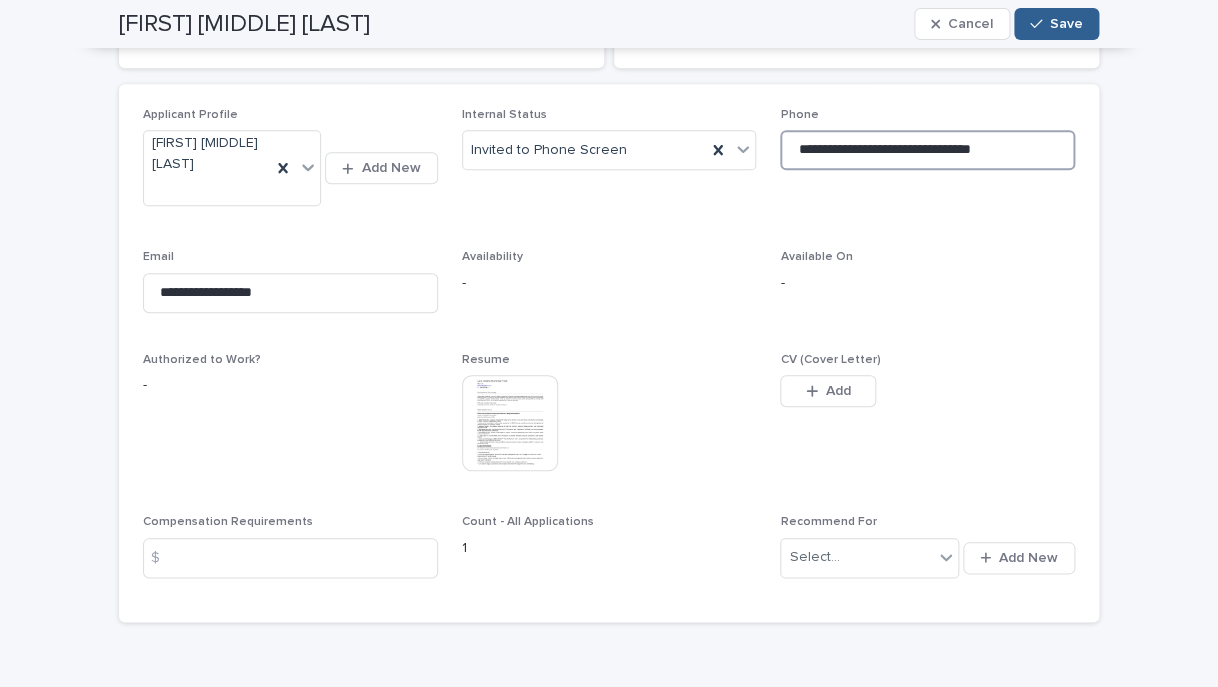 drag, startPoint x: 955, startPoint y: 161, endPoint x: 782, endPoint y: 161, distance: 173 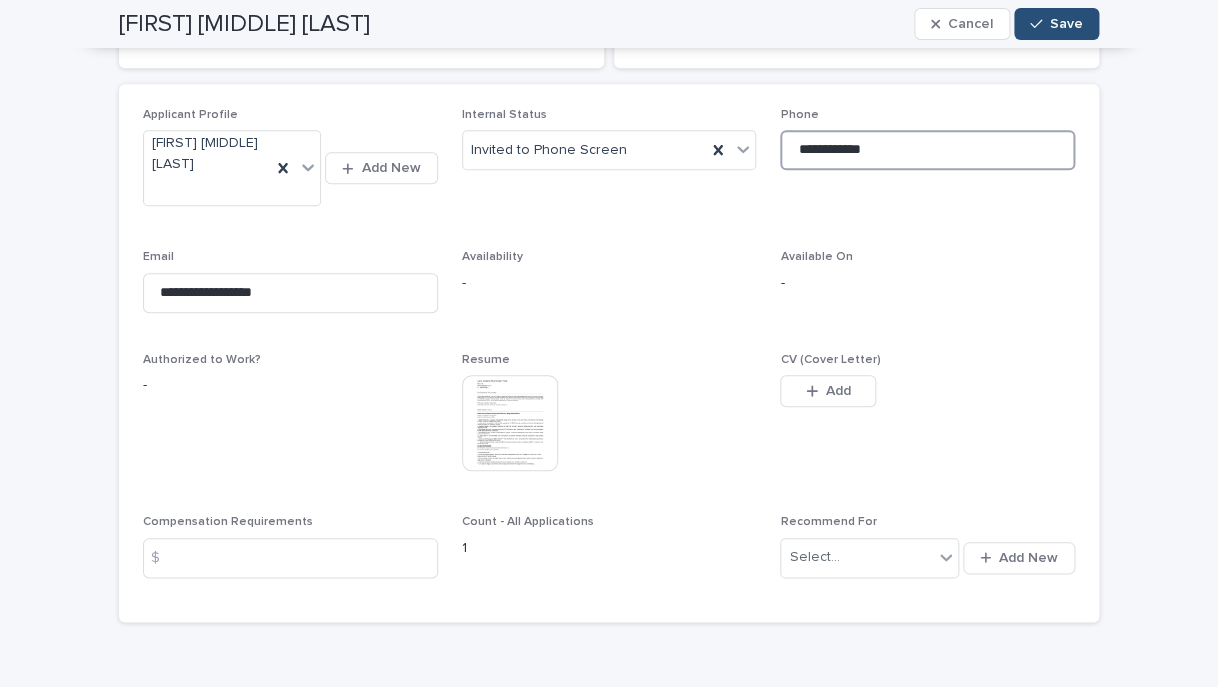 type on "**********" 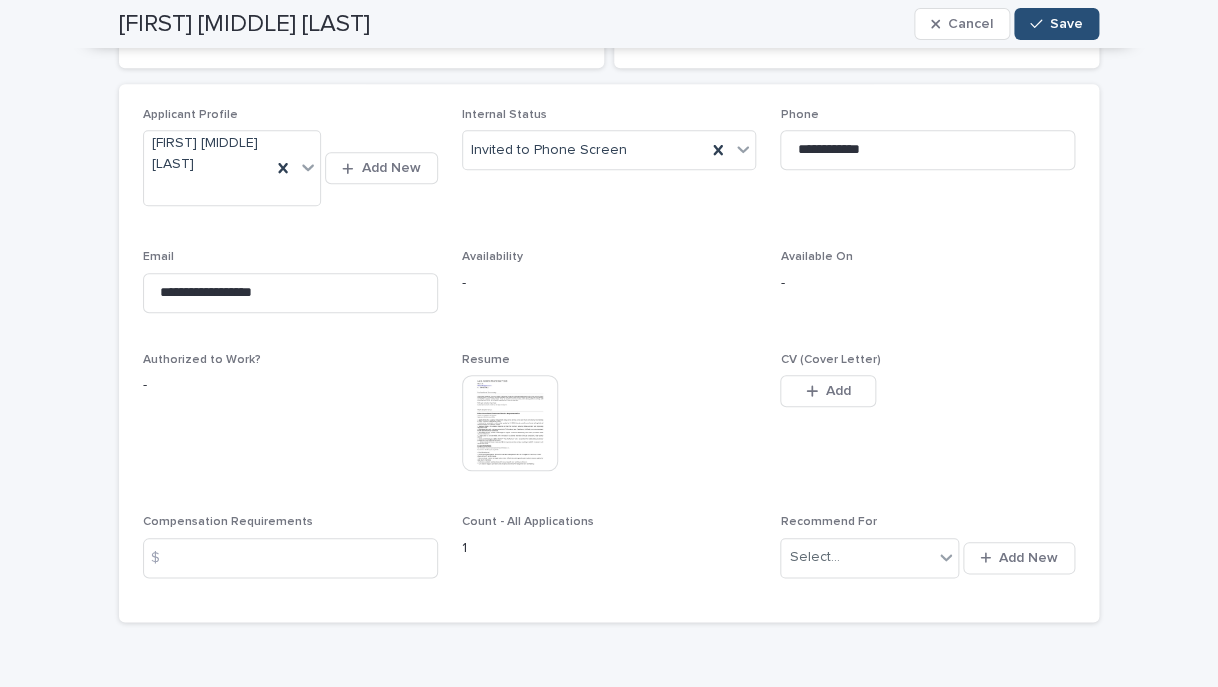click on "Save" at bounding box center (1056, 24) 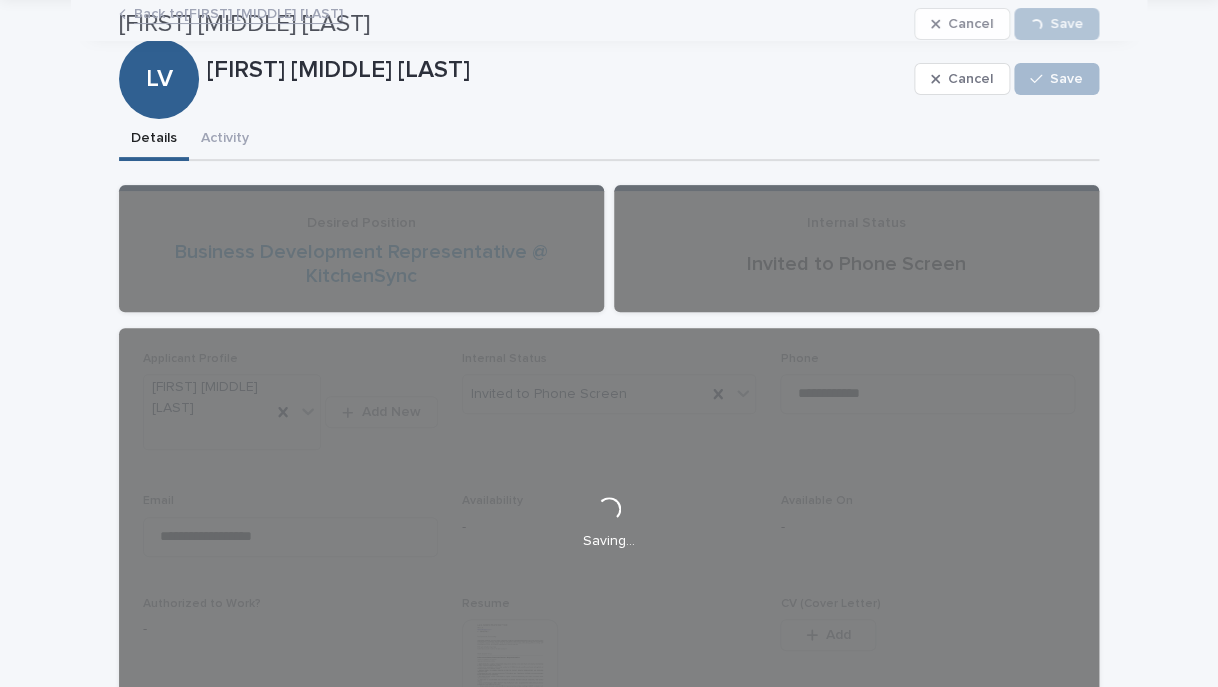 scroll, scrollTop: 0, scrollLeft: 0, axis: both 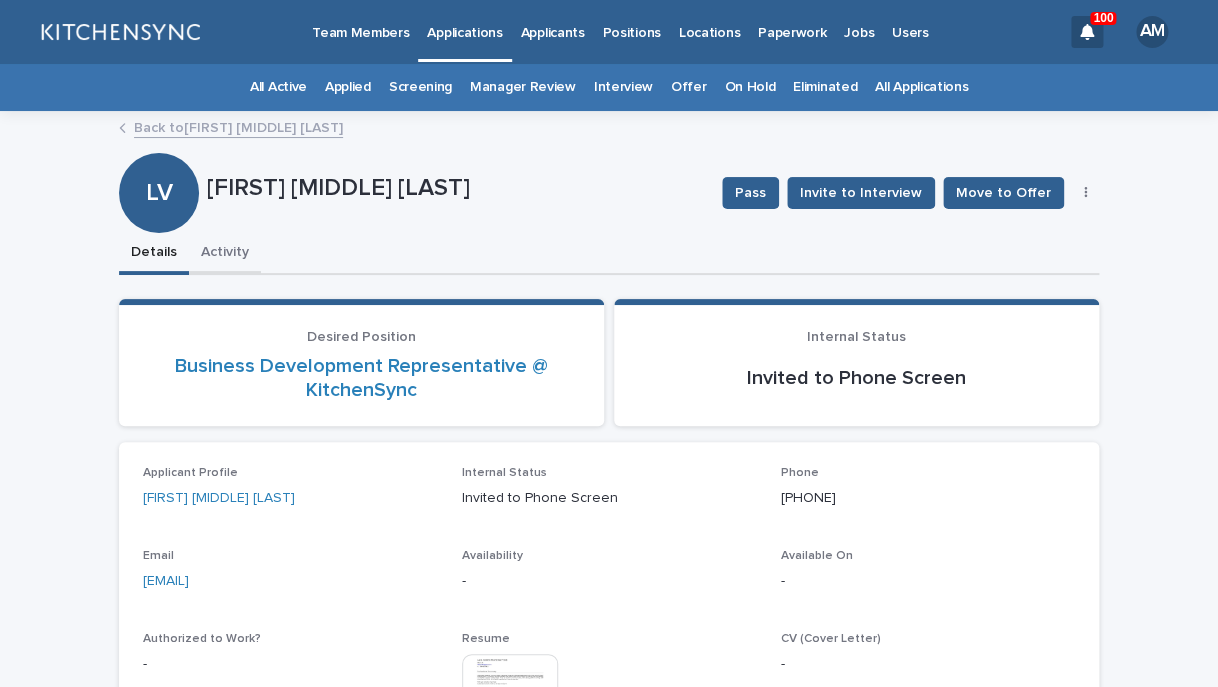 click on "Activity" at bounding box center (225, 254) 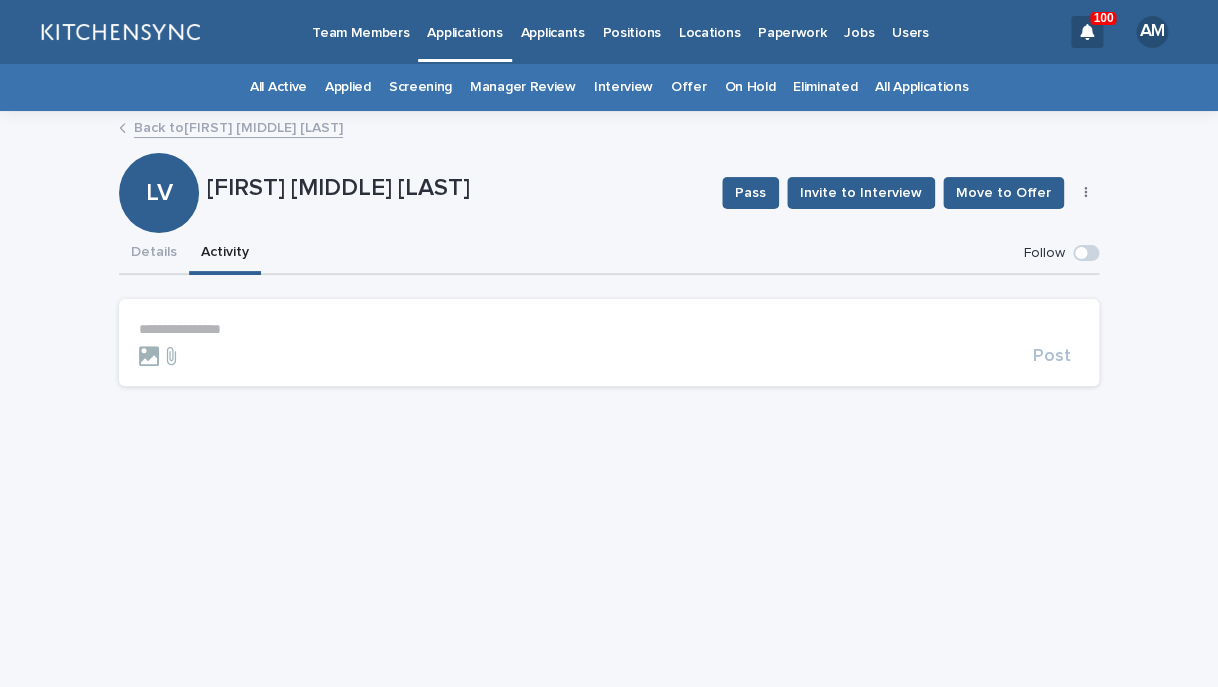 click on "**********" at bounding box center [609, 343] 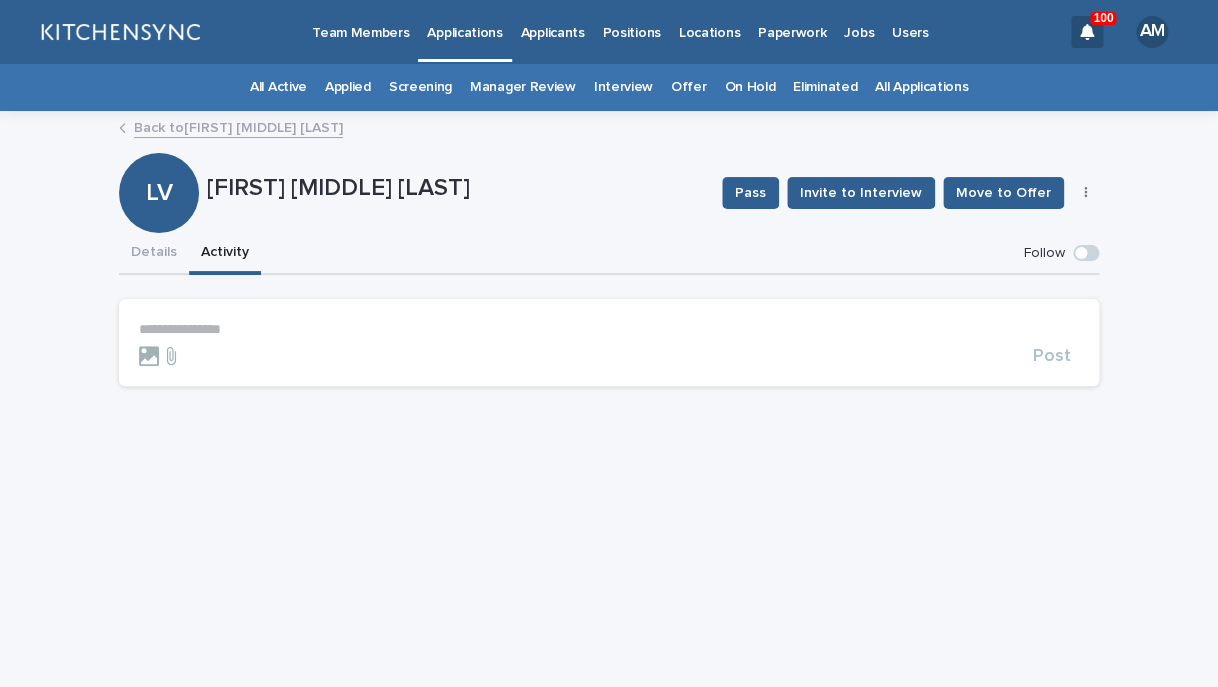 click on "**********" at bounding box center (609, 329) 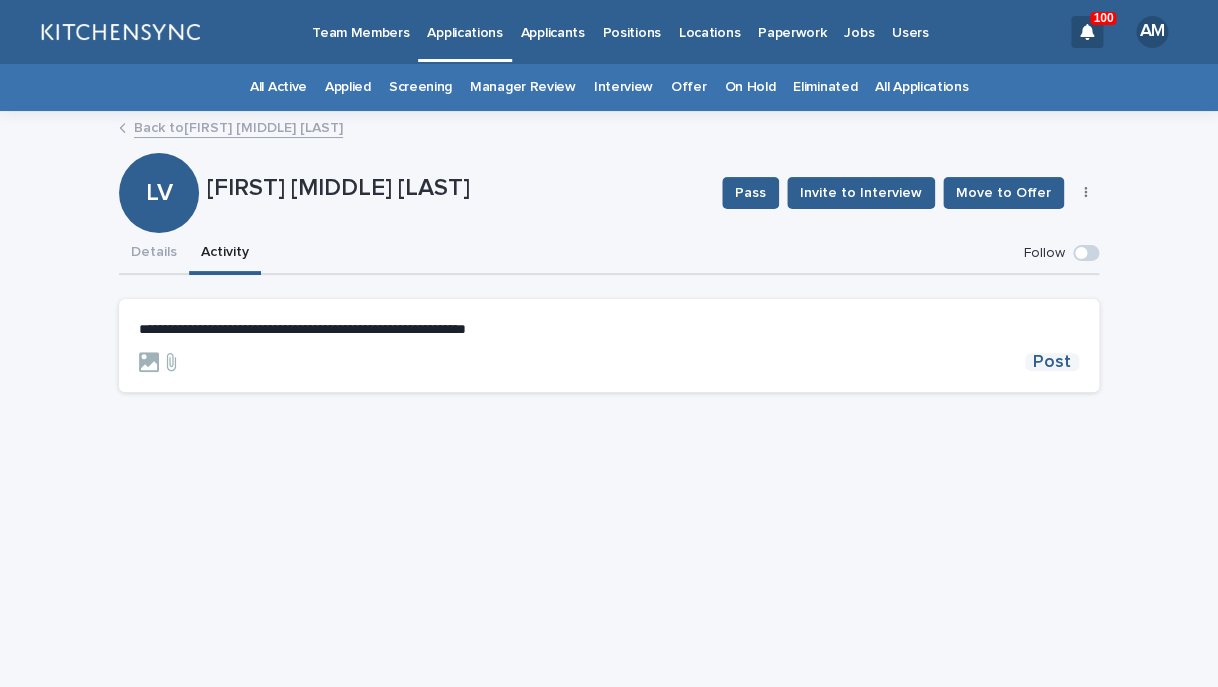 click on "Post" at bounding box center (1052, 362) 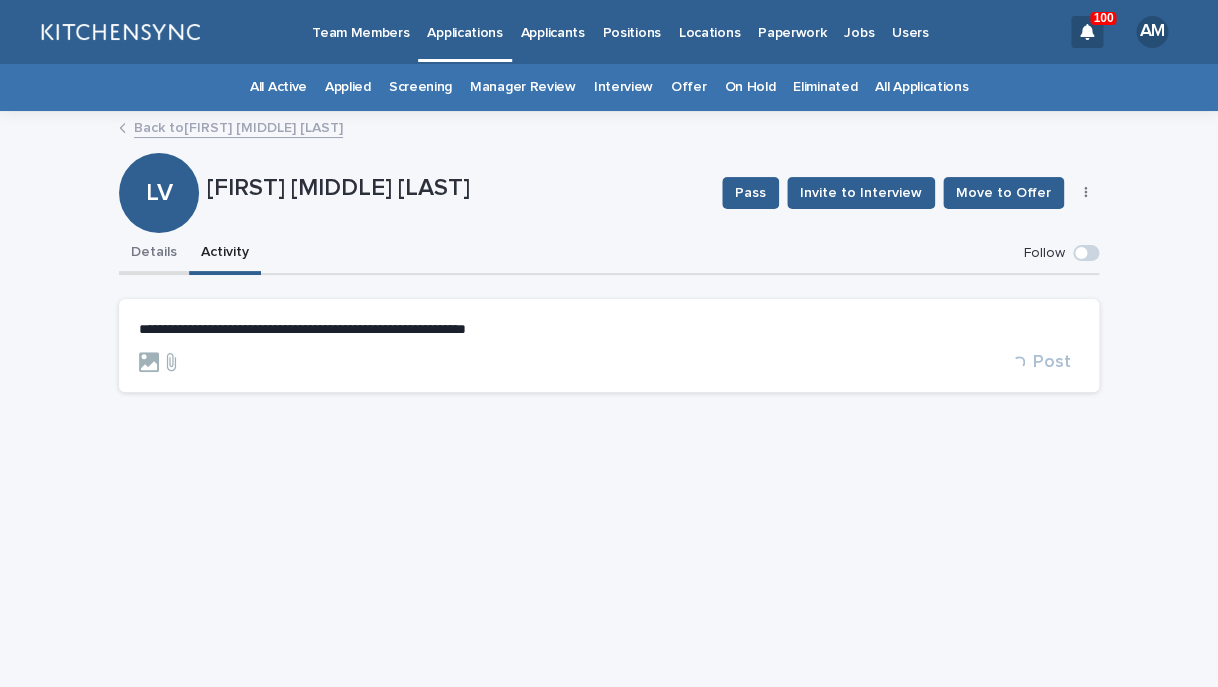 click on "Details" at bounding box center (154, 254) 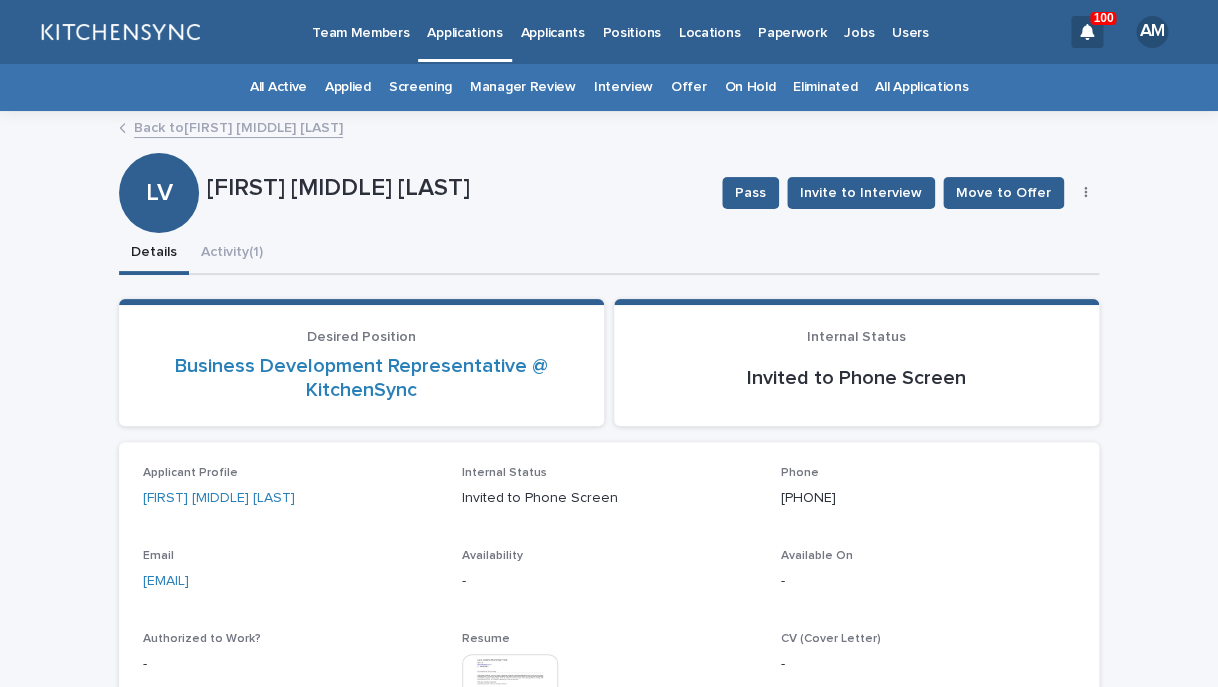 click on "Details Activity  (1)" at bounding box center (609, 254) 